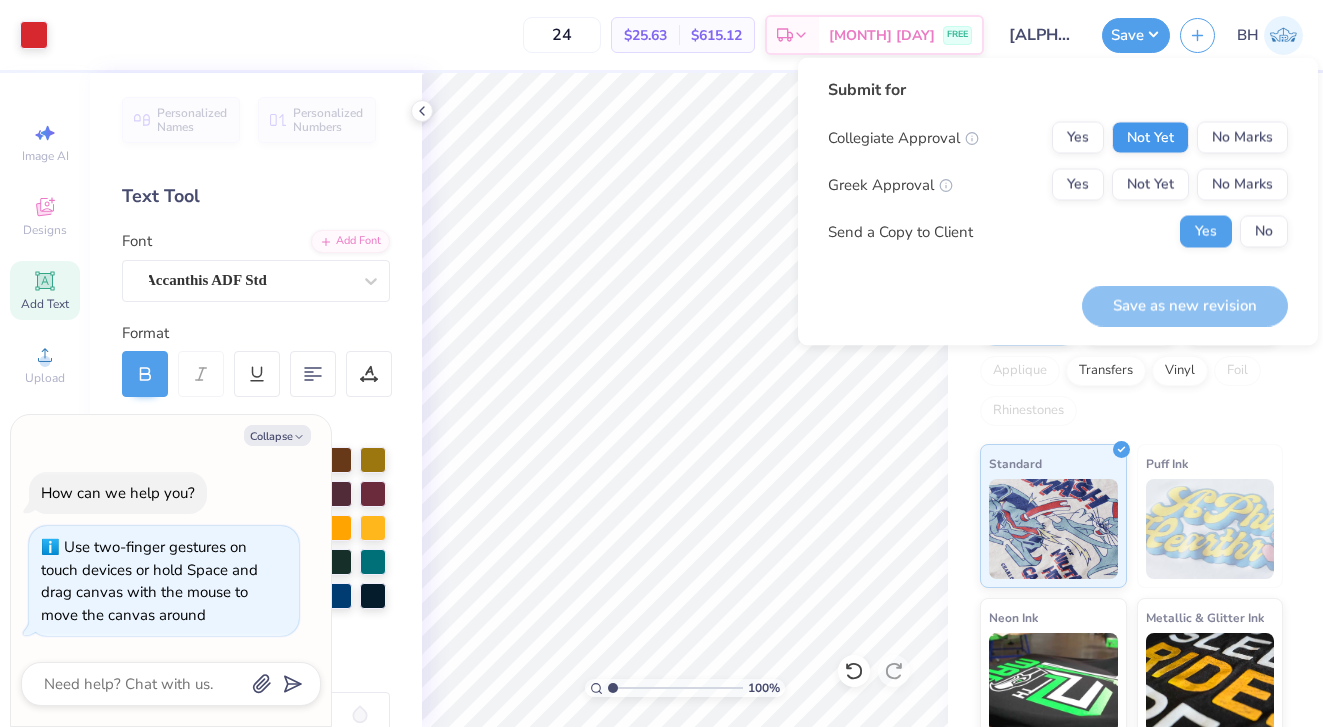 scroll, scrollTop: 0, scrollLeft: 0, axis: both 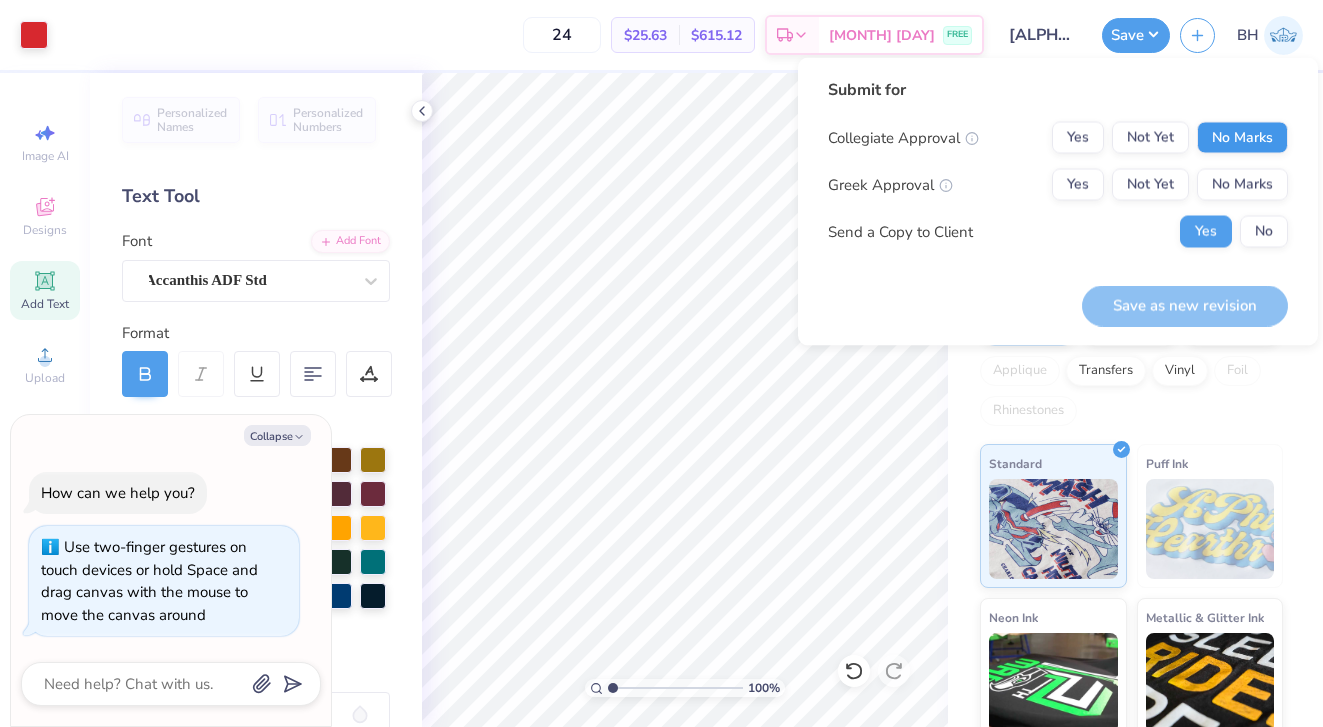 click on "No Marks" at bounding box center [1242, 138] 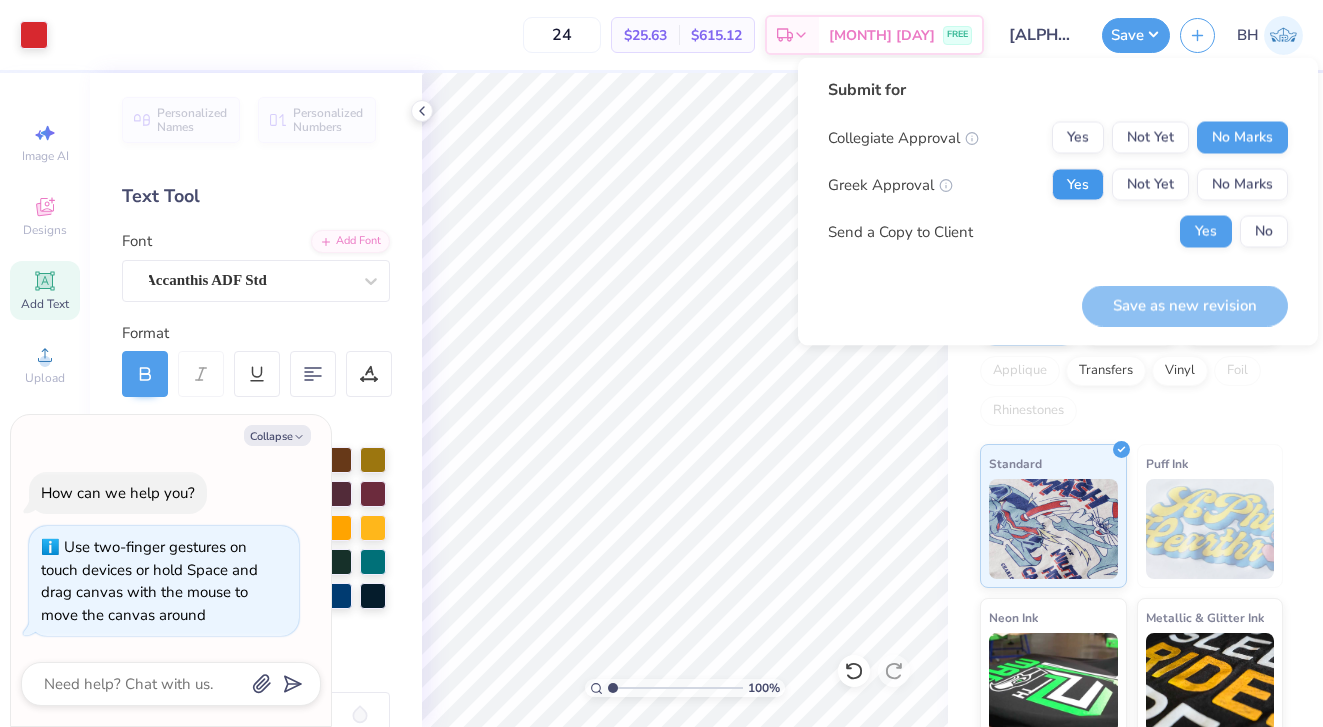 click on "Yes" at bounding box center [1078, 185] 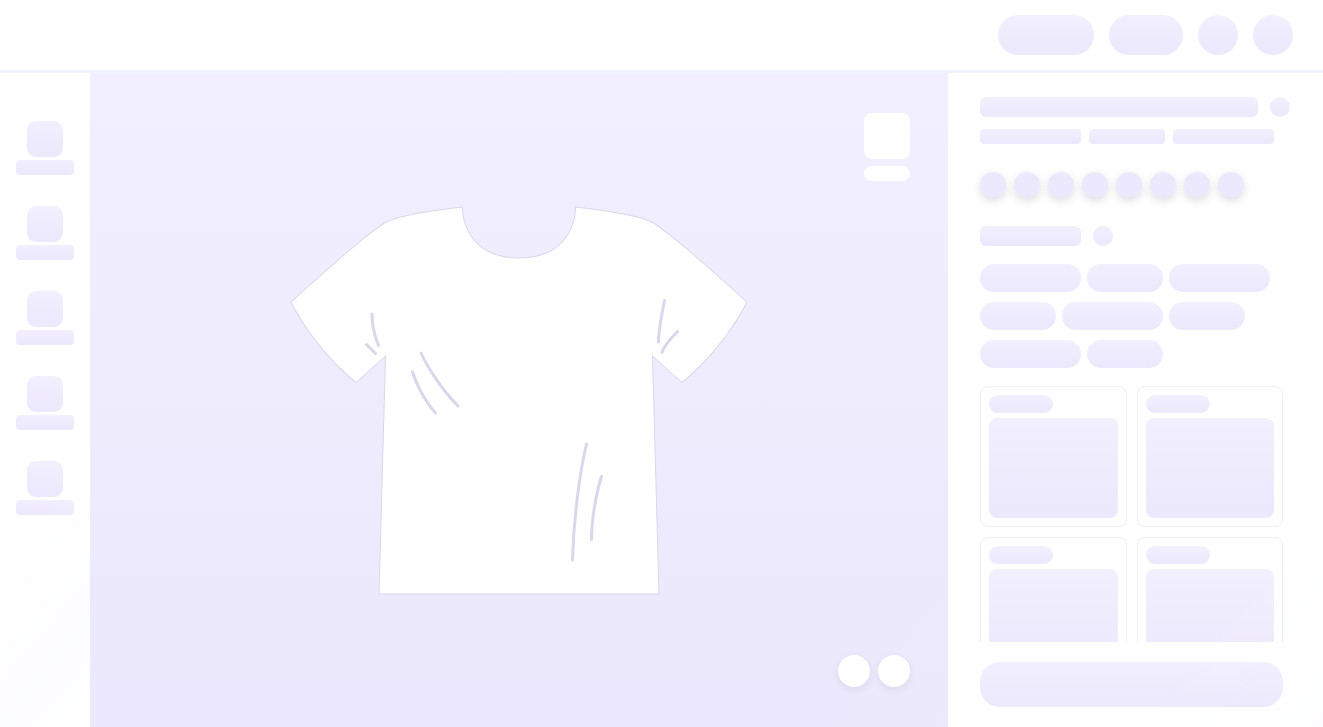 scroll, scrollTop: 0, scrollLeft: 0, axis: both 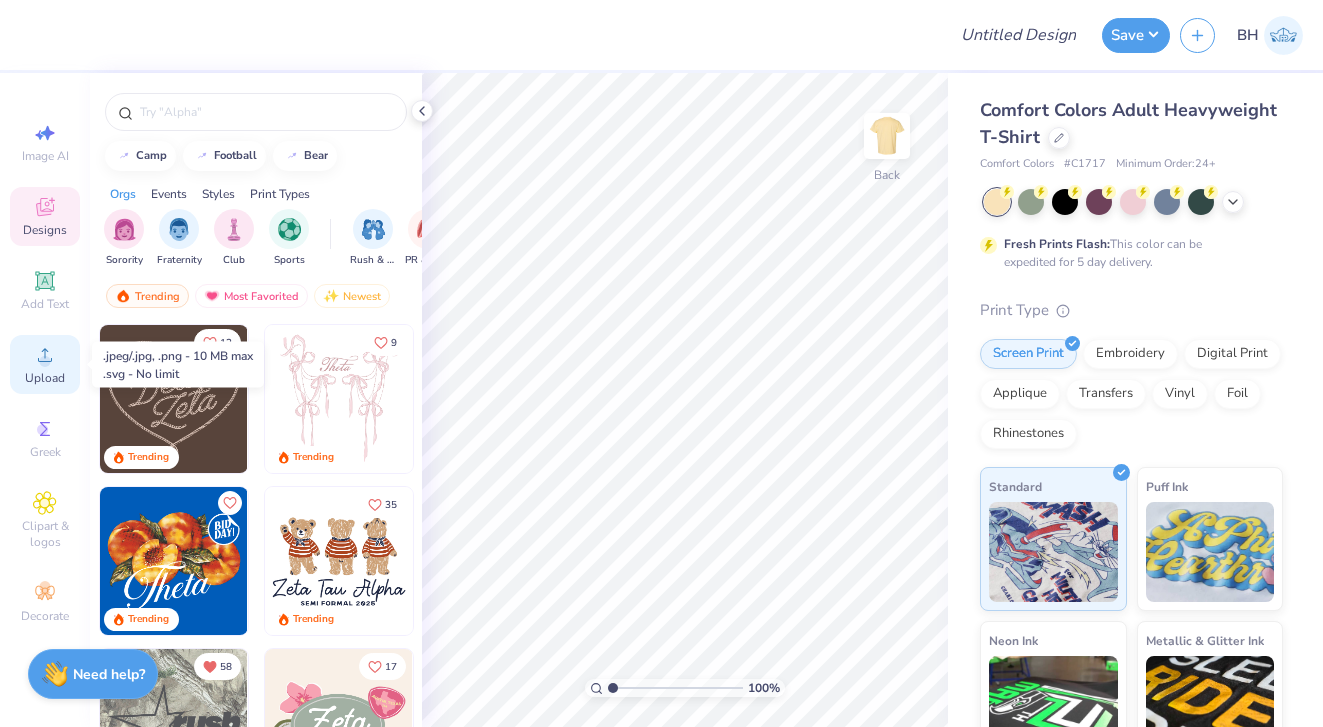 click on "Upload" at bounding box center (45, 378) 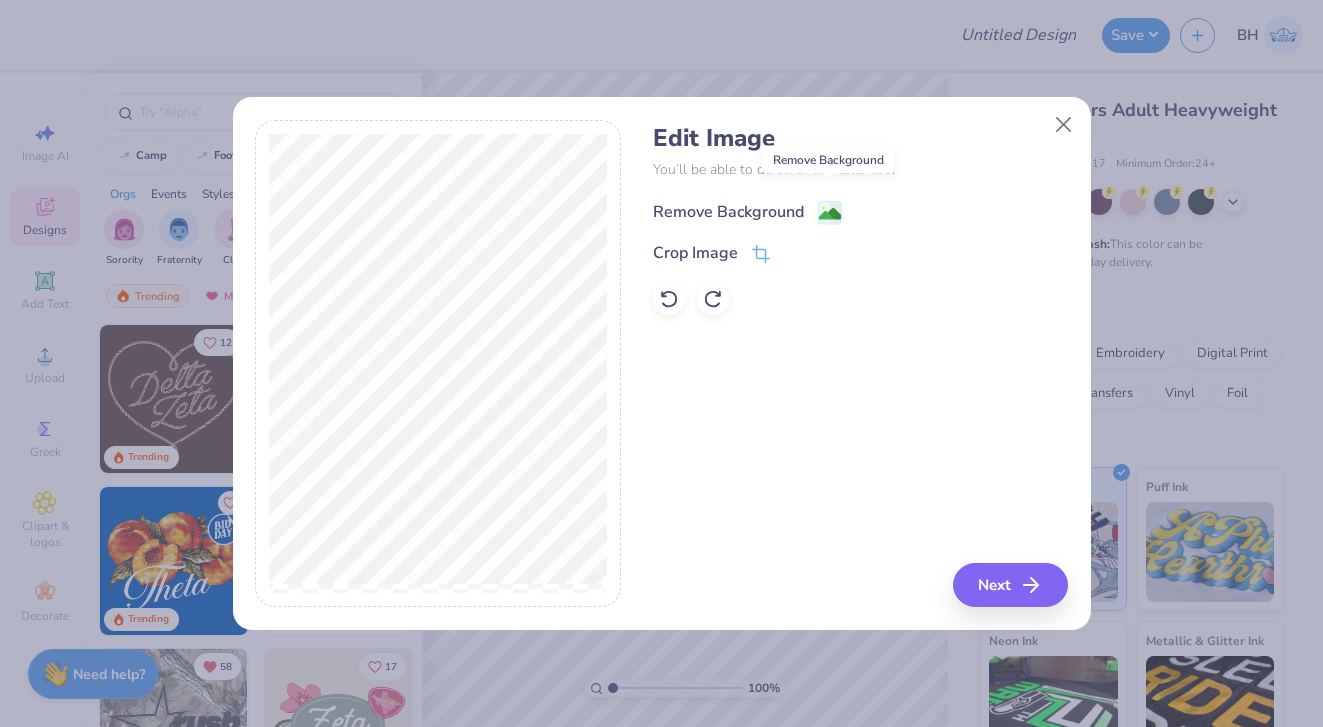 click 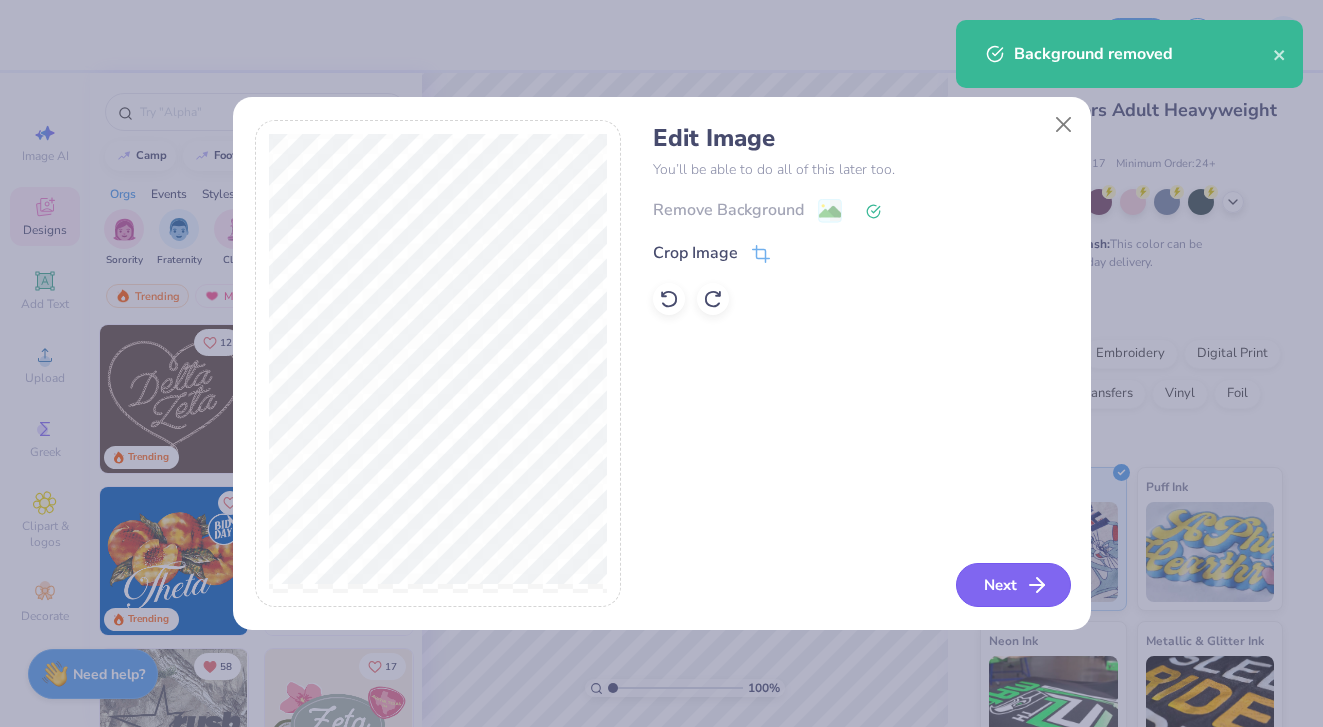 click on "Next" at bounding box center [1013, 585] 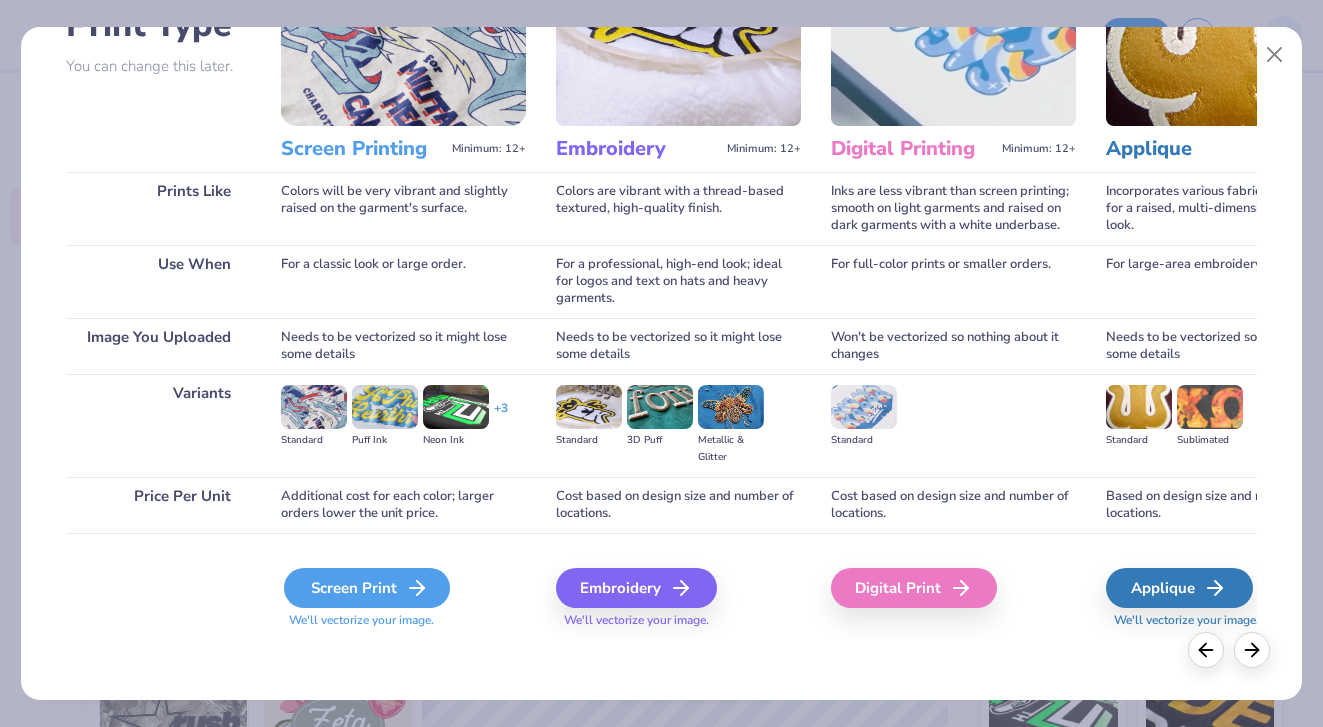 scroll, scrollTop: 170, scrollLeft: 0, axis: vertical 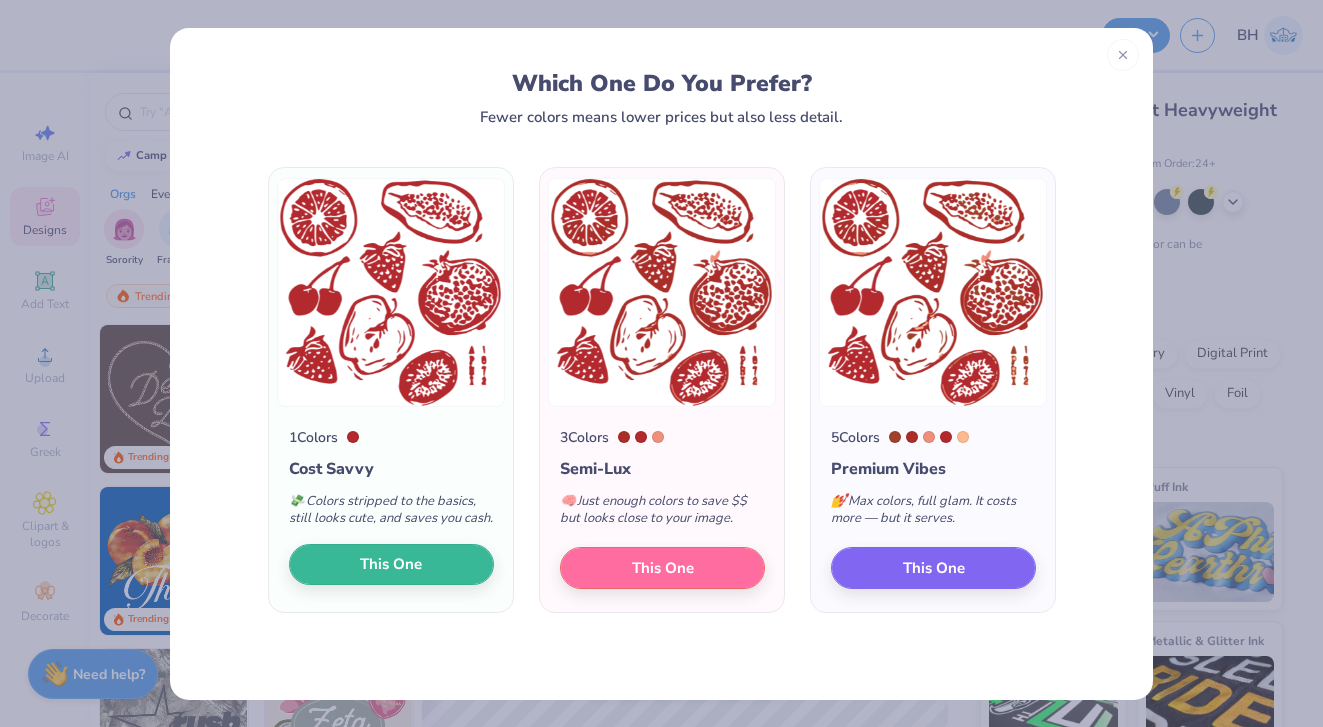 click on "This One" at bounding box center [391, 564] 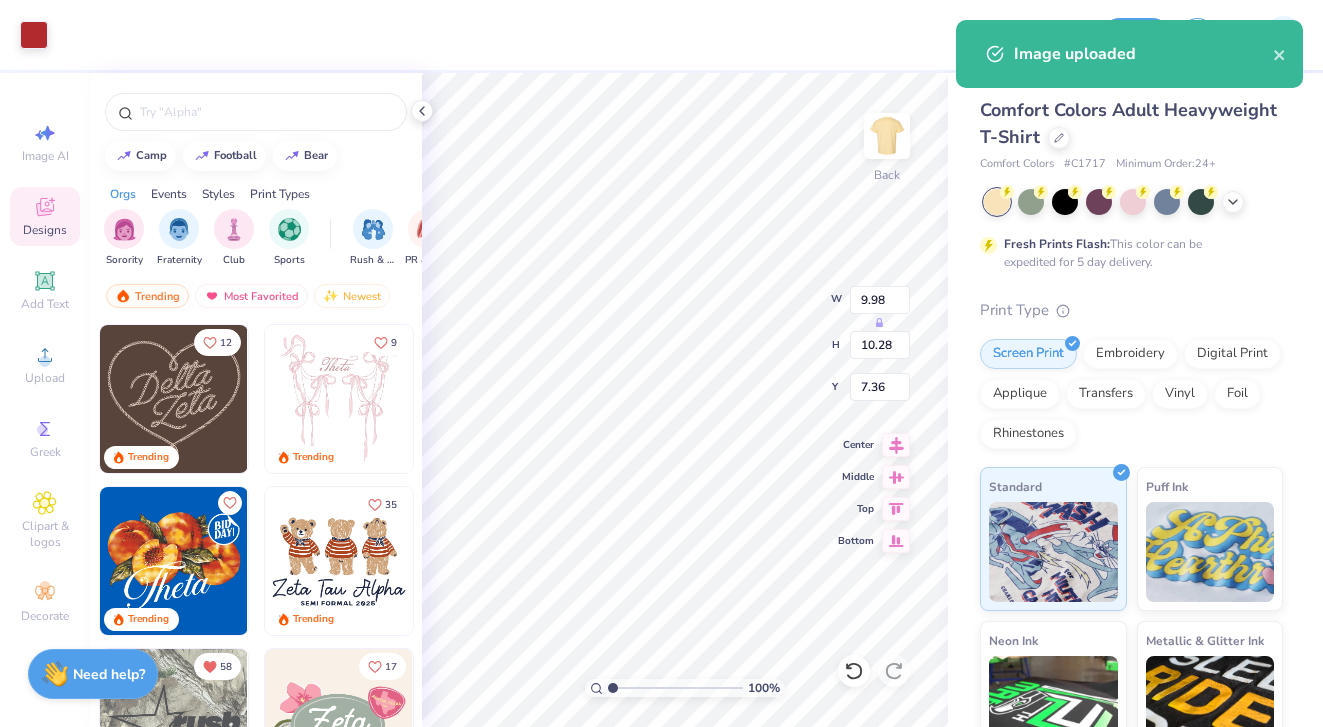 type on "3.00" 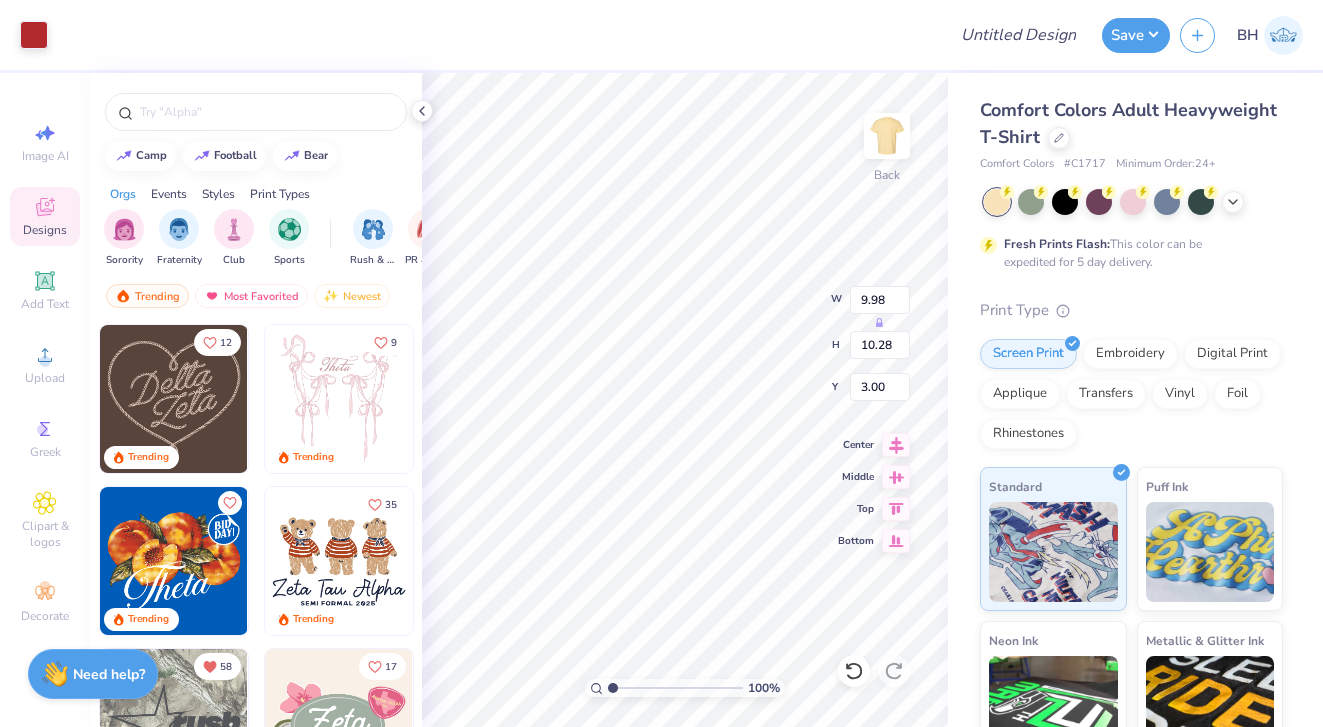 click at bounding box center (1131, 202) 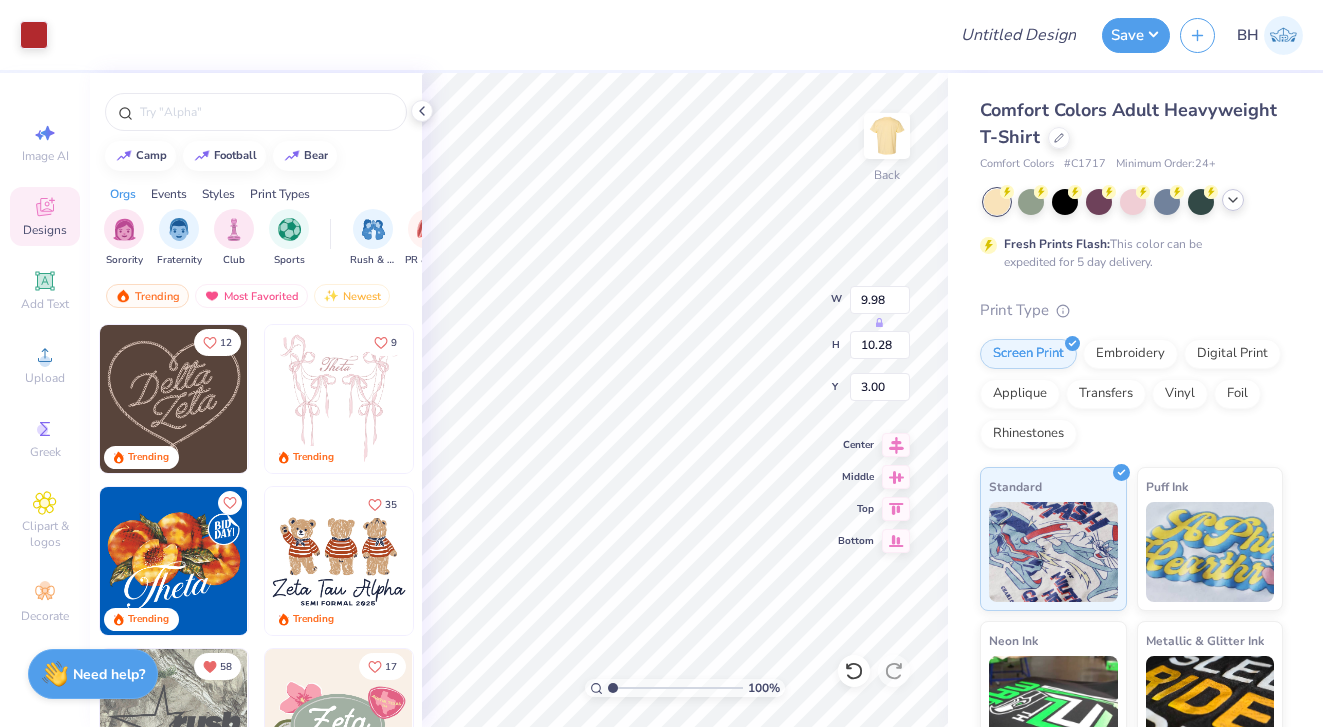 click at bounding box center (1233, 200) 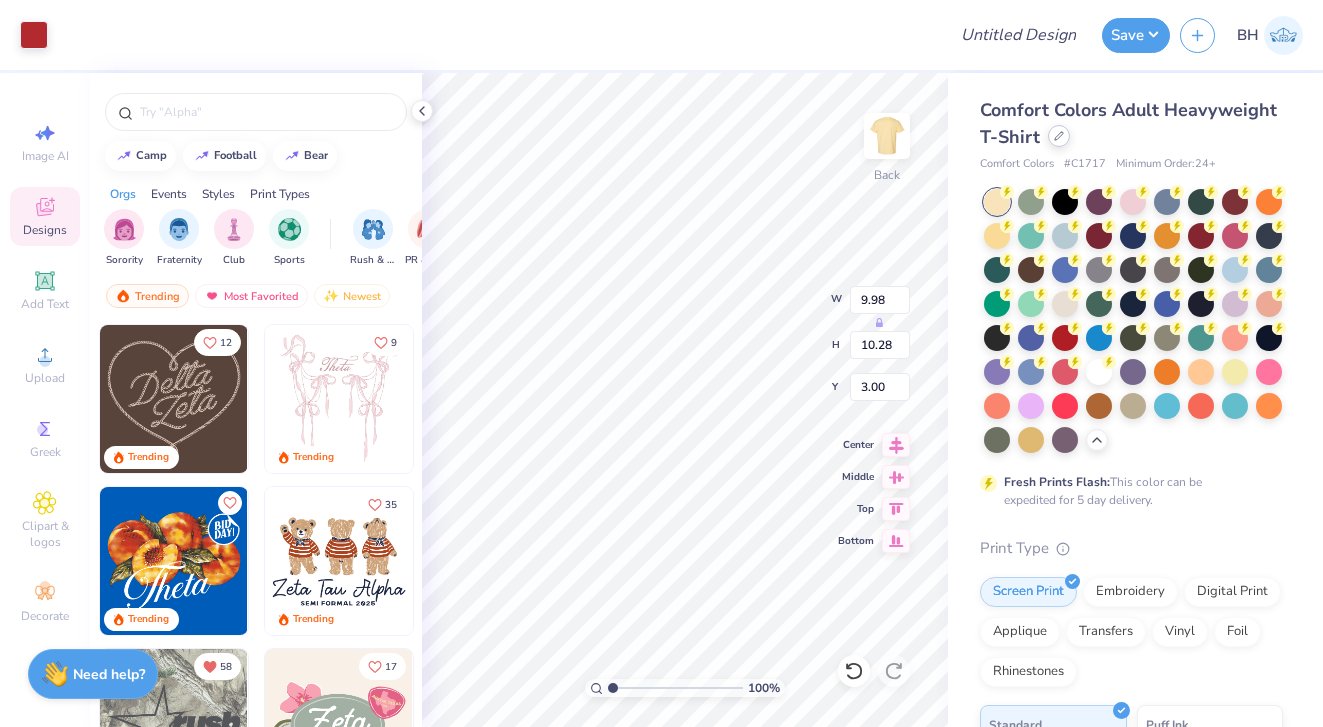 click at bounding box center (1059, 136) 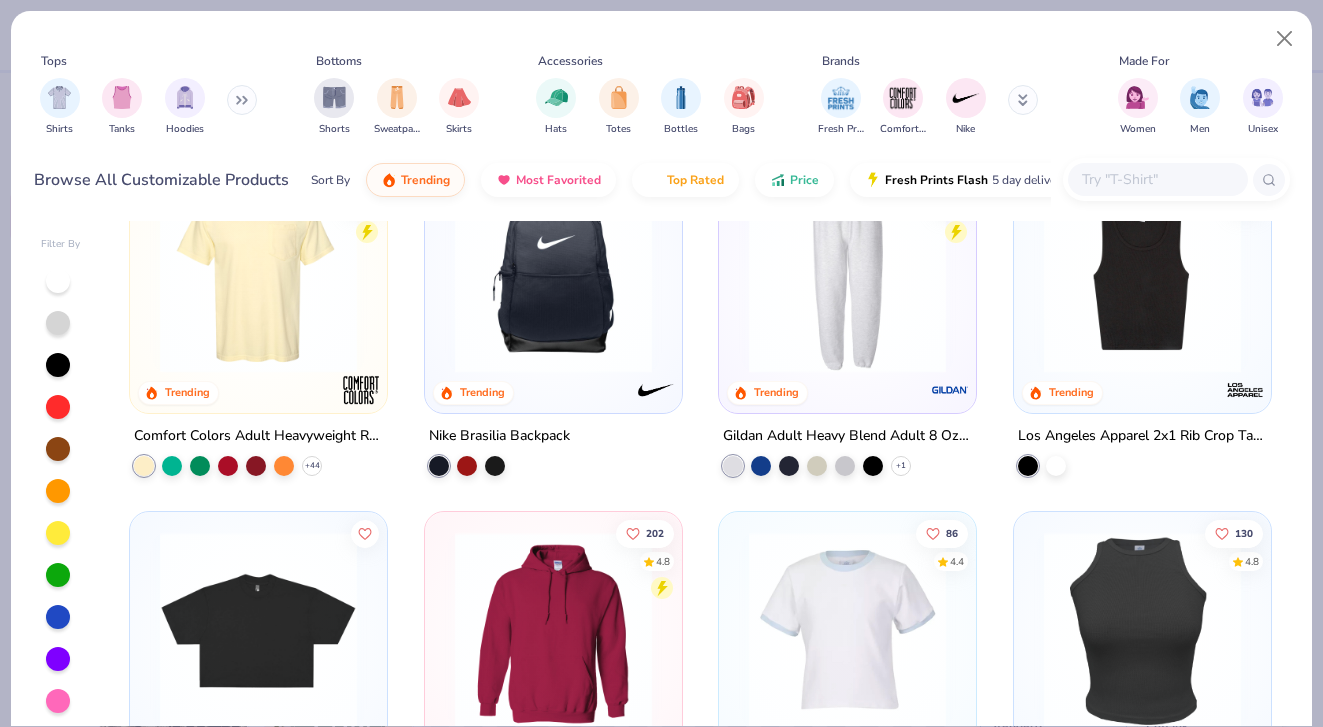 scroll, scrollTop: 1472, scrollLeft: 0, axis: vertical 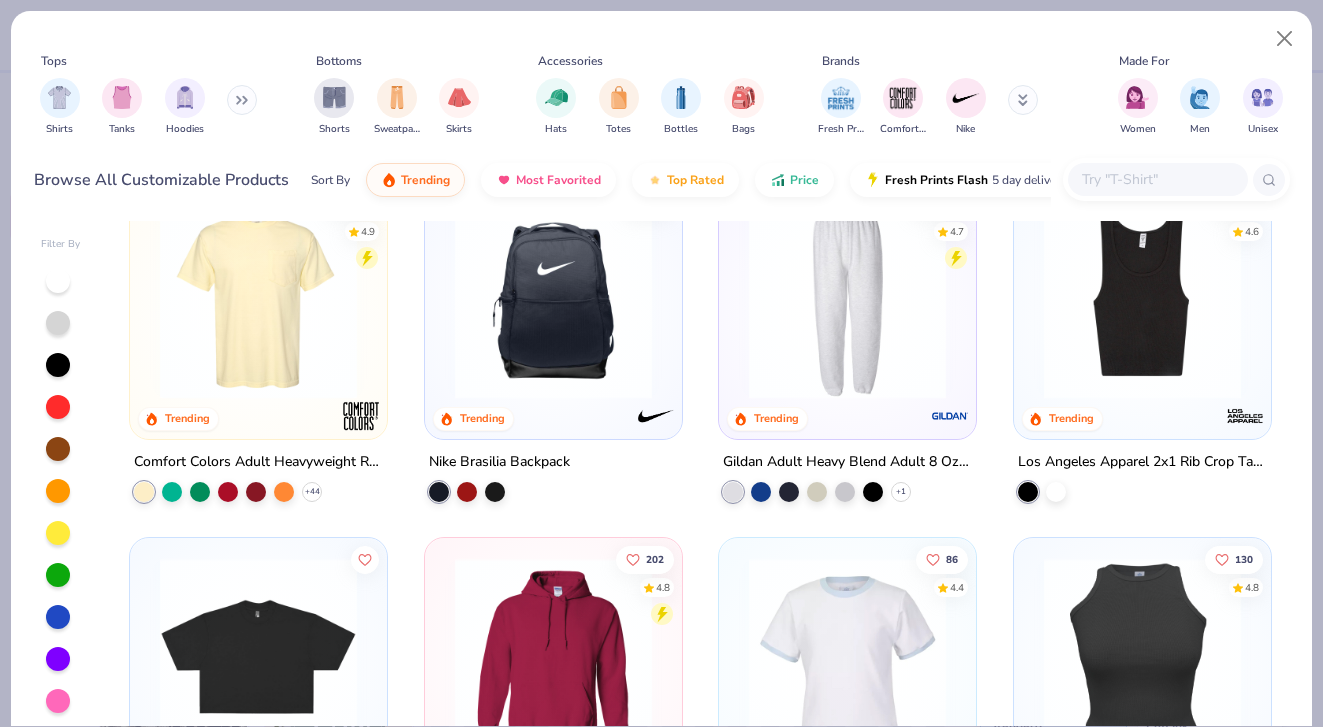 click at bounding box center (1142, 300) 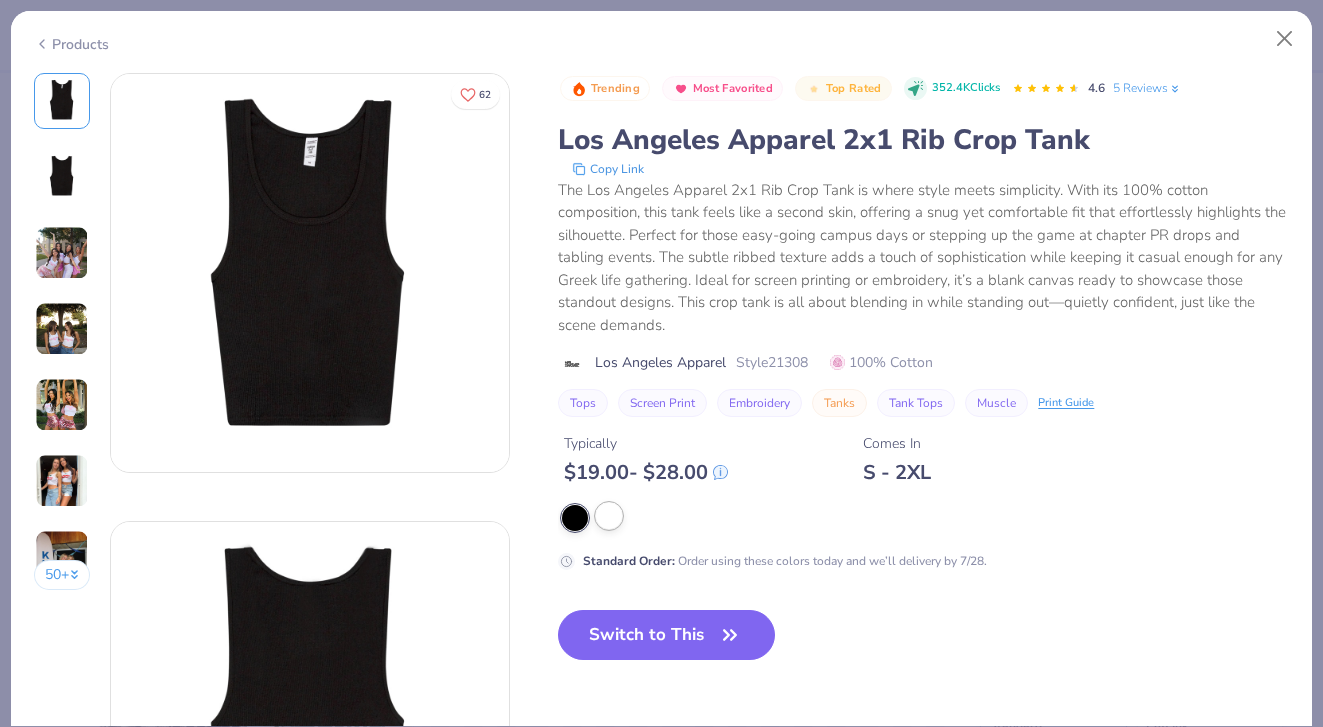 click at bounding box center (609, 516) 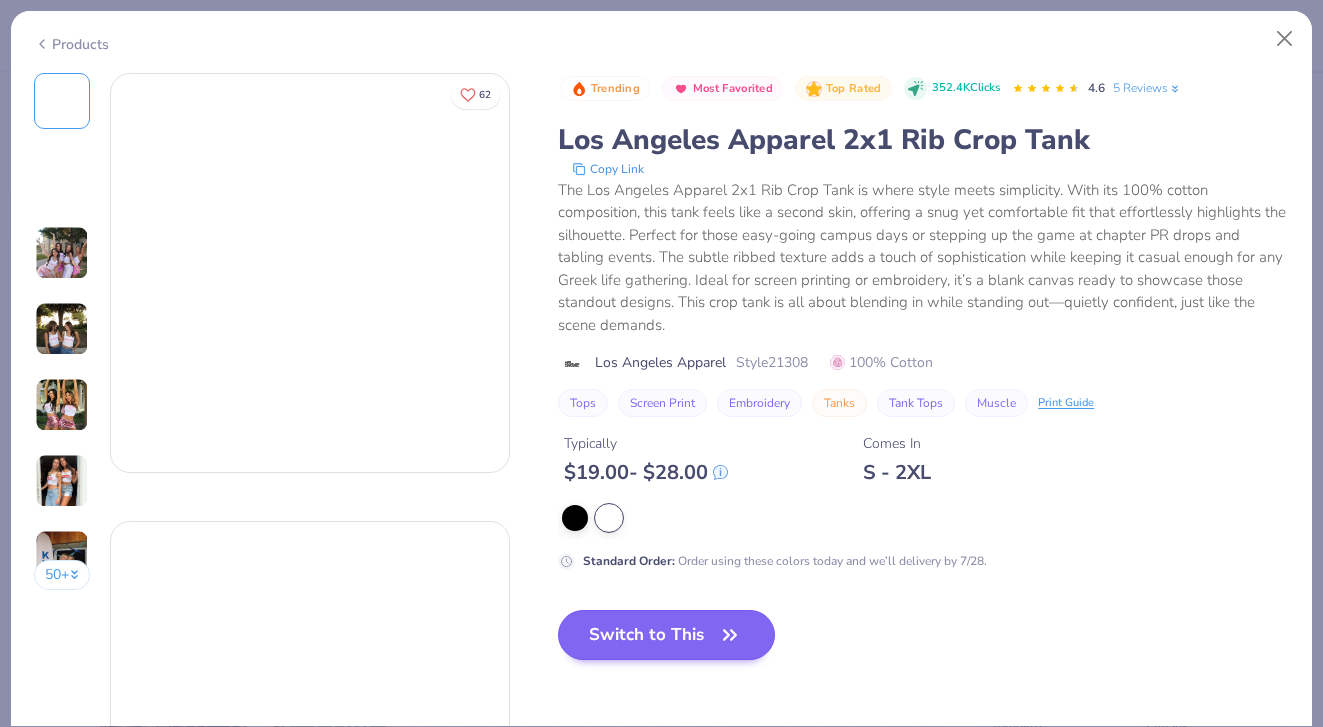 click on "Switch to This" at bounding box center (666, 635) 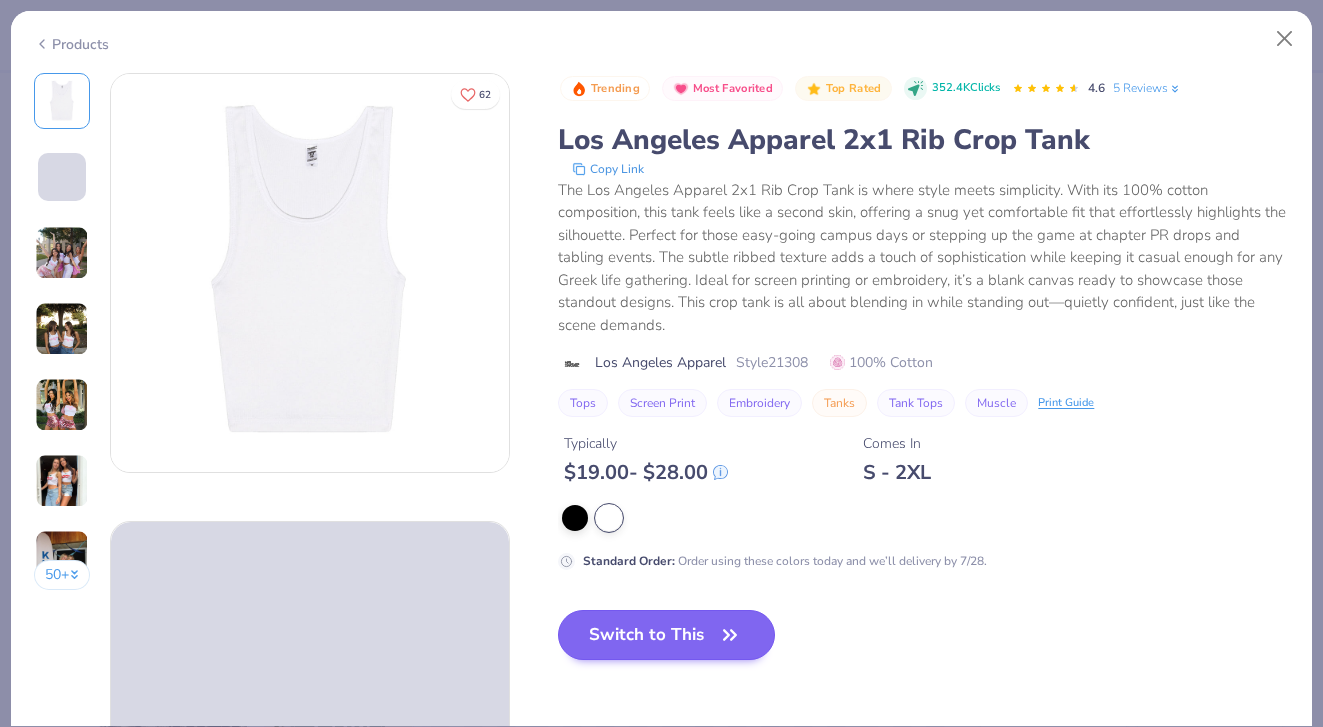 click on "Switch to This" at bounding box center [666, 635] 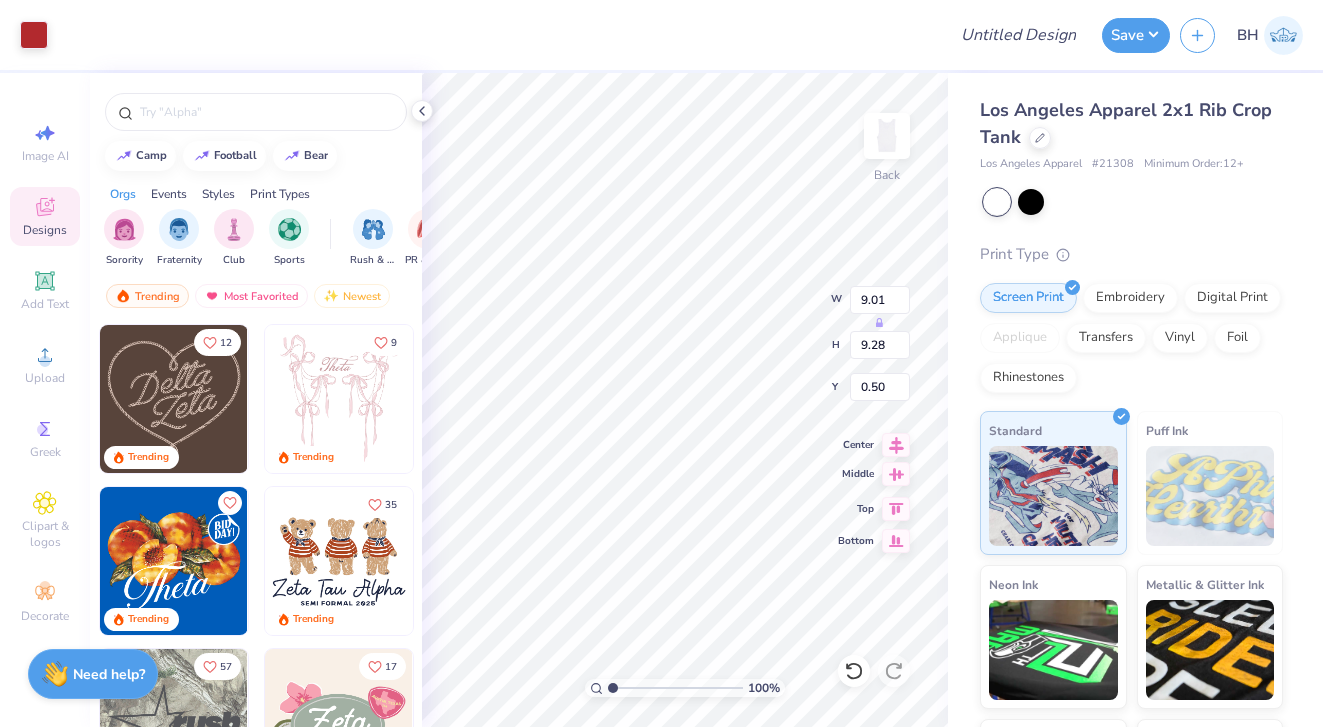 type on "5.43" 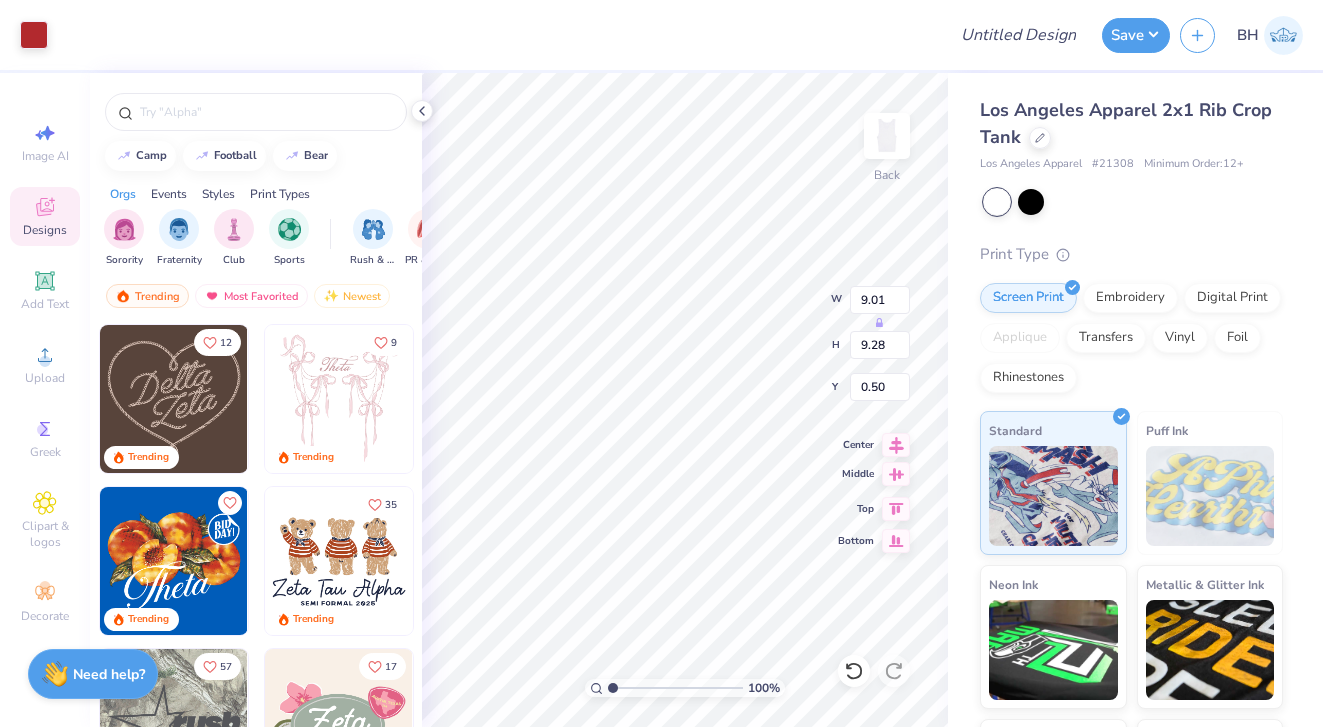type on "5.59" 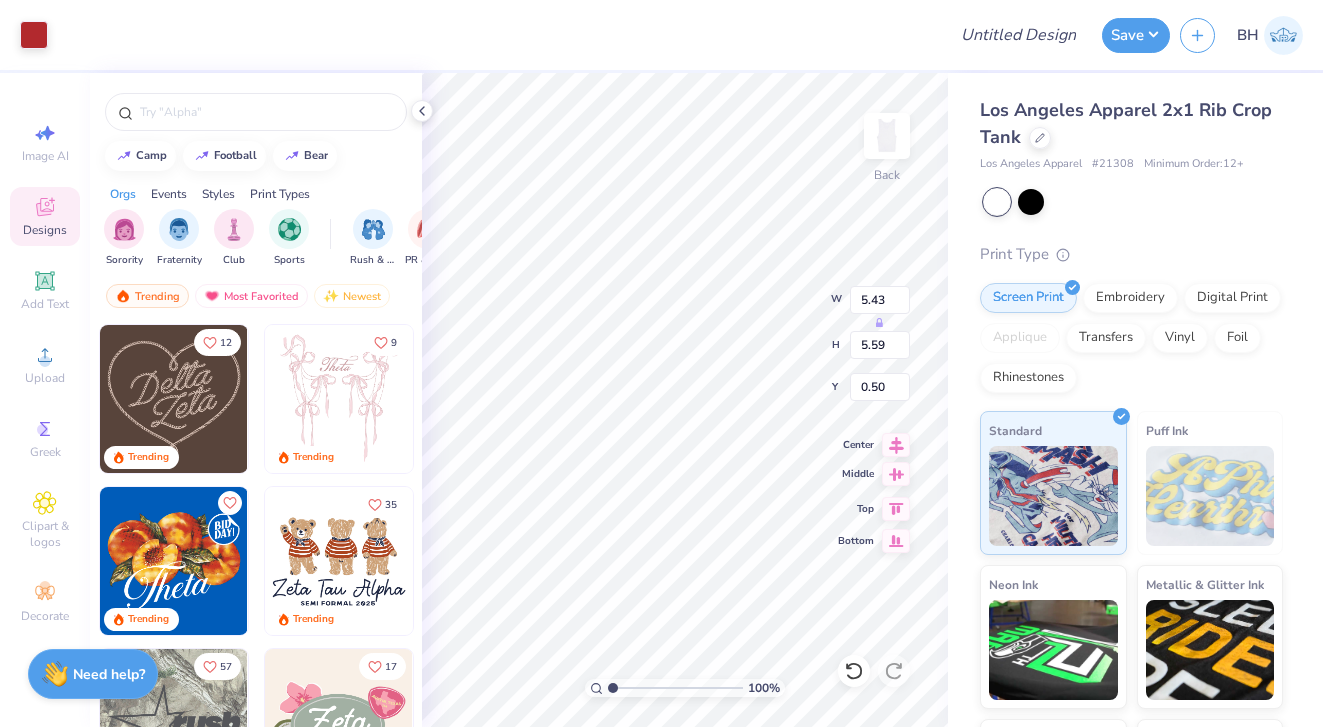 type on "1.31" 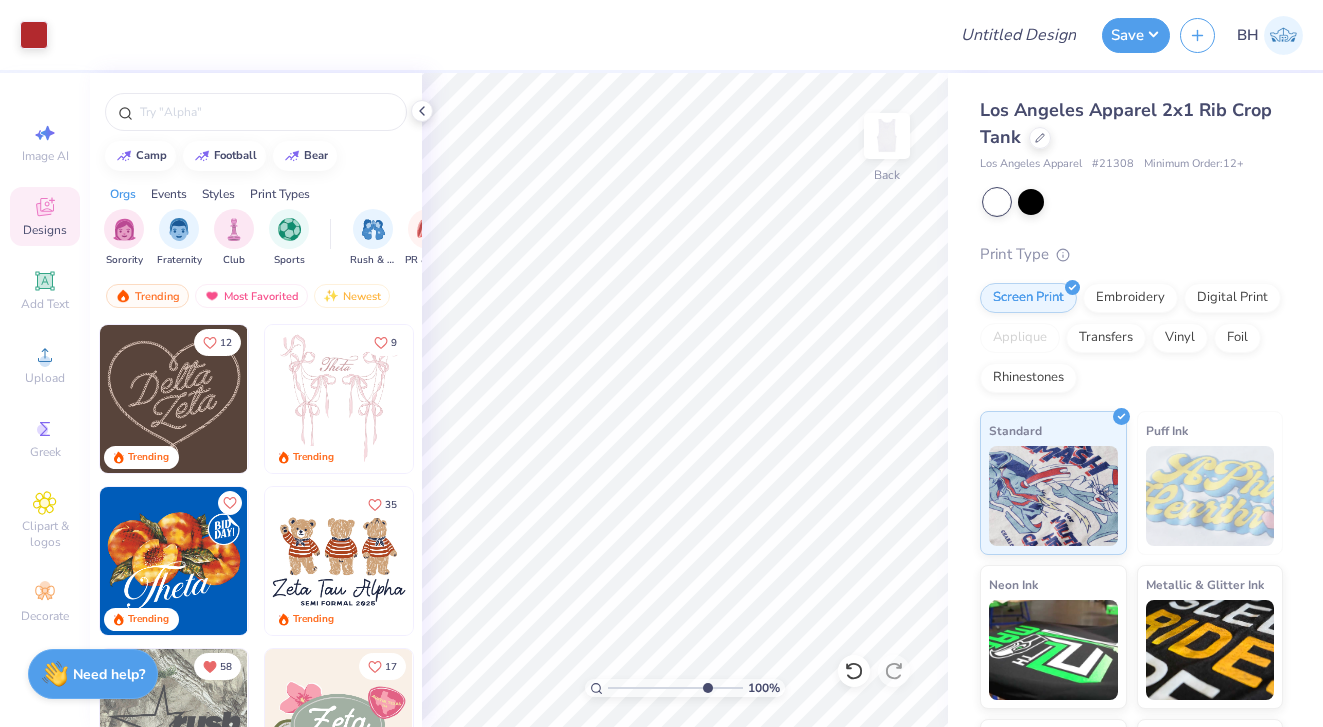 click at bounding box center (675, 688) 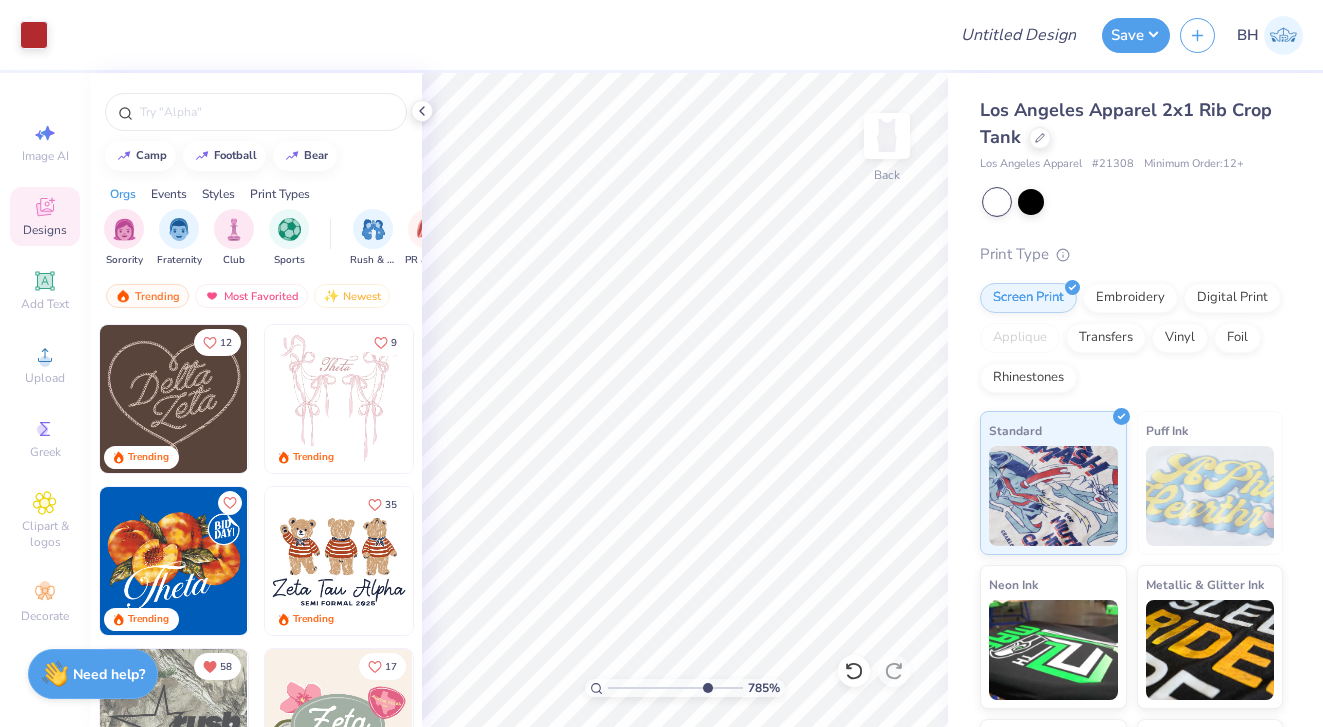type on "4.28" 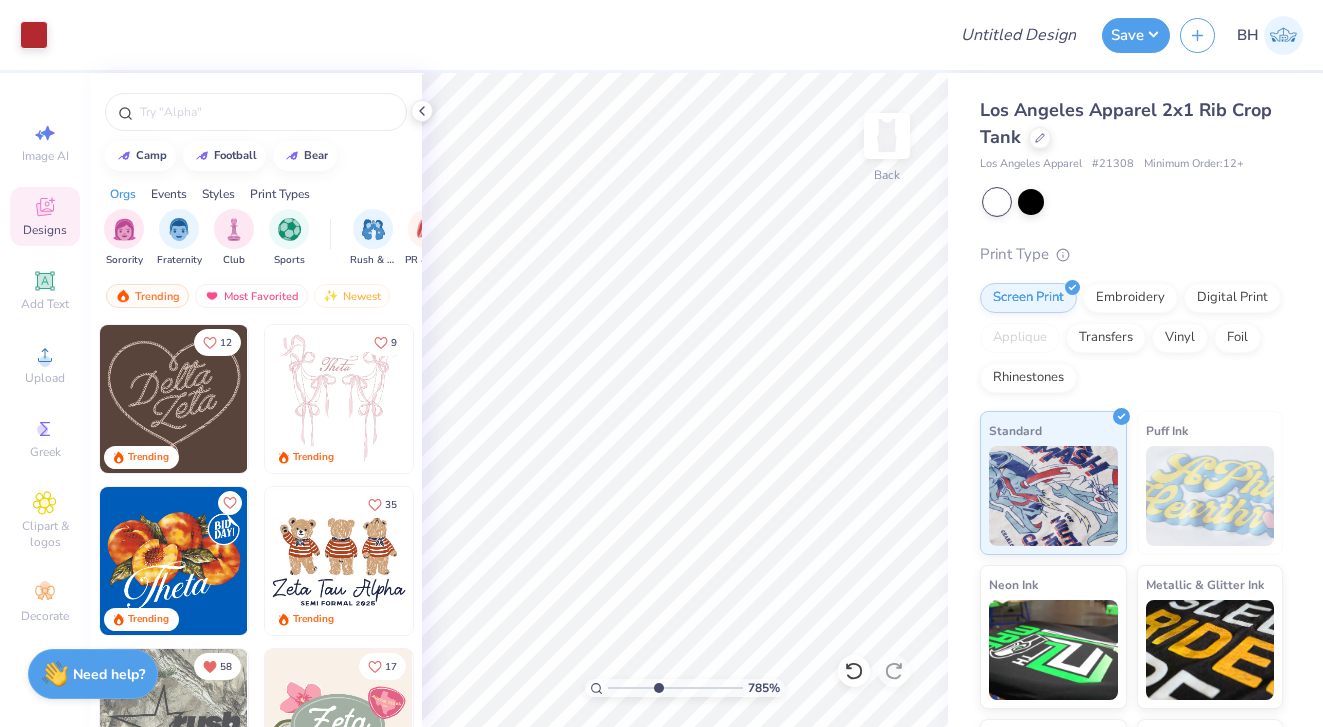 click at bounding box center (675, 688) 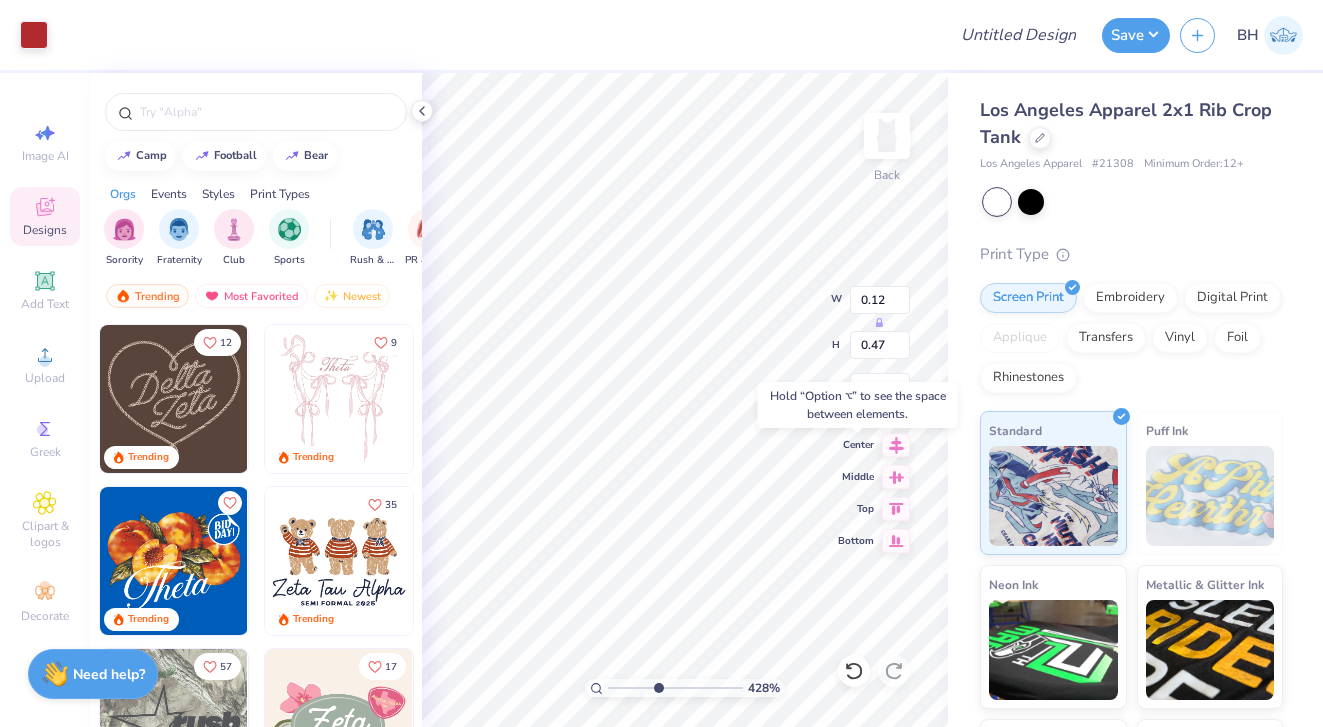type on "5.93" 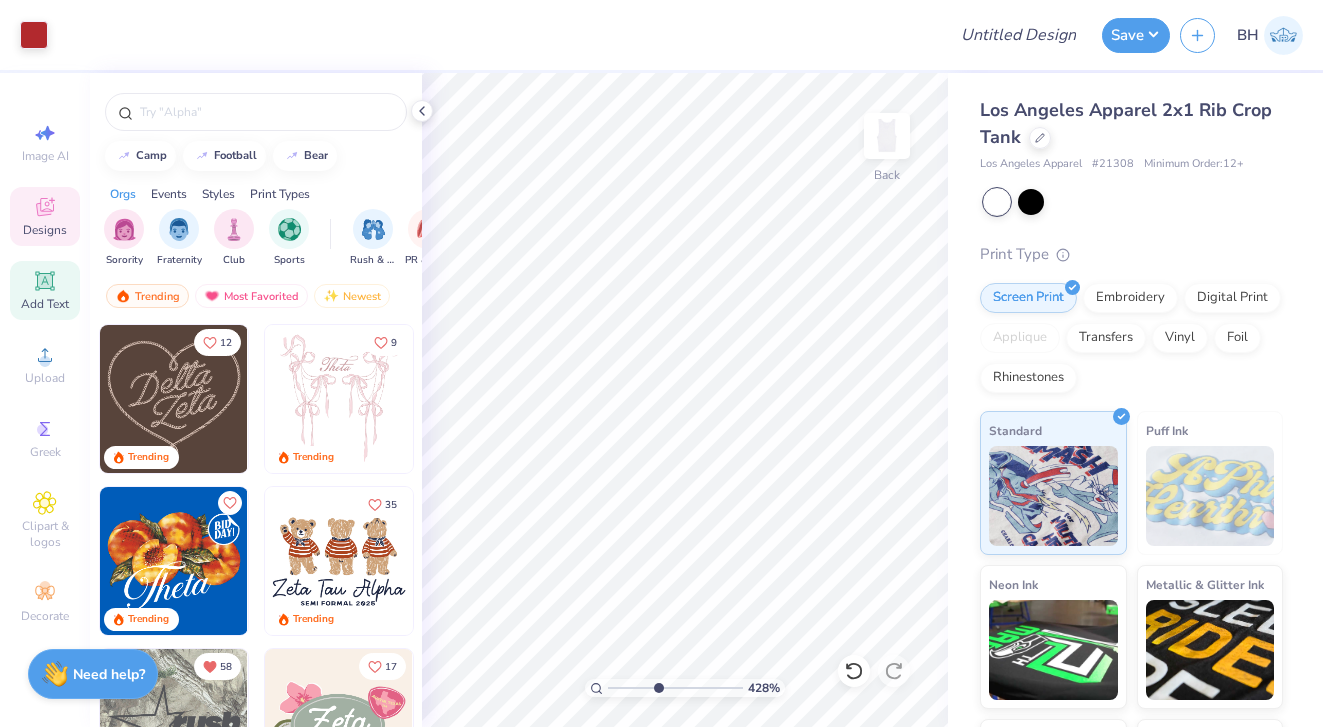 click 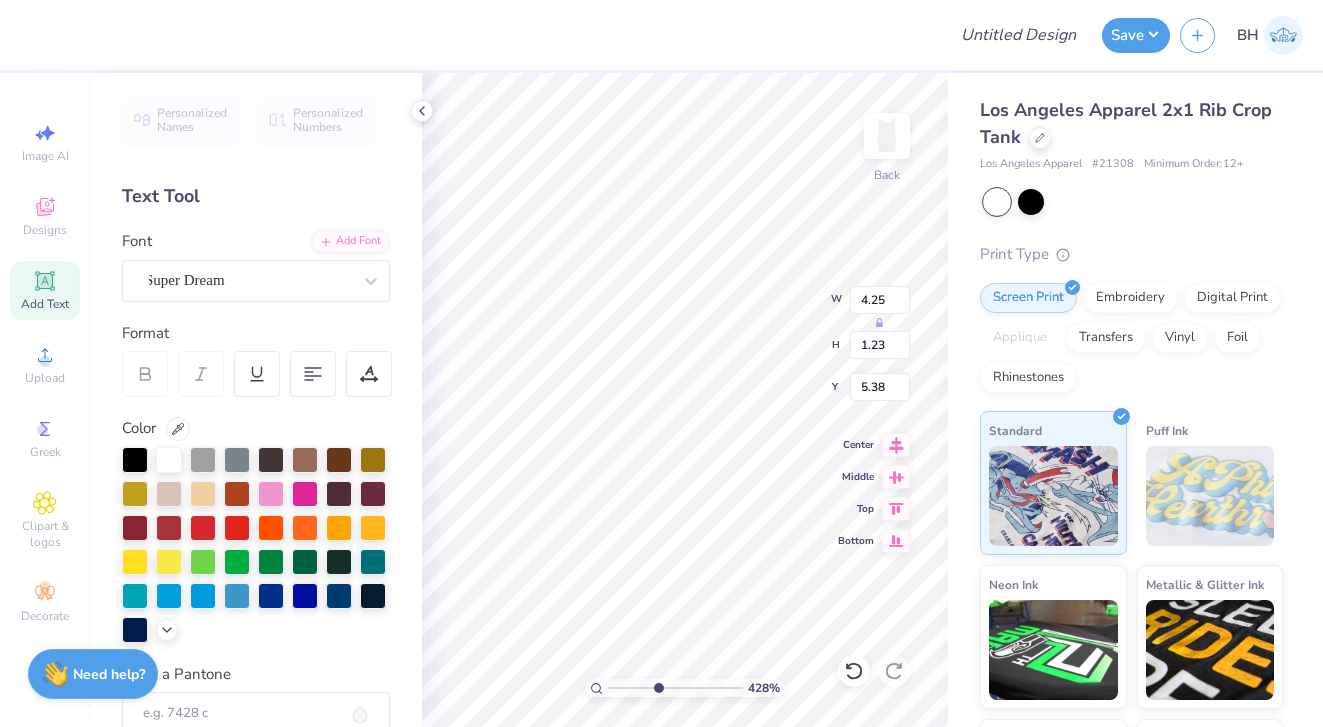 type on "pi Phi" 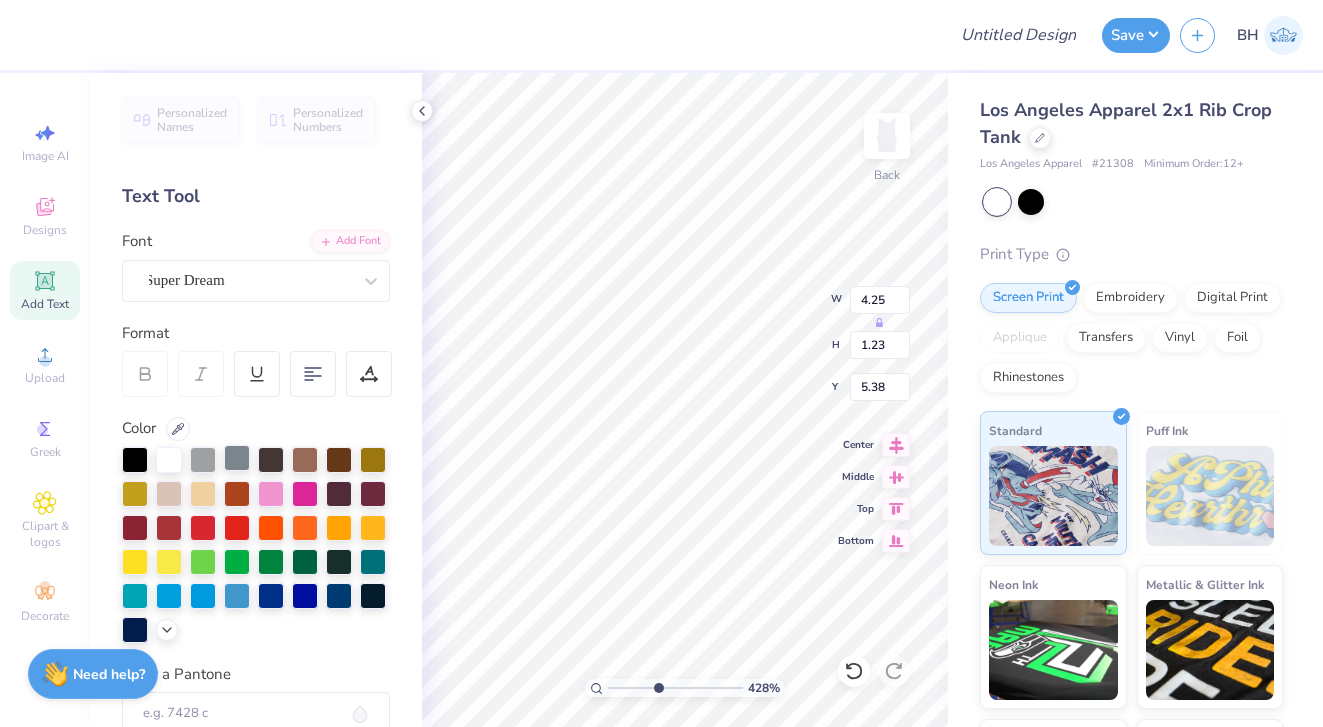 click on "Design Title Save BH Image AI Designs Add Text Upload Greek Clipart & logos Decorate Personalized Names Personalized Numbers Text Tool  Add Font Font Super Dream Format Color Enter a Pantone Styles Text Shape 428  % Back W 4.25 H 1.23 Y 5.38 Center Middle Top Bottom Los Angeles Apparel 2x1 Rib Crop Tank Los Angeles Apparel # 21308 Minimum Order:  12 +   Print Type Screen Print Embroidery Digital Print Applique Transfers Vinyl Foil Rhinestones Standard Puff Ink Neon Ink Metallic & Glitter Ink Glow in the Dark Ink Water based Ink Need help?  Chat with us." at bounding box center (661, 363) 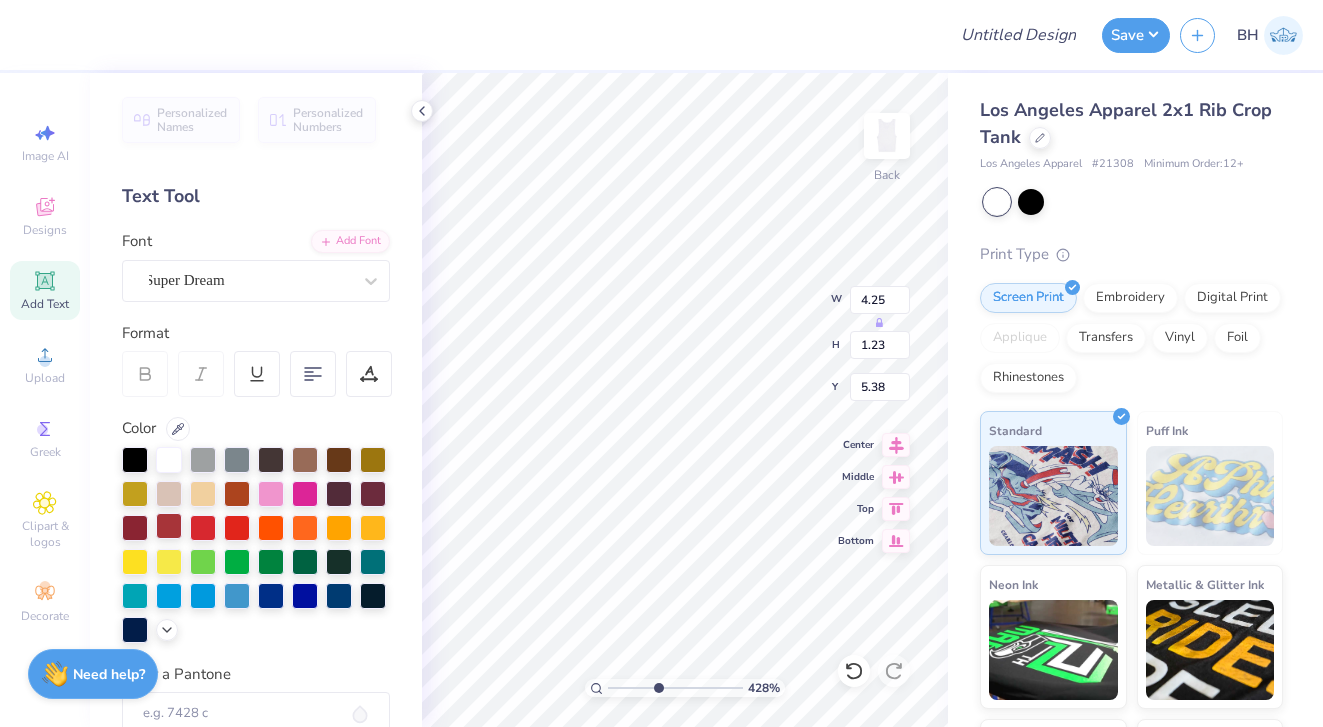 click at bounding box center (169, 526) 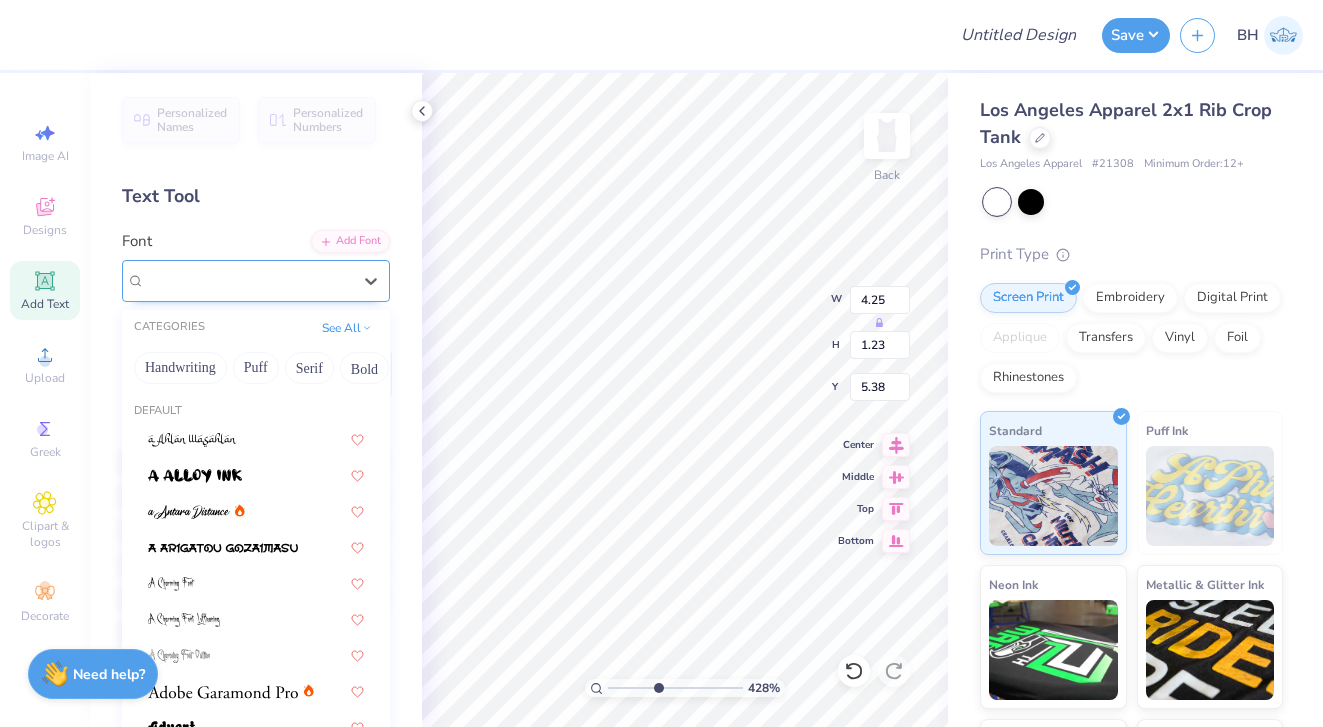 click on "Super Dream" at bounding box center (248, 280) 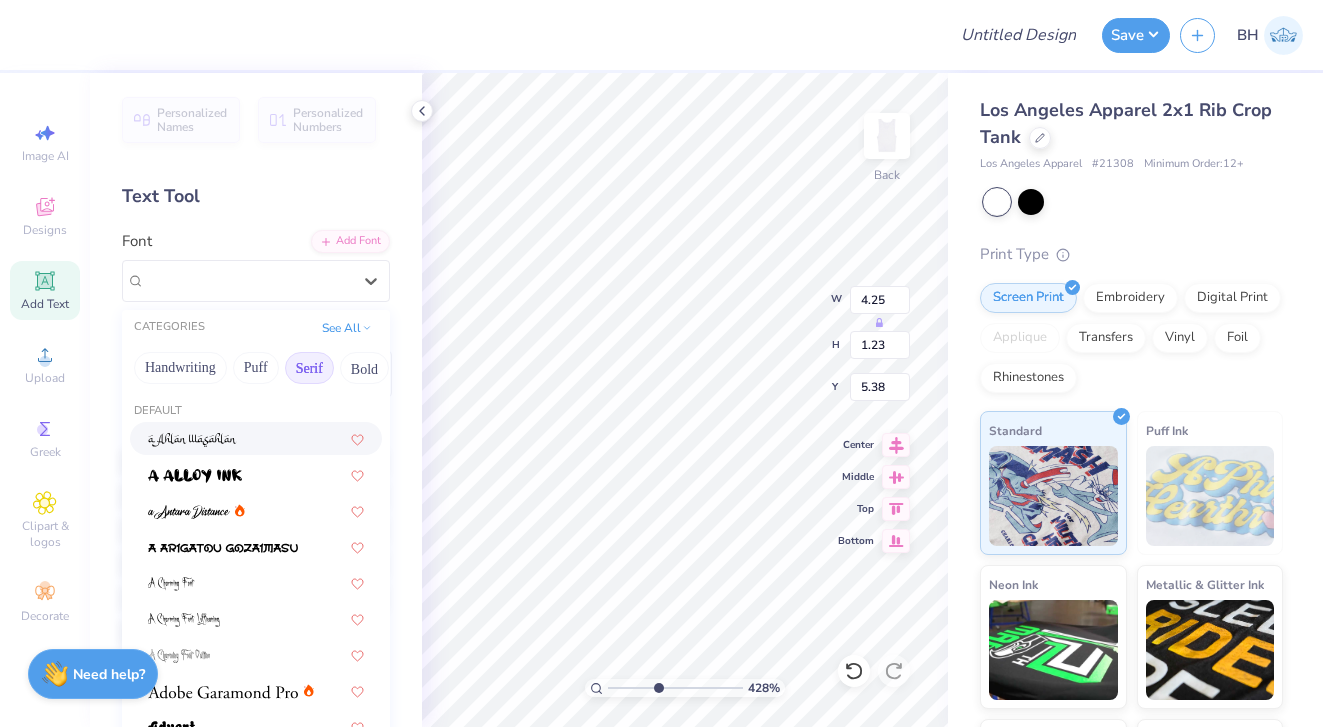 click on "Serif" at bounding box center [309, 368] 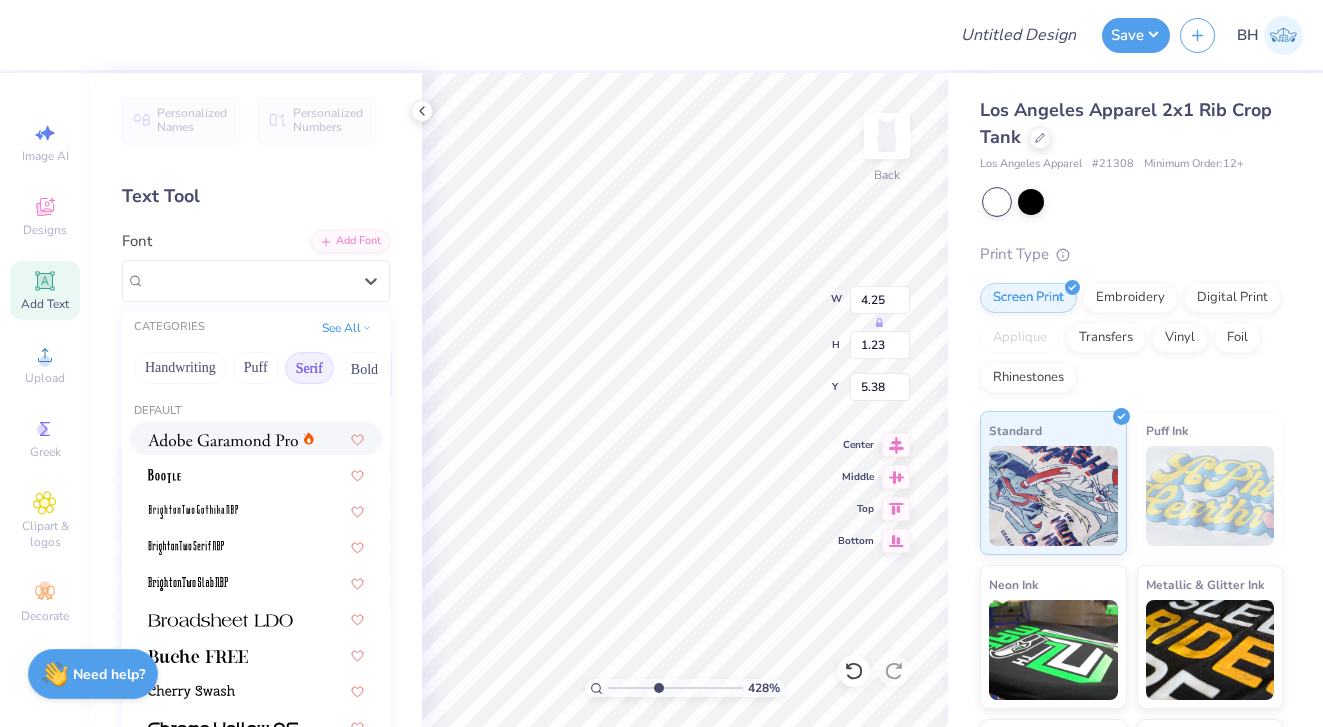 click at bounding box center [223, 438] 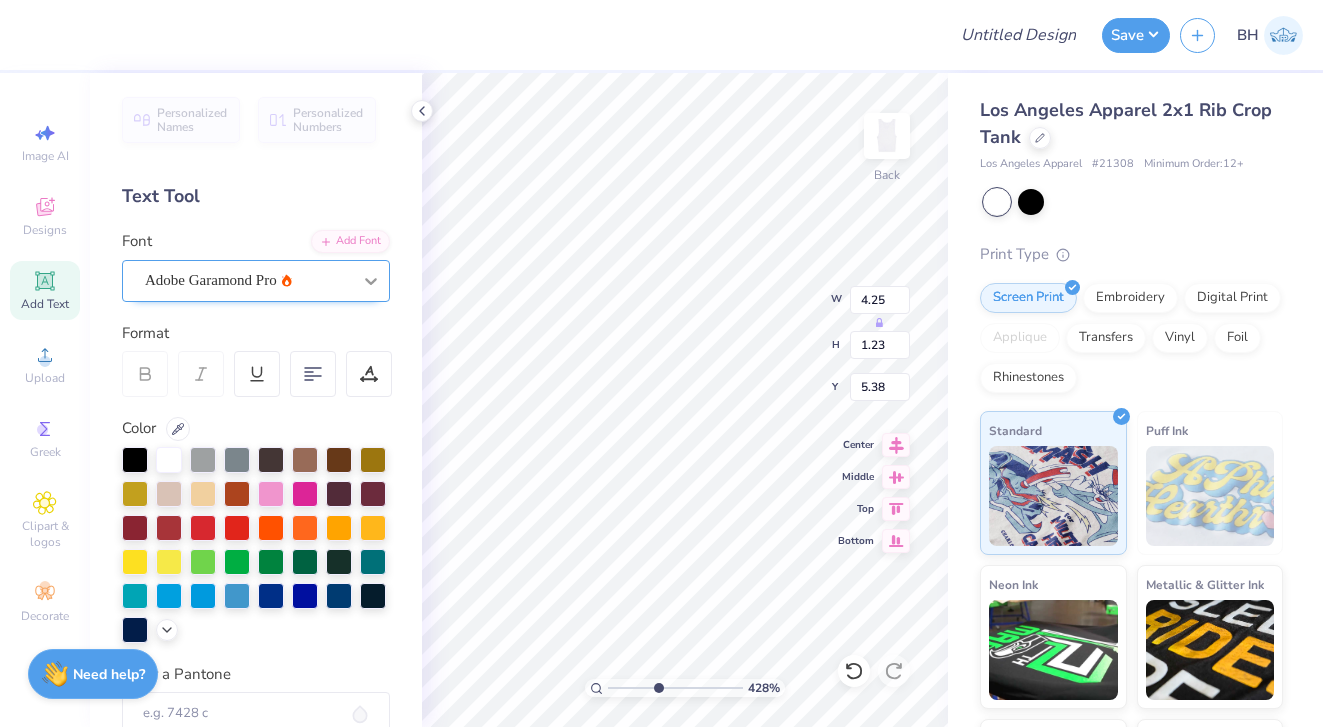 click 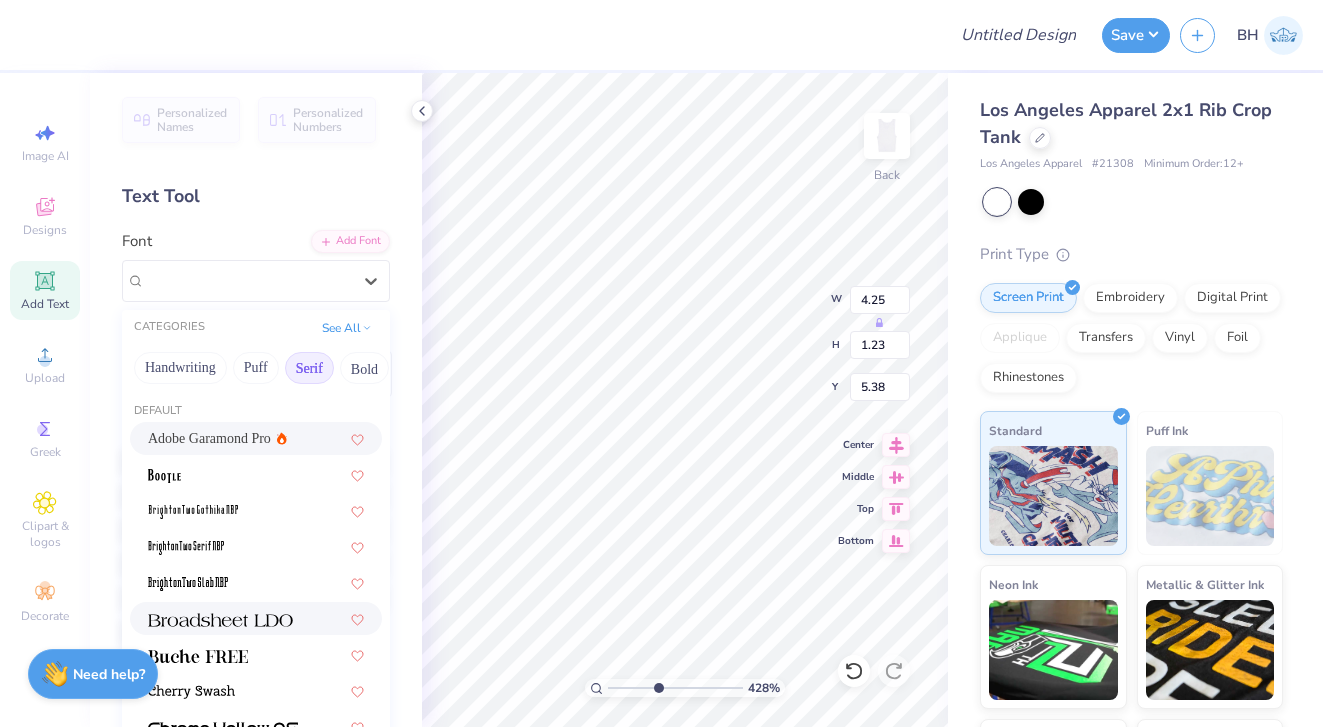 click at bounding box center [220, 620] 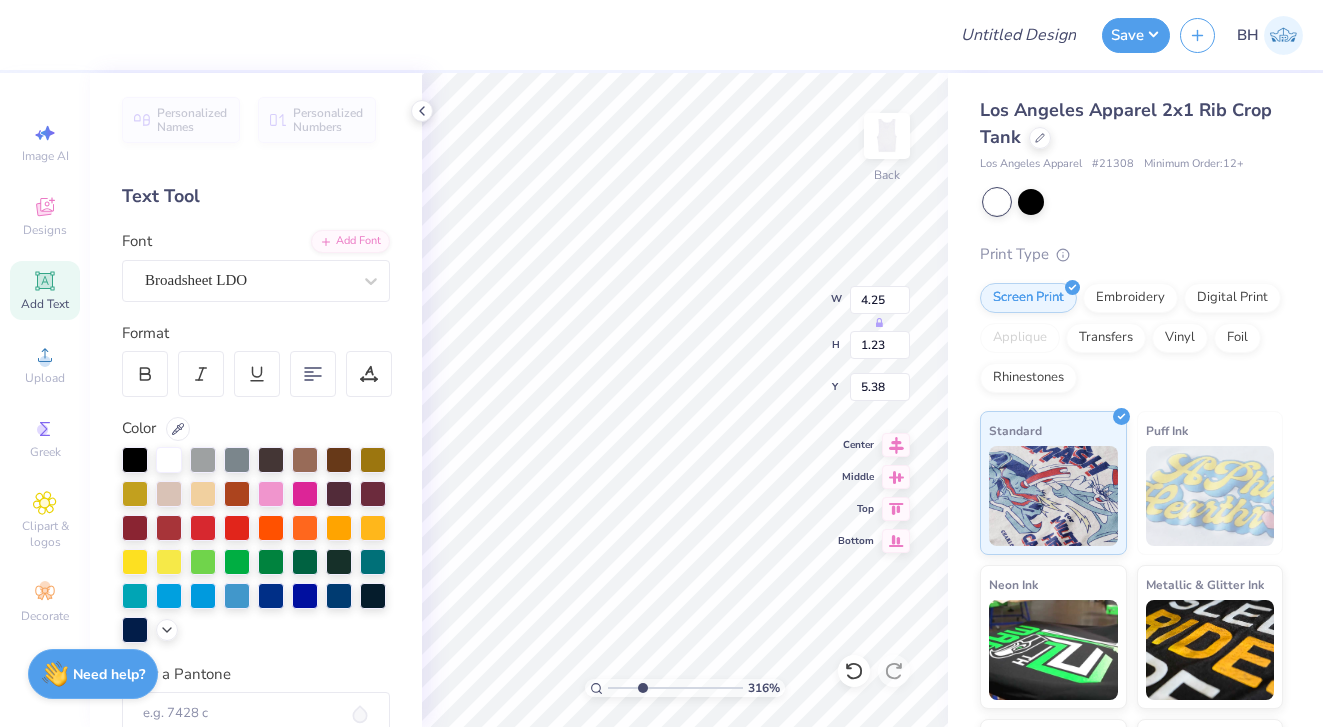 drag, startPoint x: 656, startPoint y: 687, endPoint x: 641, endPoint y: 687, distance: 15 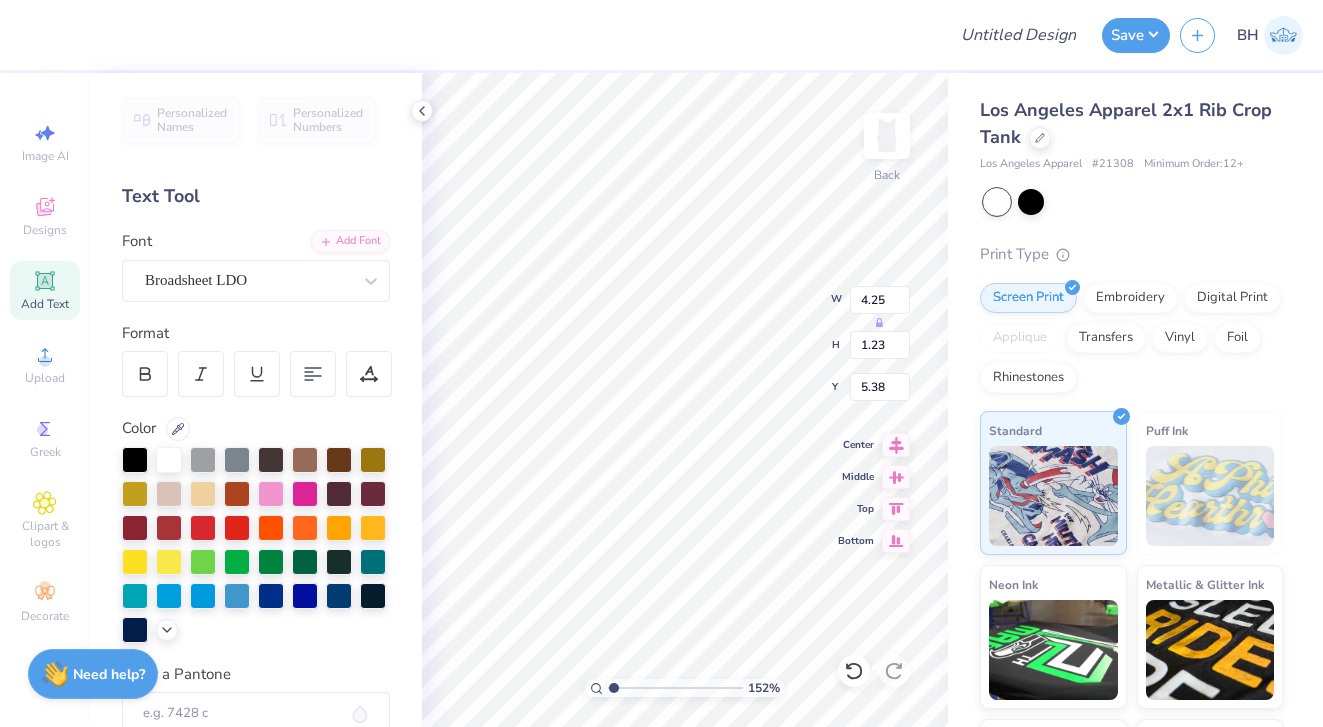 drag, startPoint x: 641, startPoint y: 687, endPoint x: 613, endPoint y: 686, distance: 28.01785 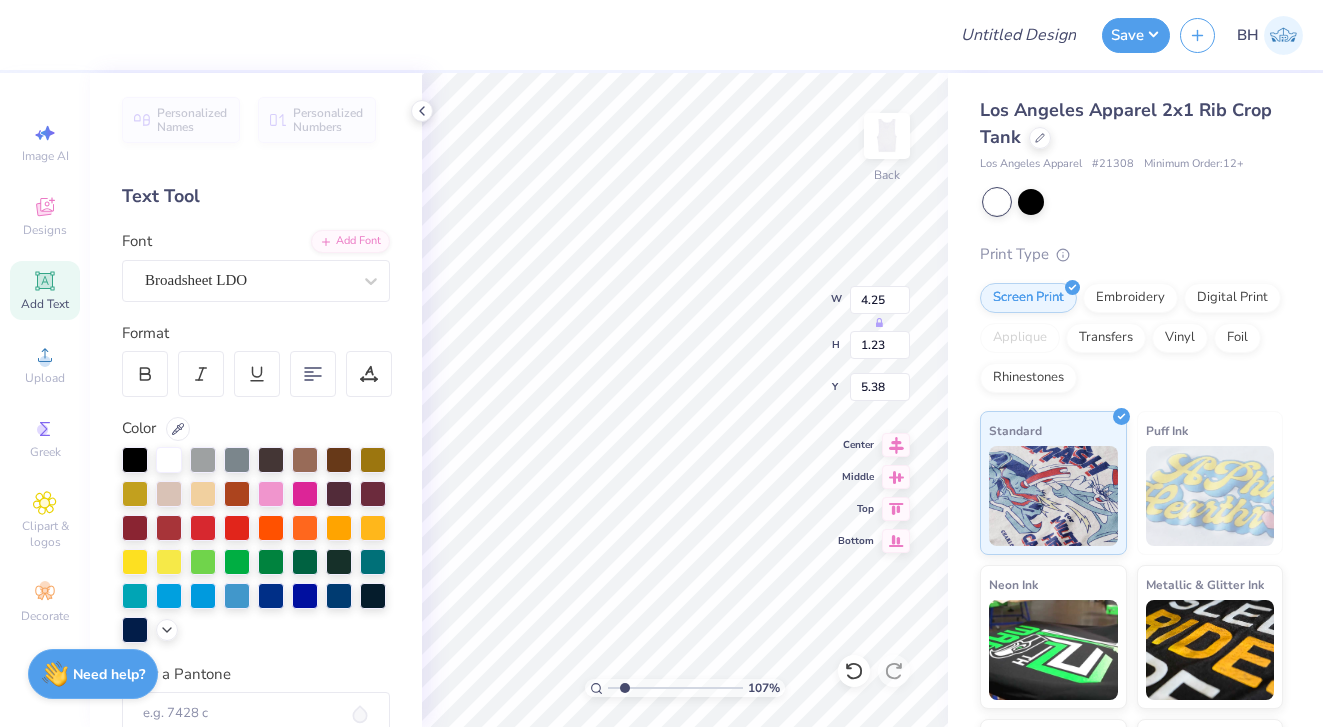 type on "1.89" 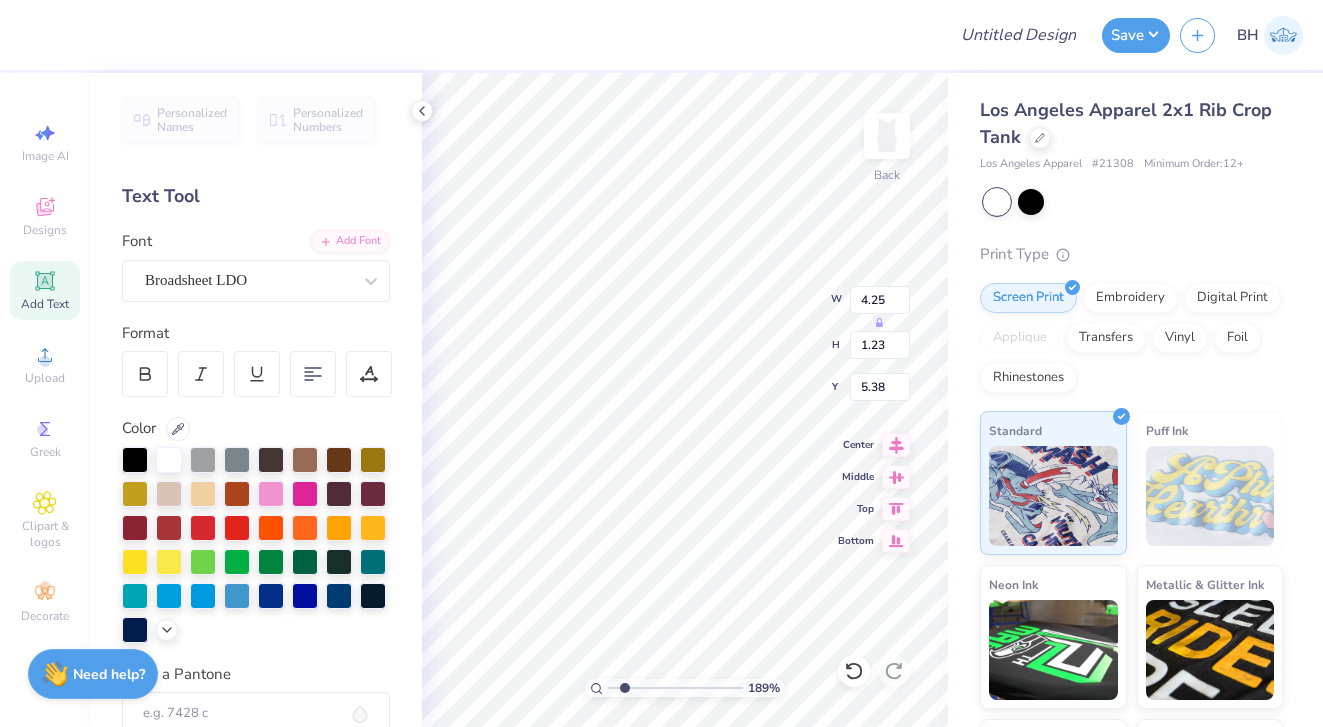 scroll, scrollTop: 0, scrollLeft: 0, axis: both 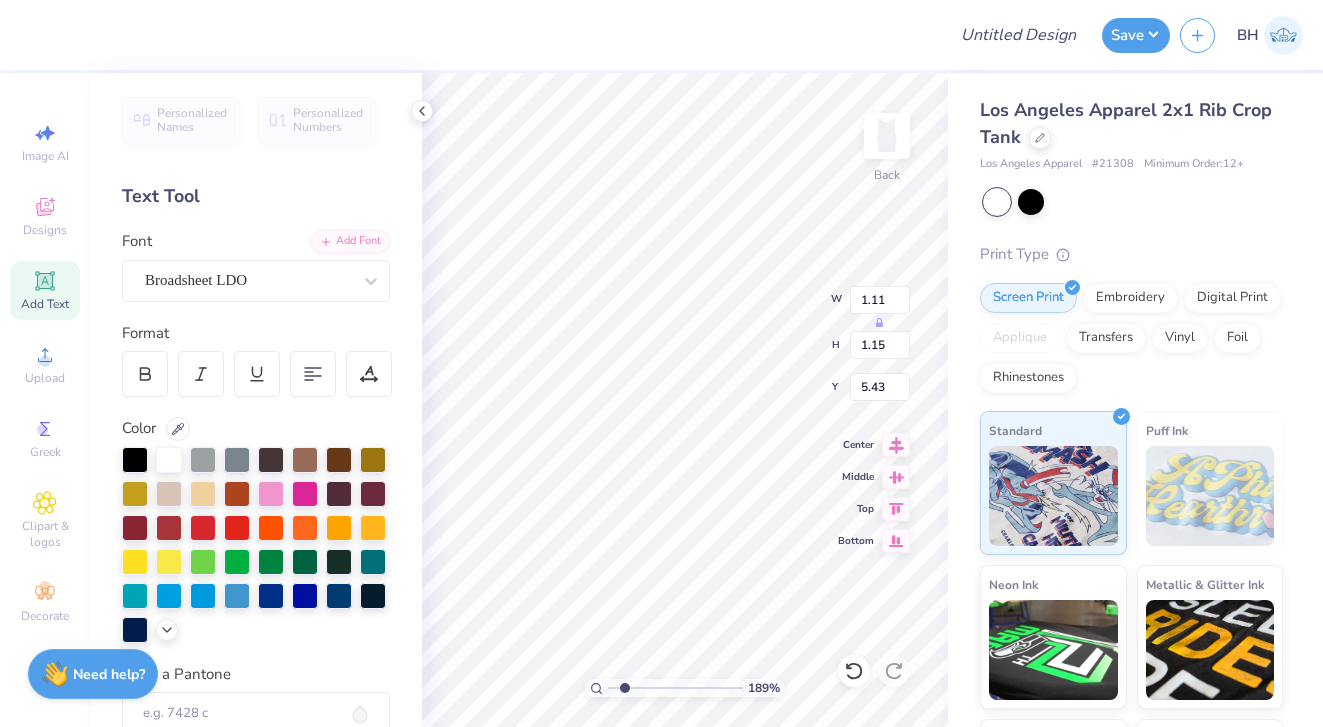 type on "0.38" 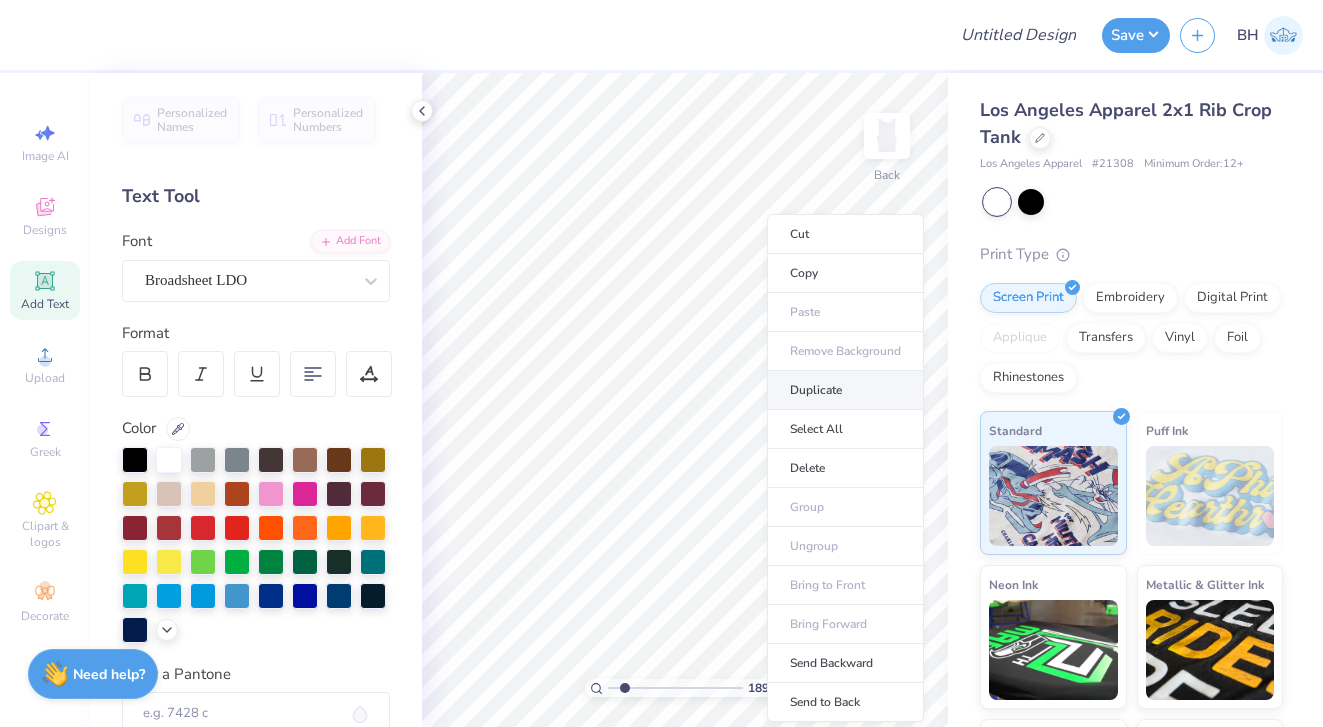 click on "Duplicate" at bounding box center (845, 390) 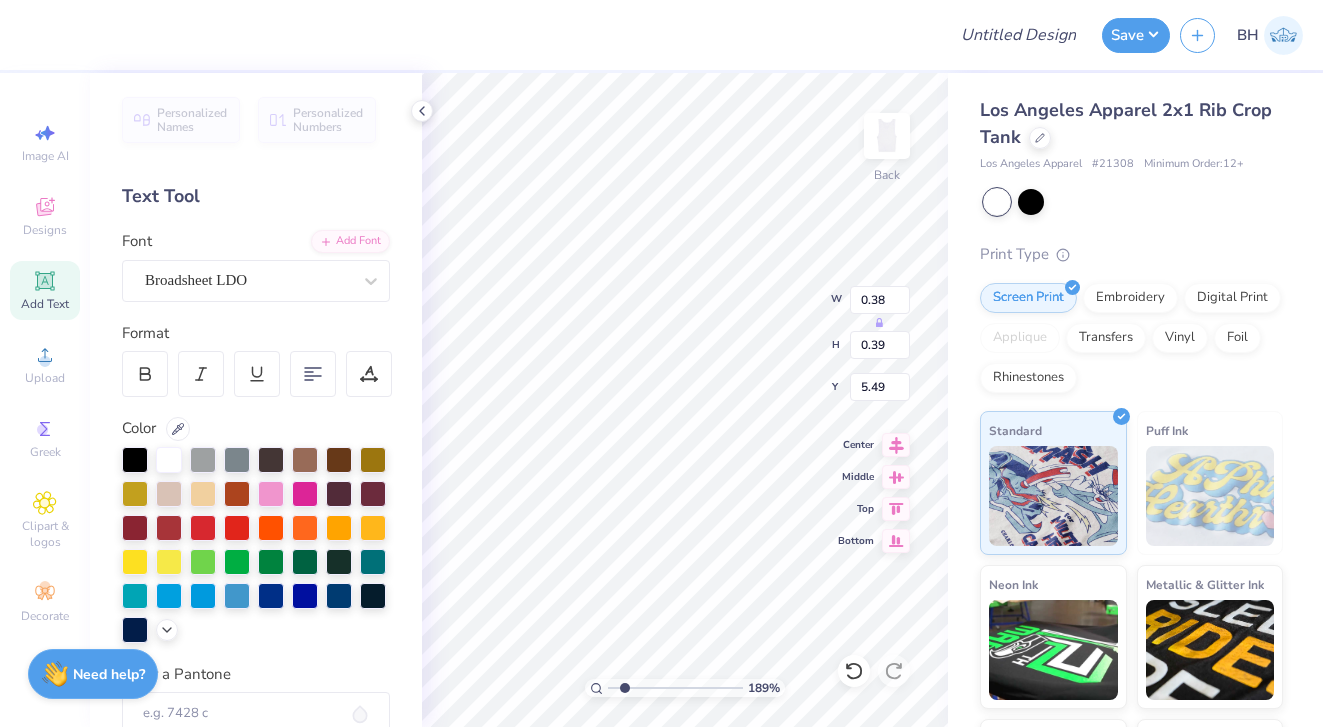 type on "6.49" 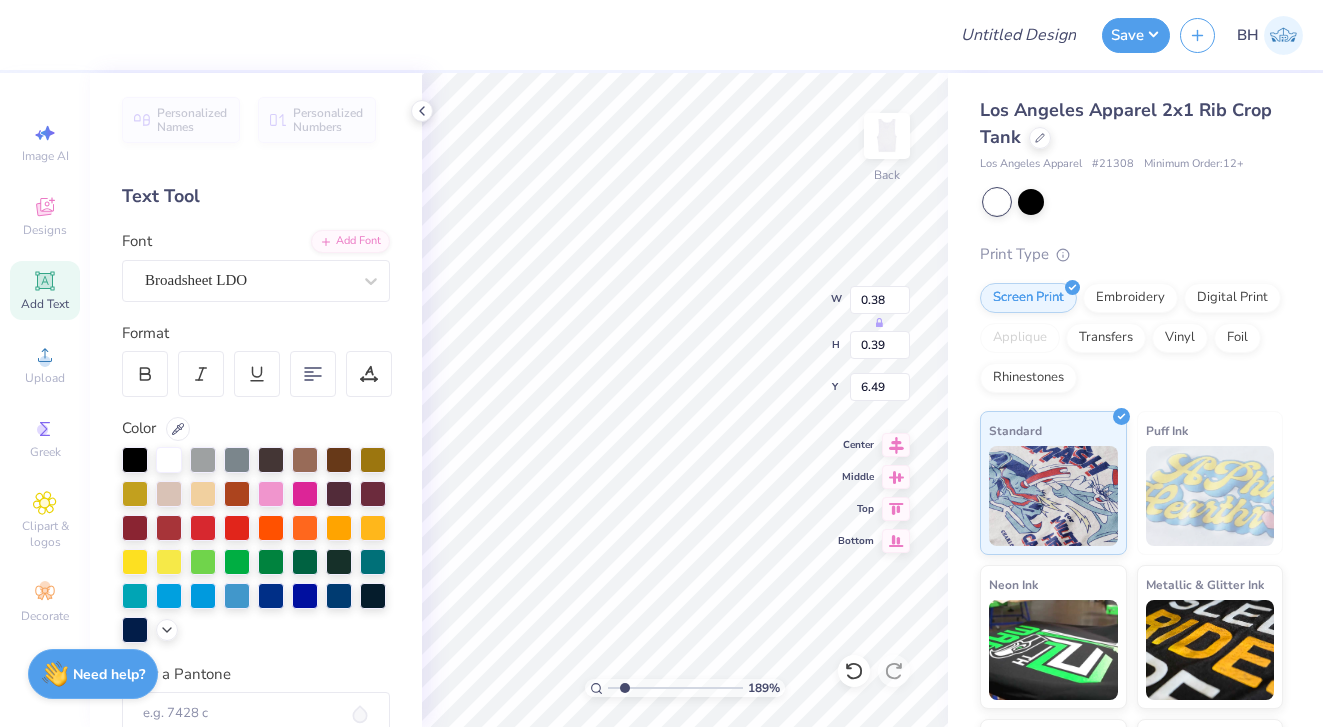 type on "I" 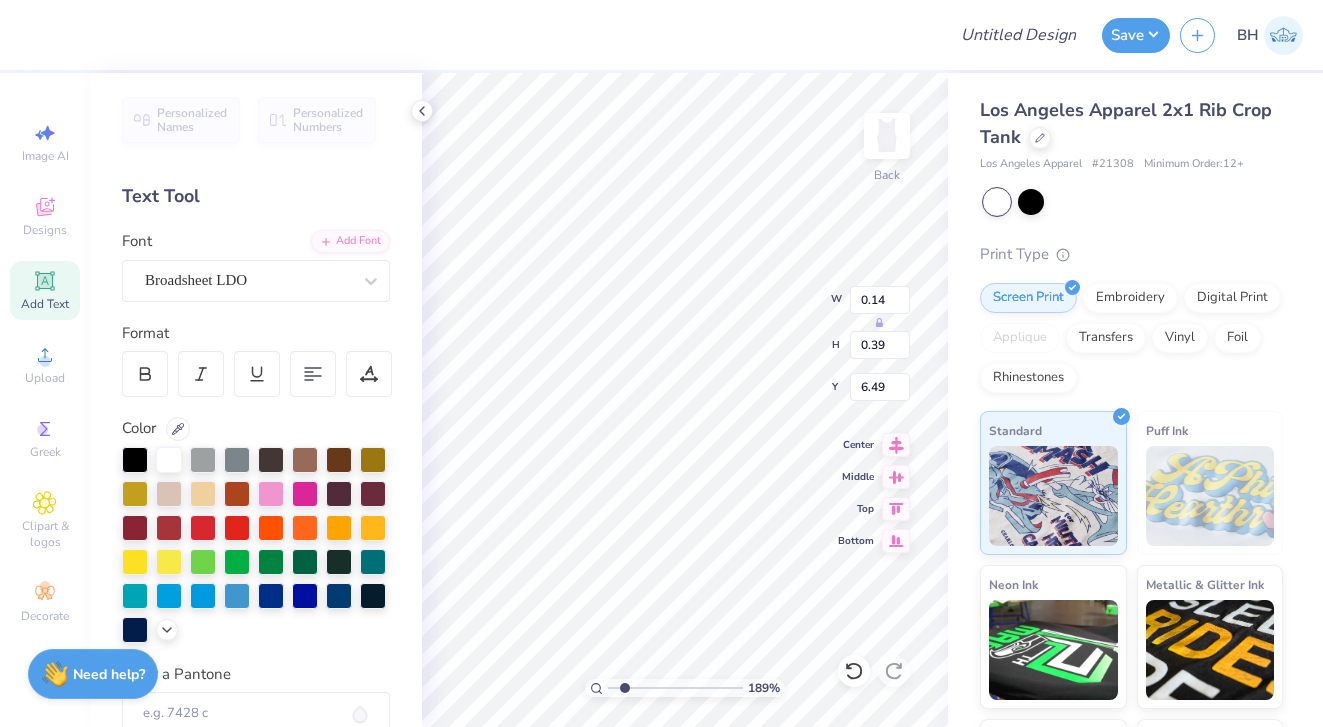 type on "6.00" 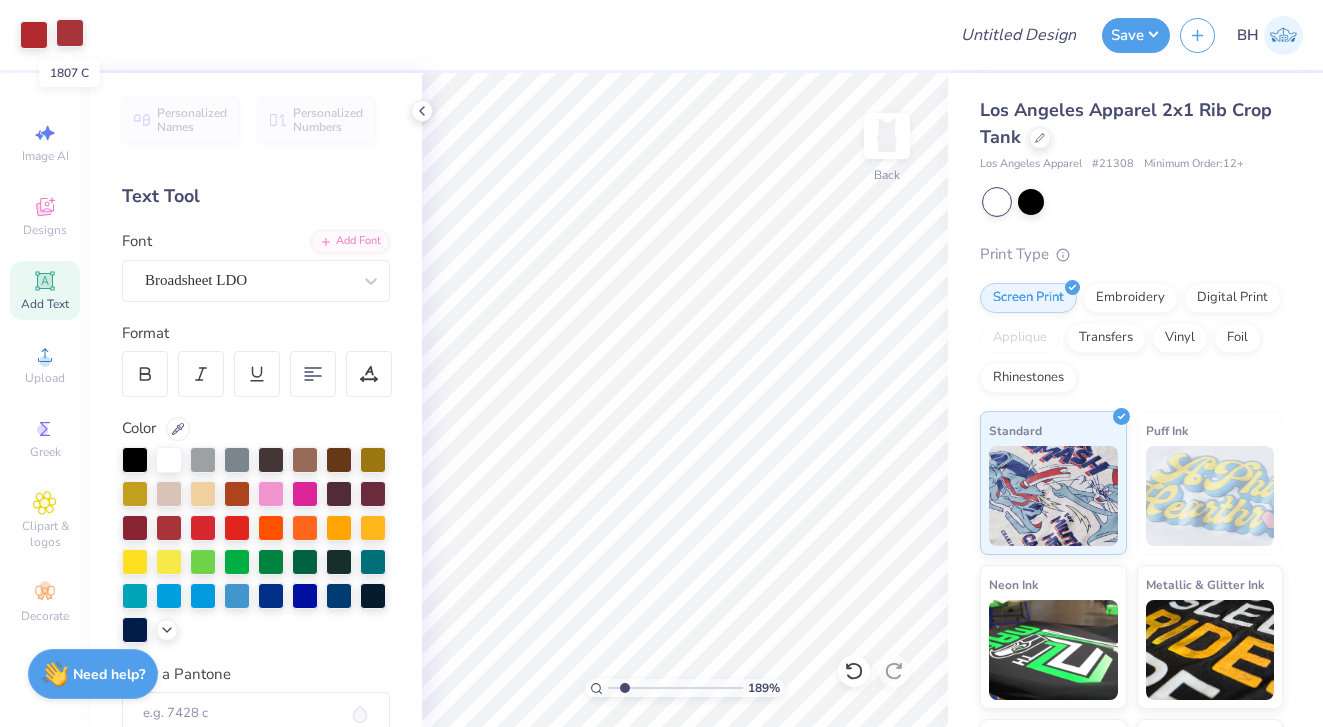click at bounding box center [70, 33] 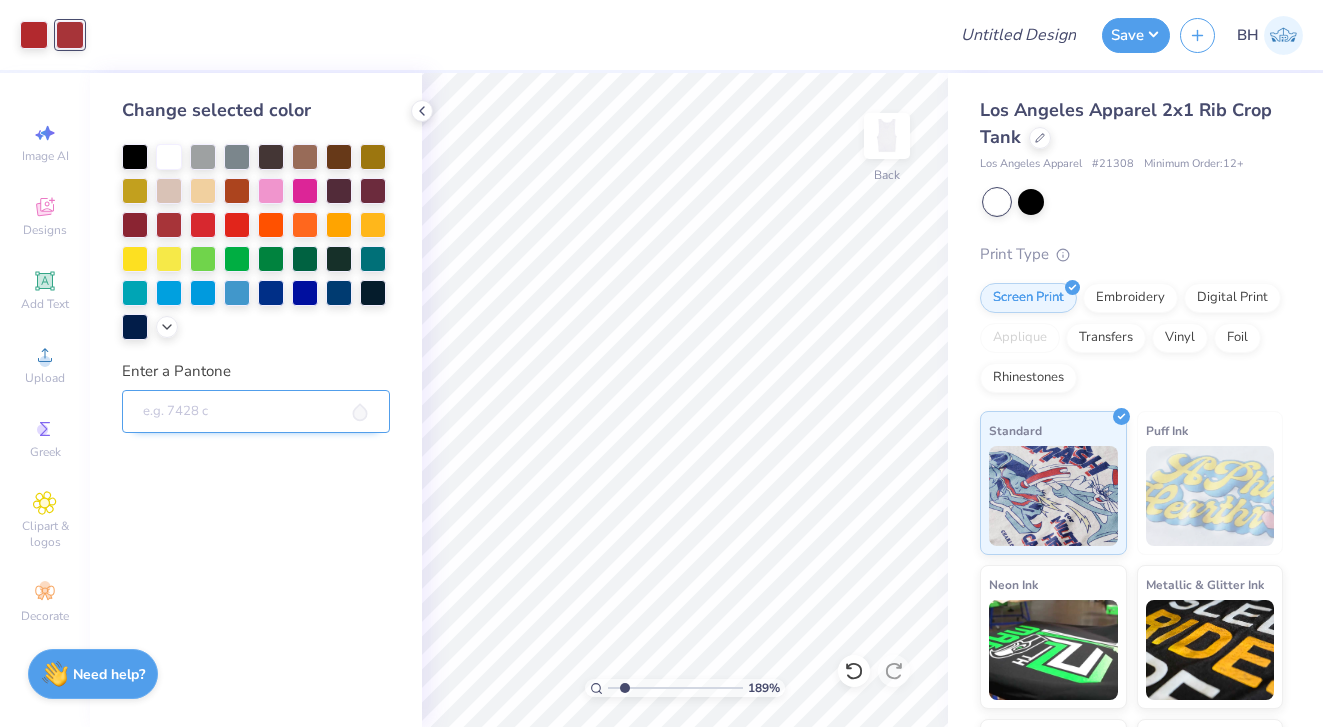 click on "Enter a Pantone" at bounding box center [256, 412] 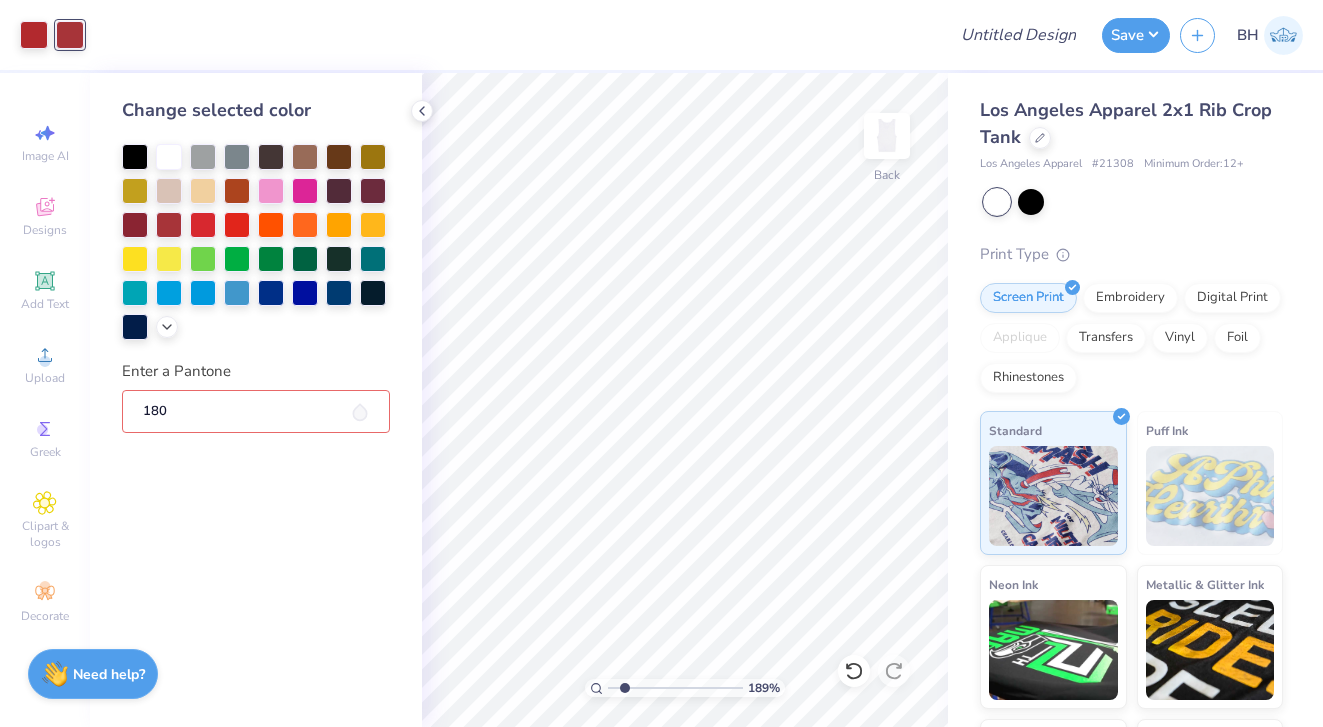 type on "1805" 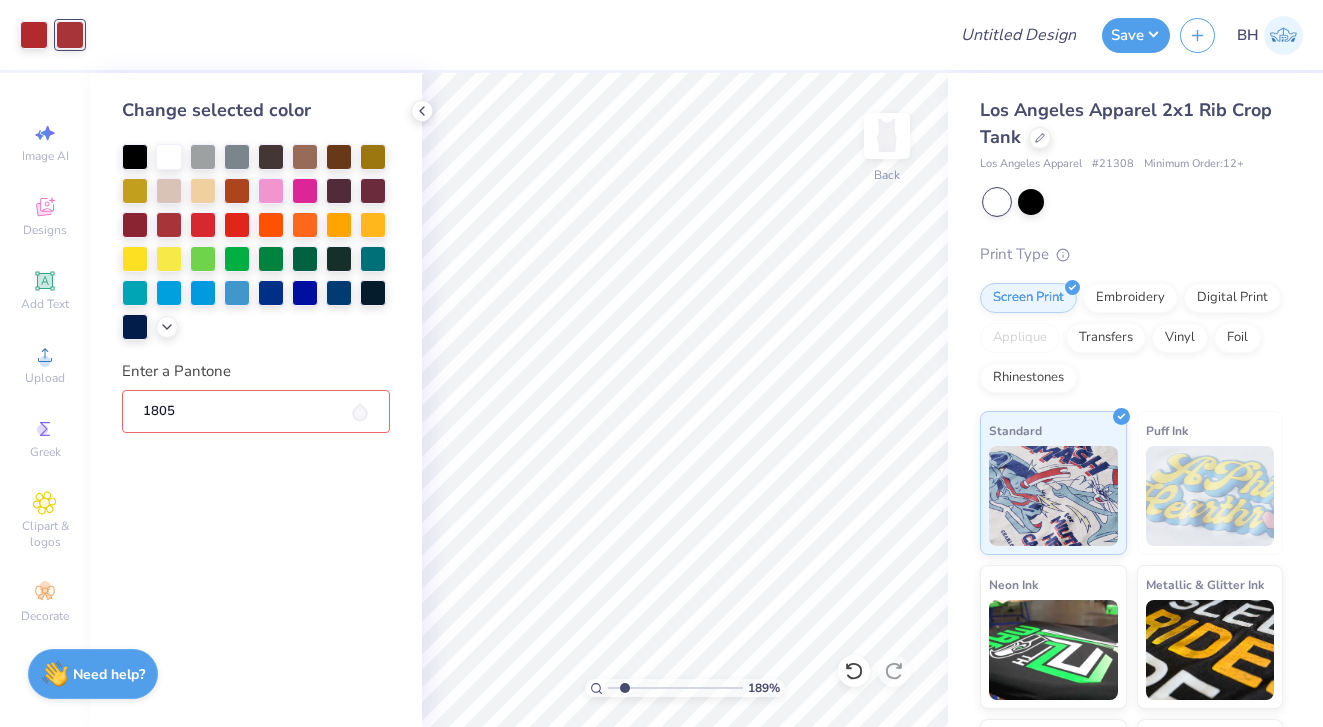 type 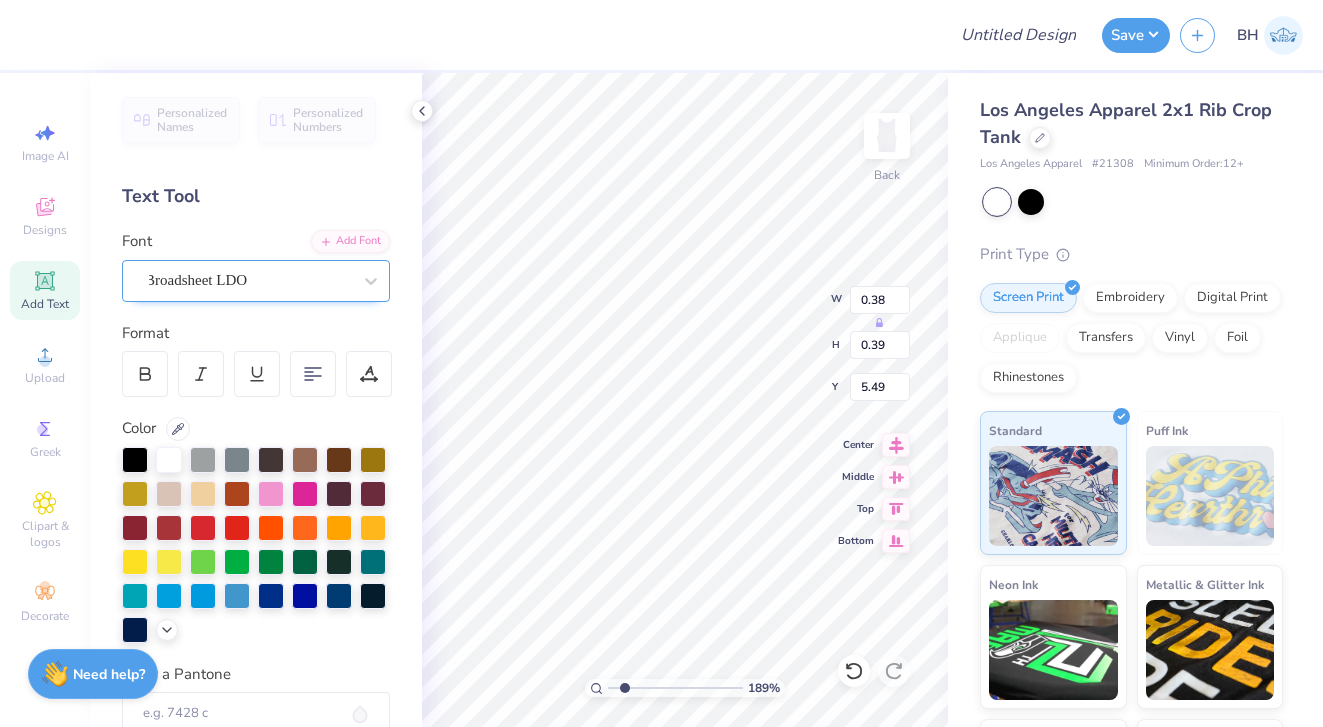 click at bounding box center [248, 280] 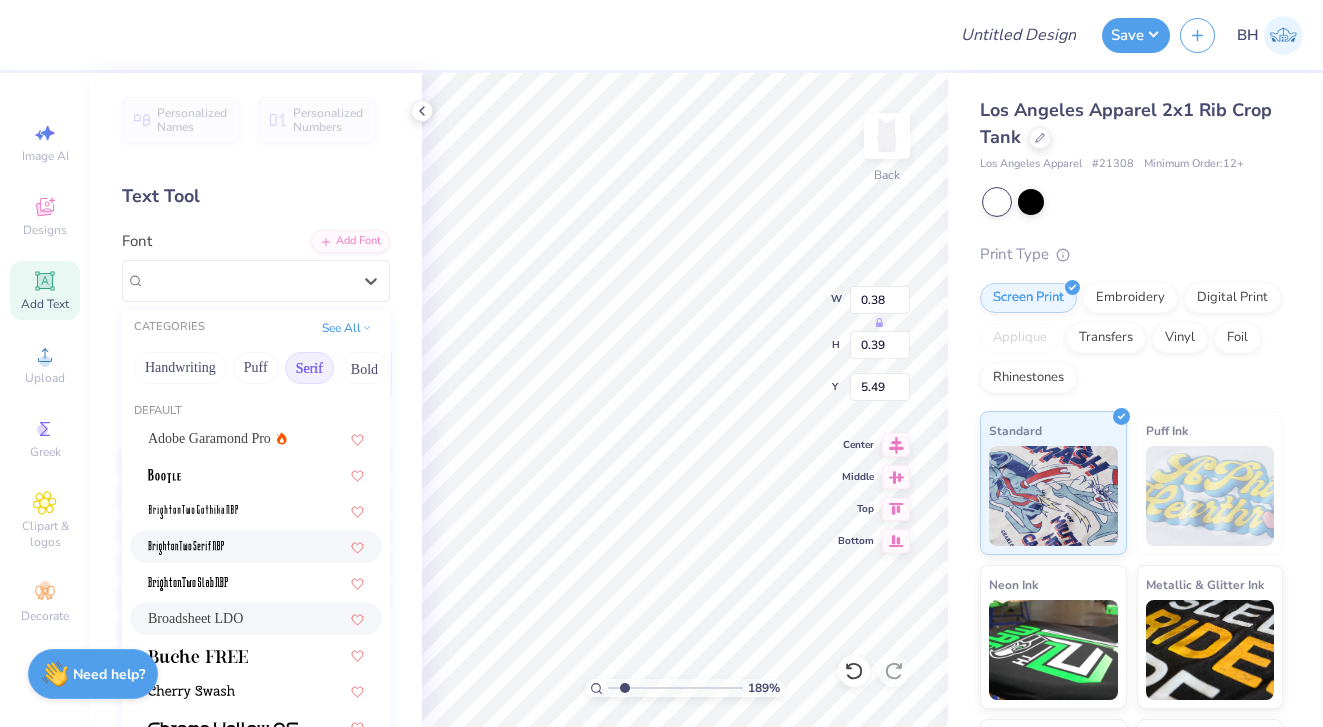 click at bounding box center [256, 546] 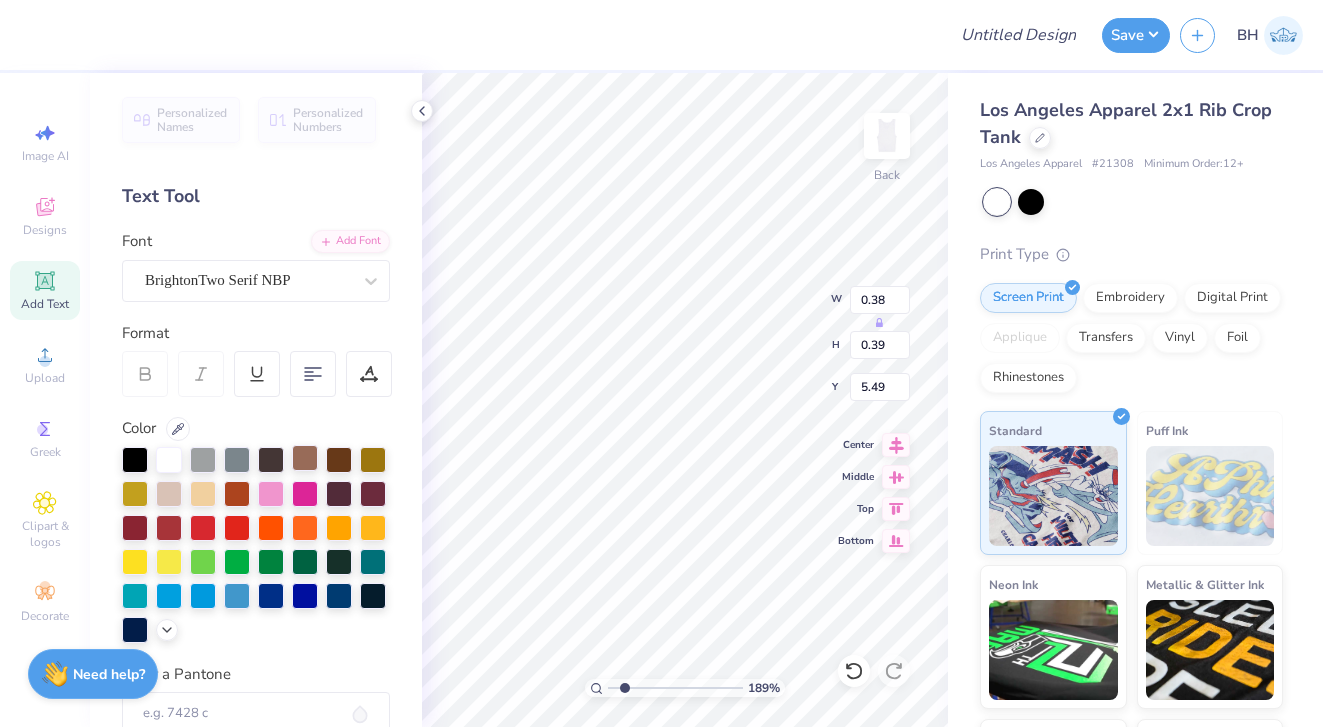 type on "0.13" 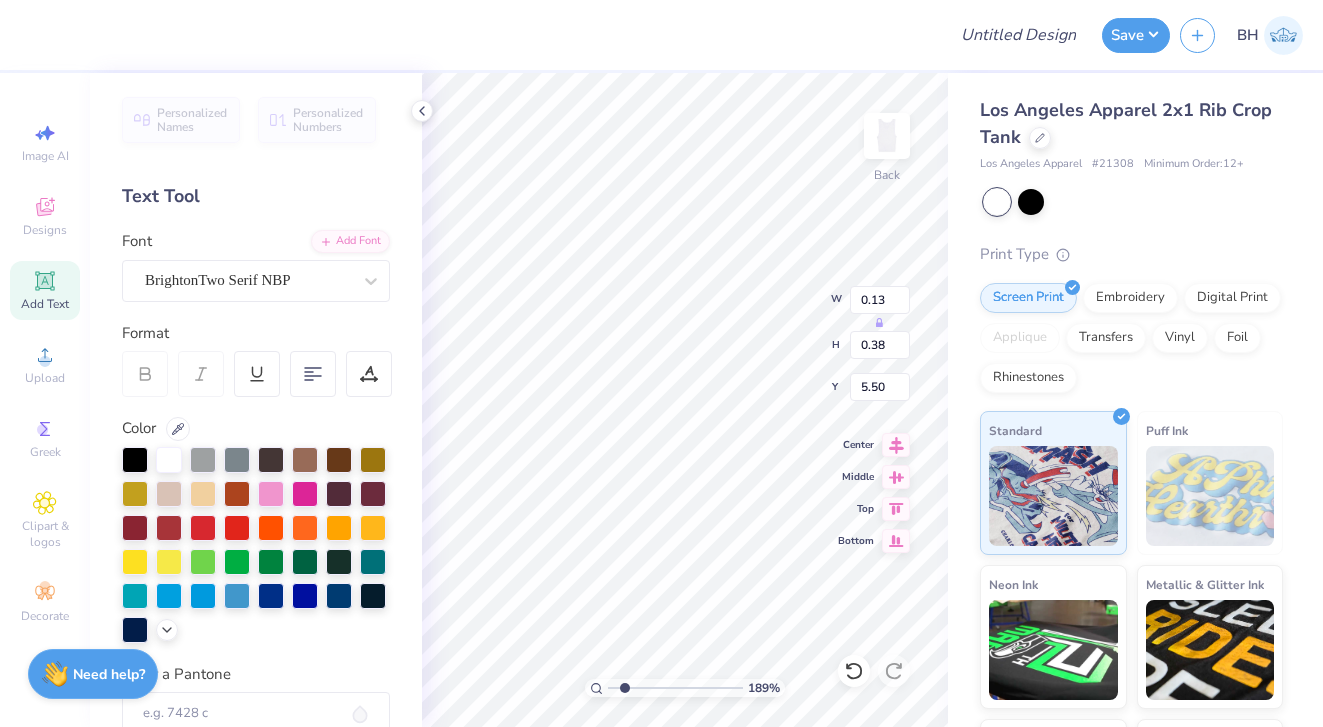 type on "0.17" 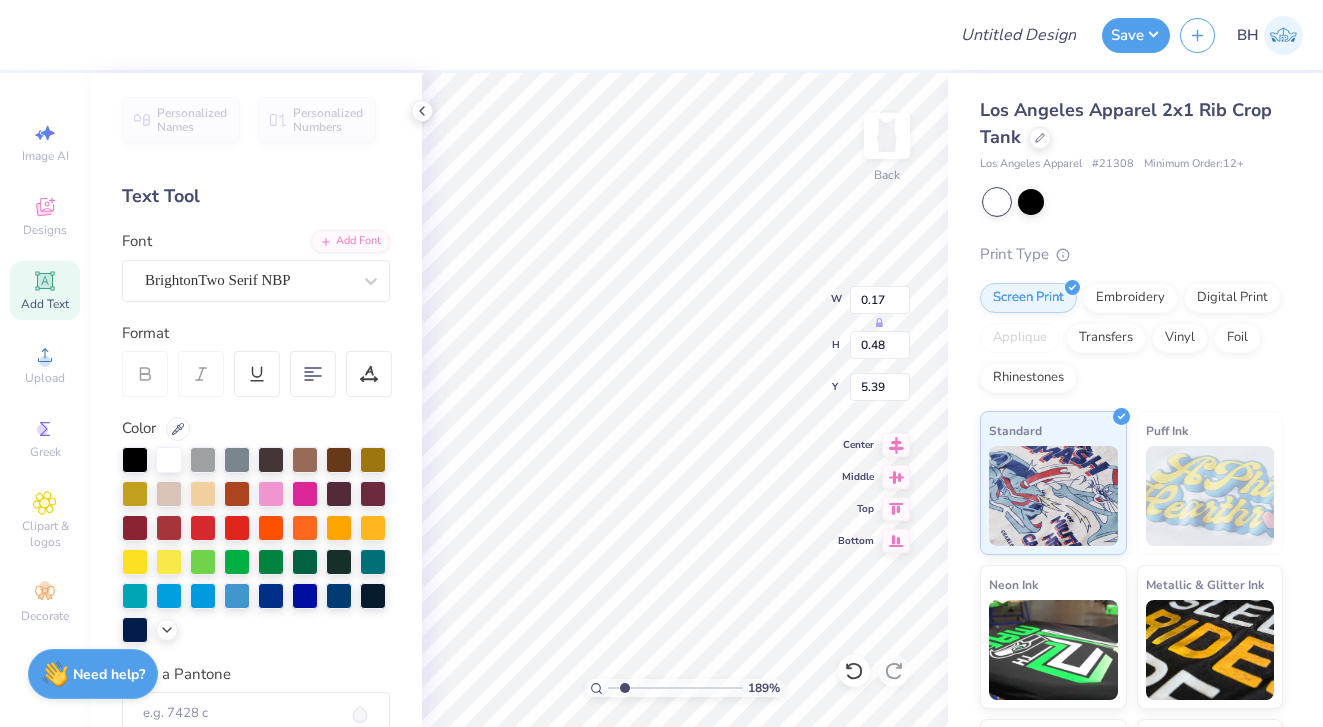 type on "5.40" 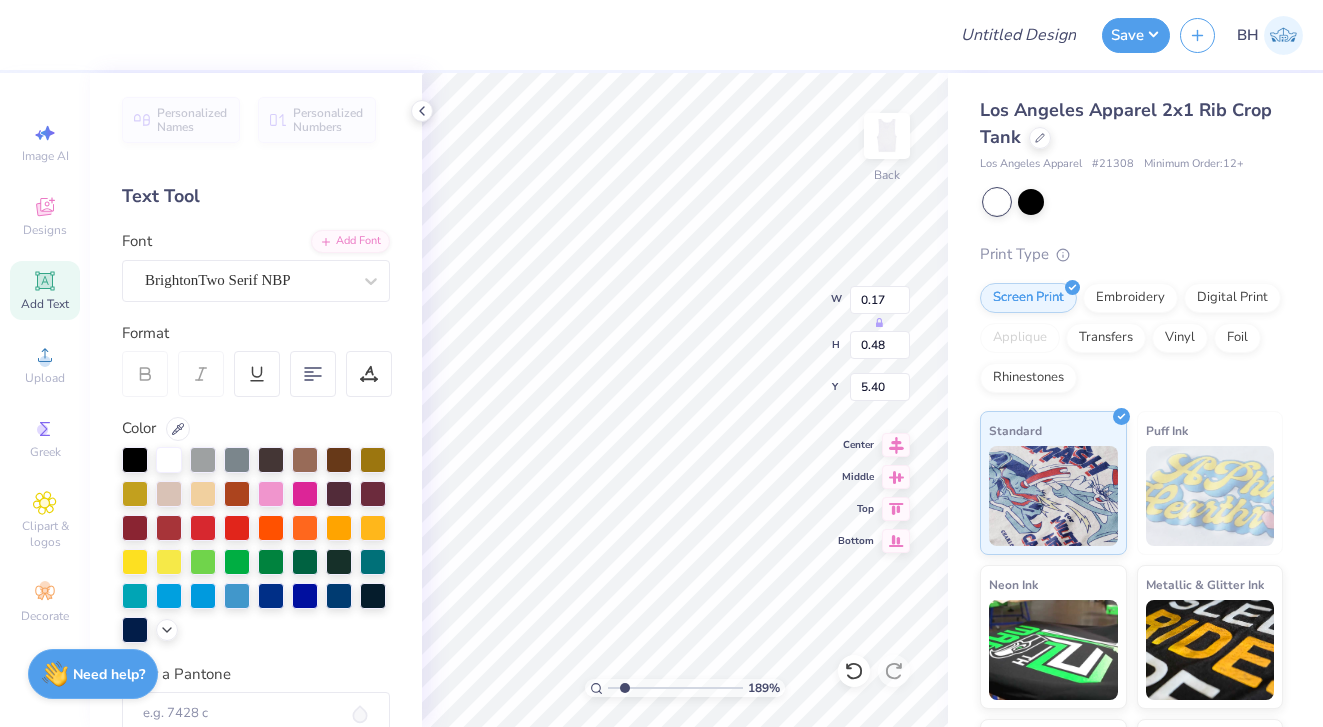 type on "0.14" 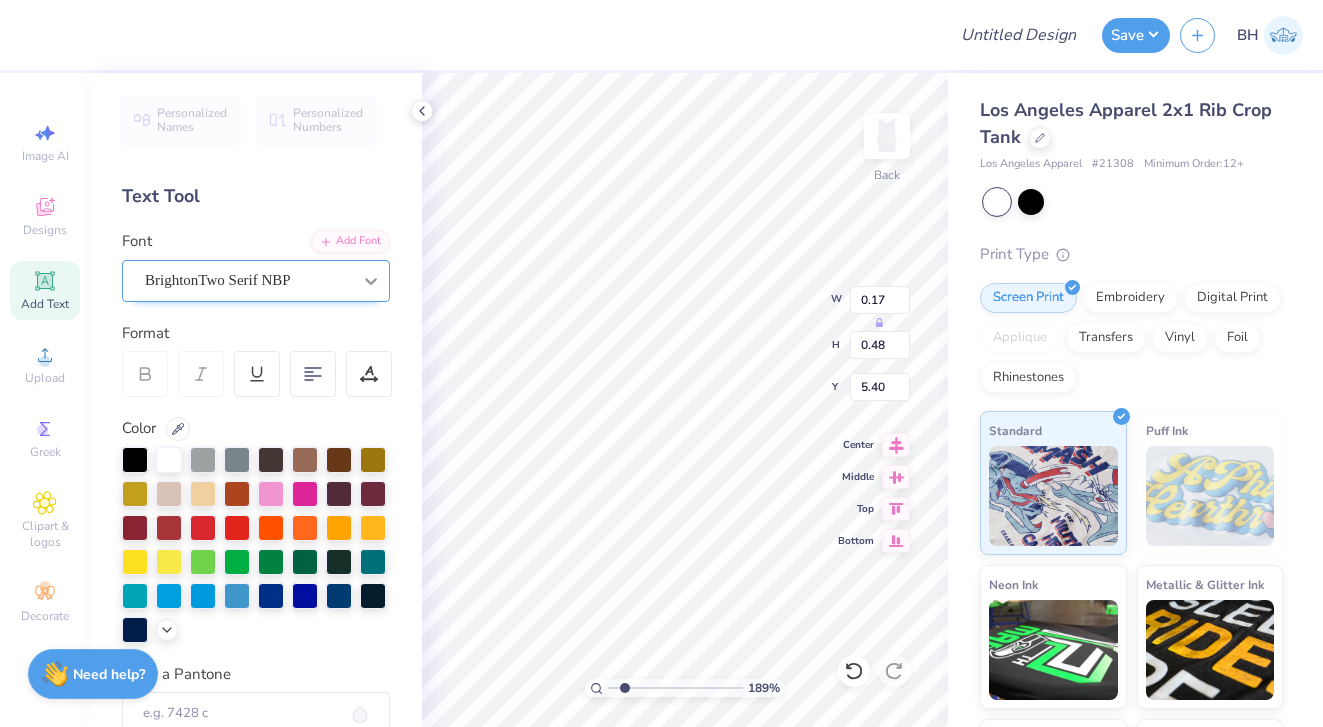click 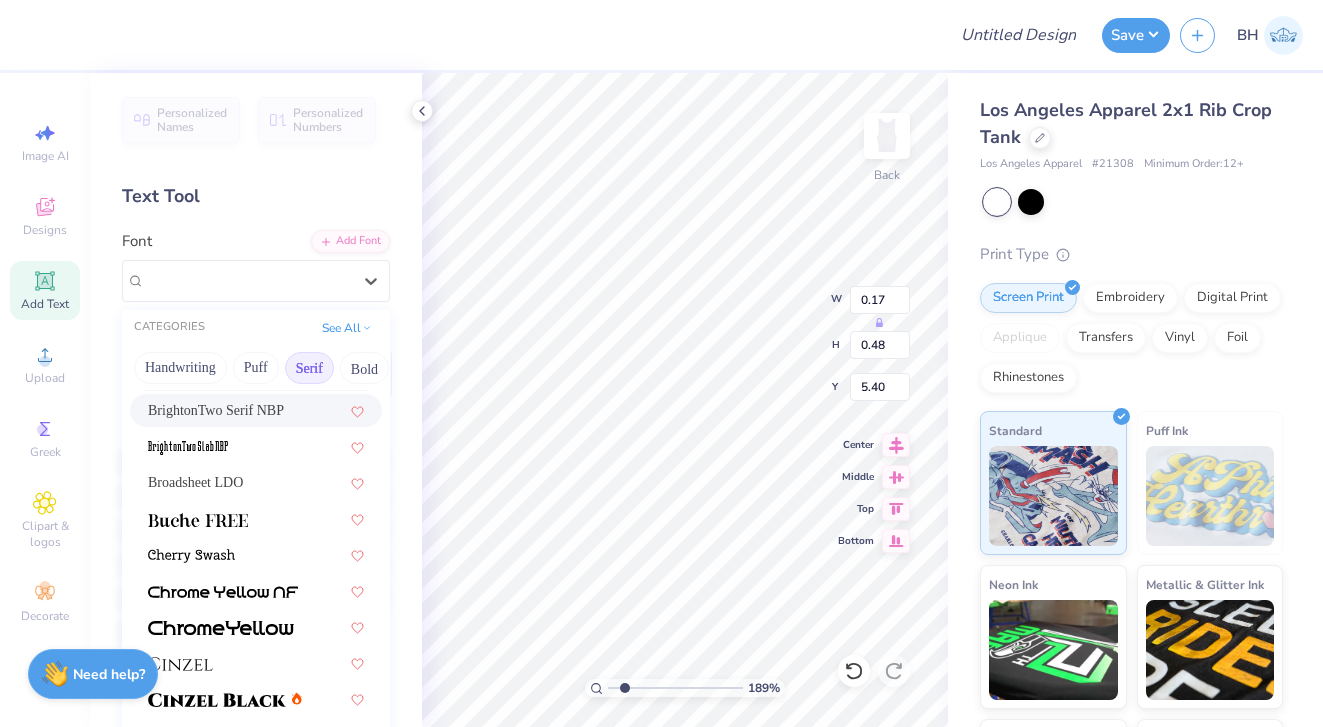 scroll, scrollTop: 155, scrollLeft: 0, axis: vertical 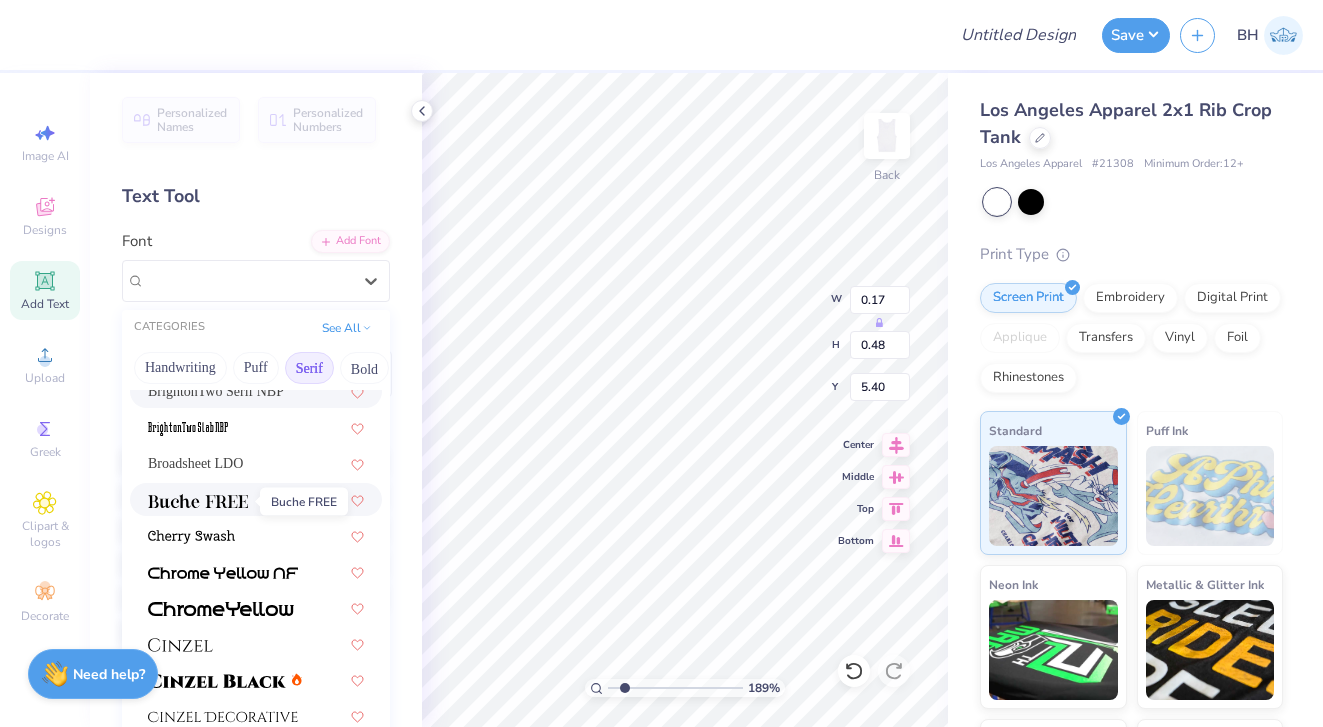 click at bounding box center [198, 501] 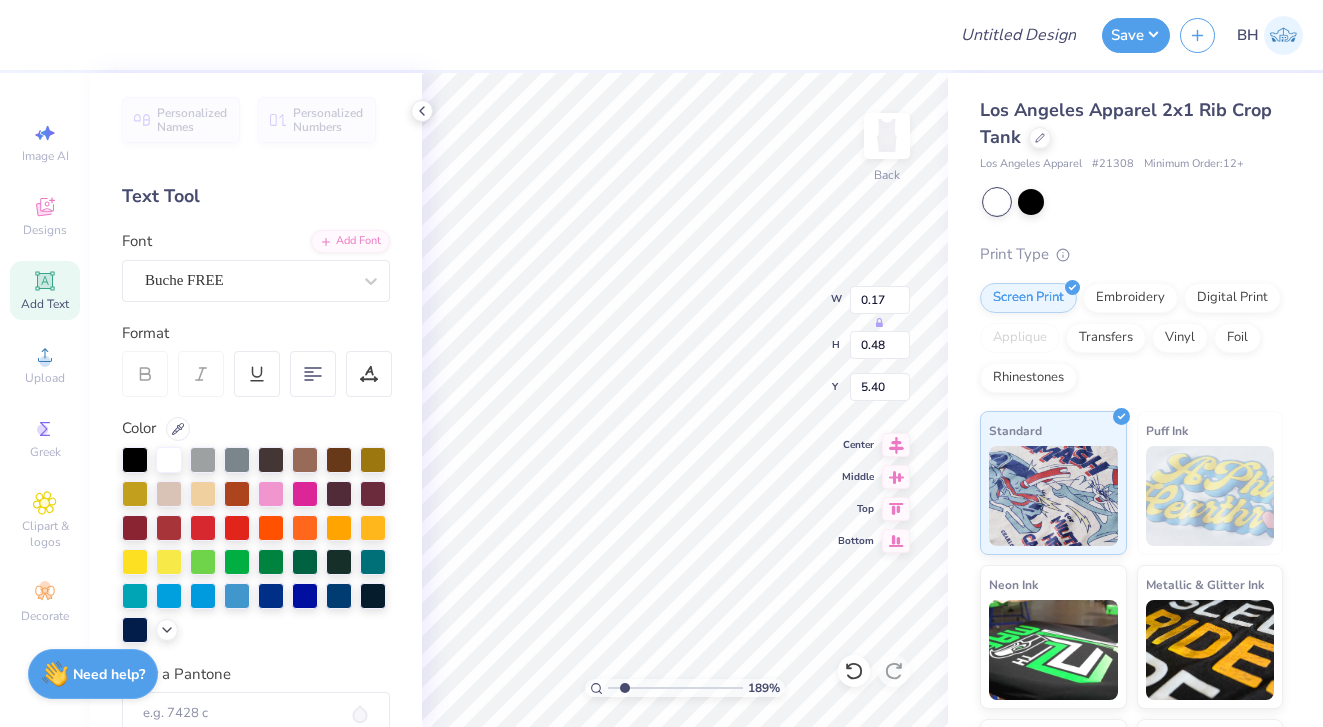 type on "0.41" 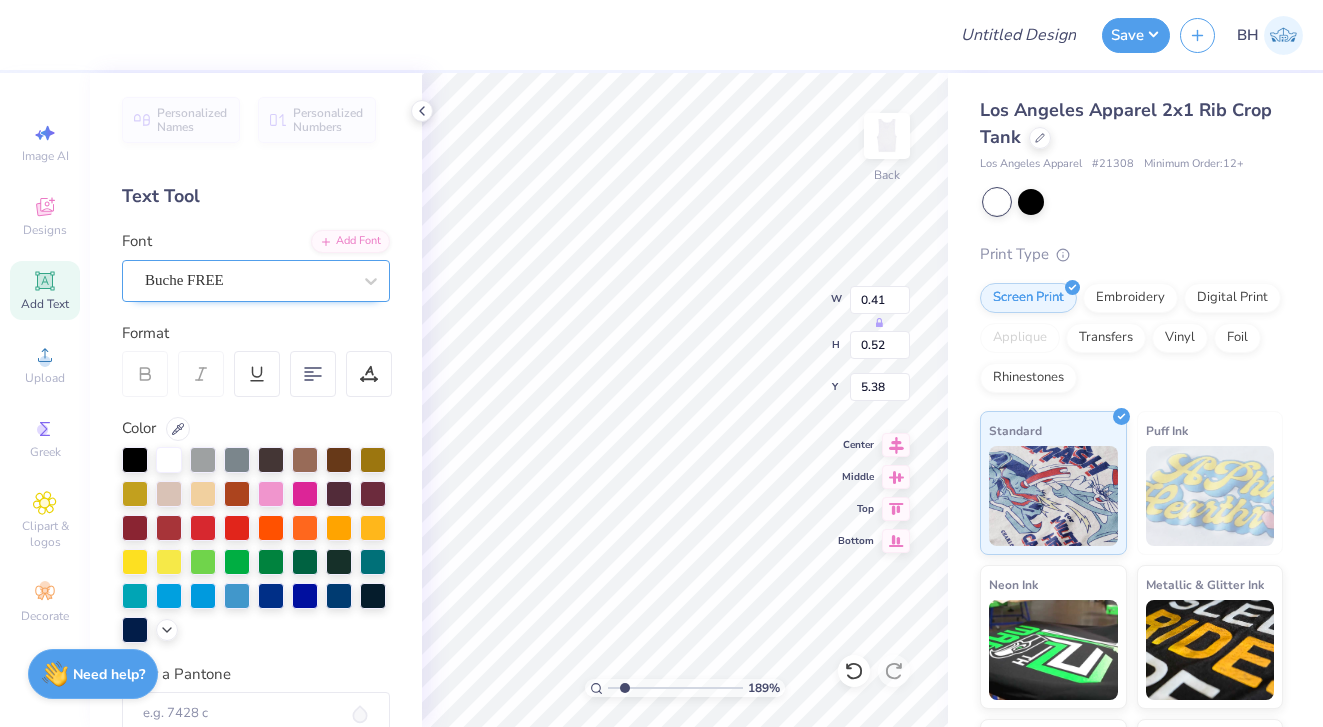 click on "Buche FREE" at bounding box center (248, 280) 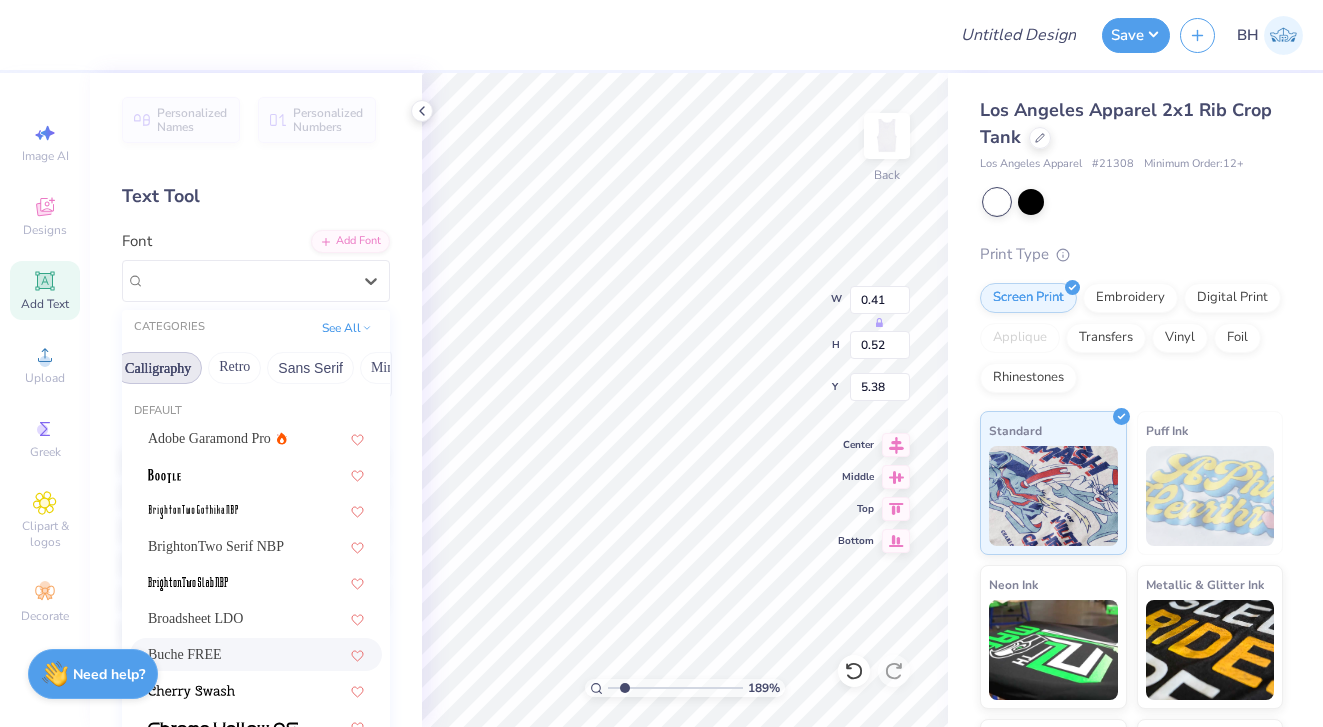 scroll, scrollTop: 0, scrollLeft: 327, axis: horizontal 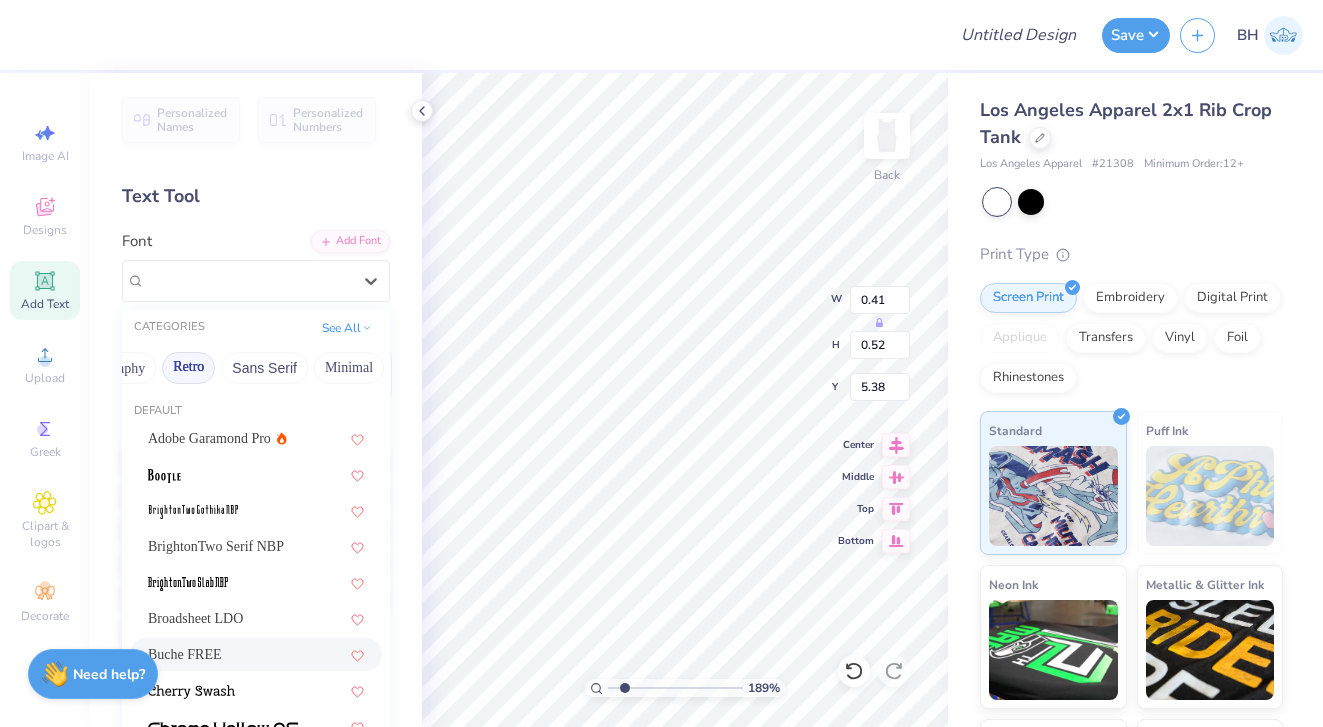 click on "Retro" at bounding box center [188, 368] 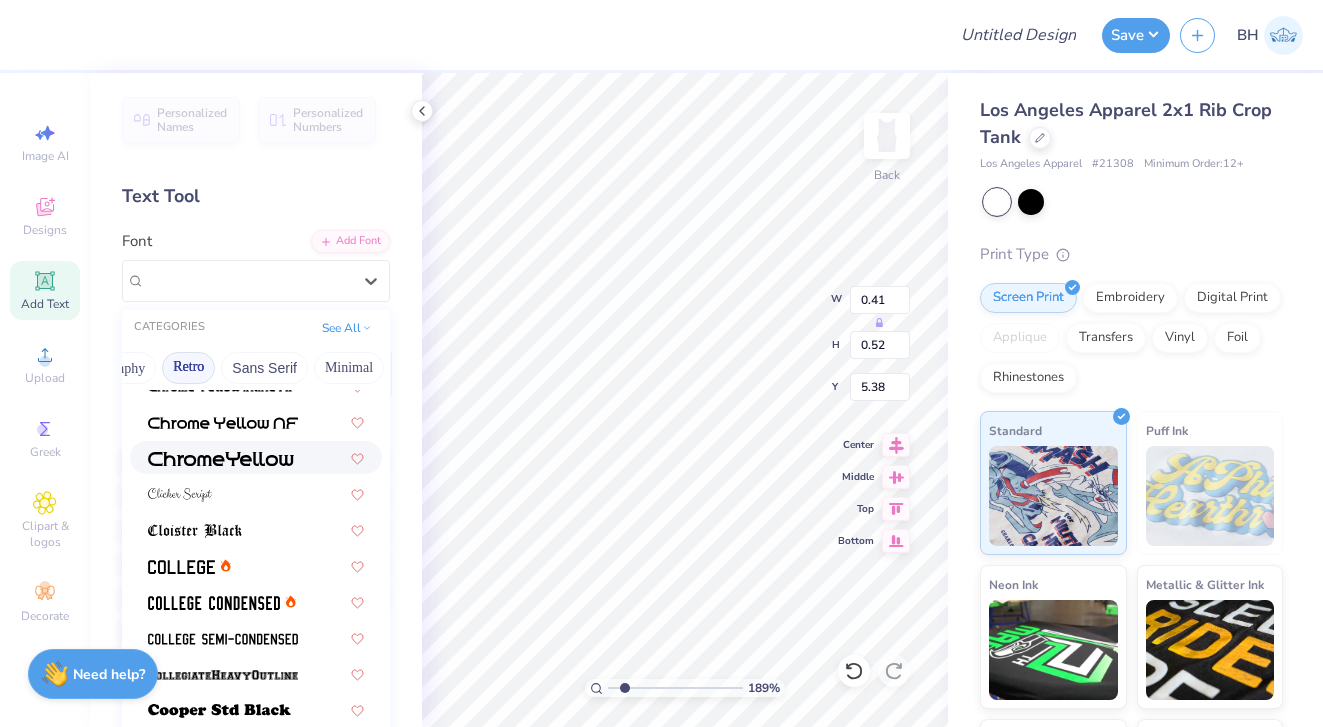 scroll, scrollTop: 681, scrollLeft: 0, axis: vertical 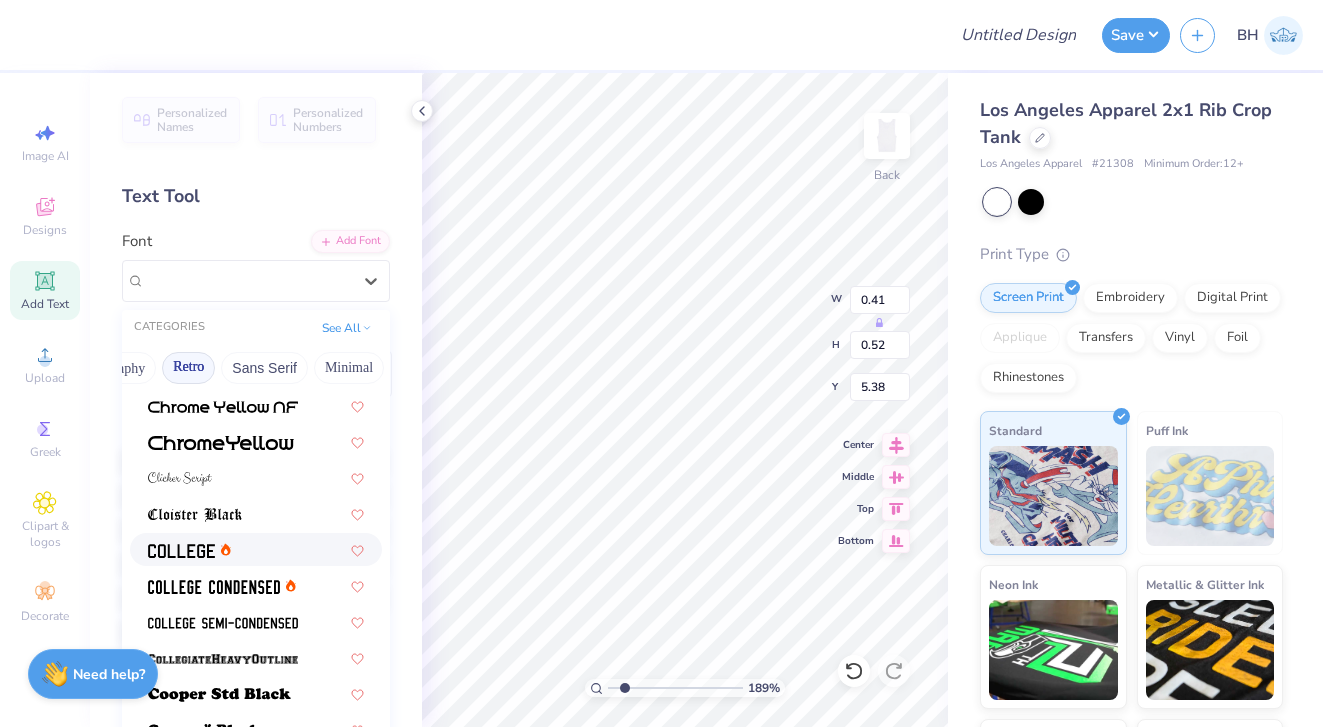 click at bounding box center [181, 551] 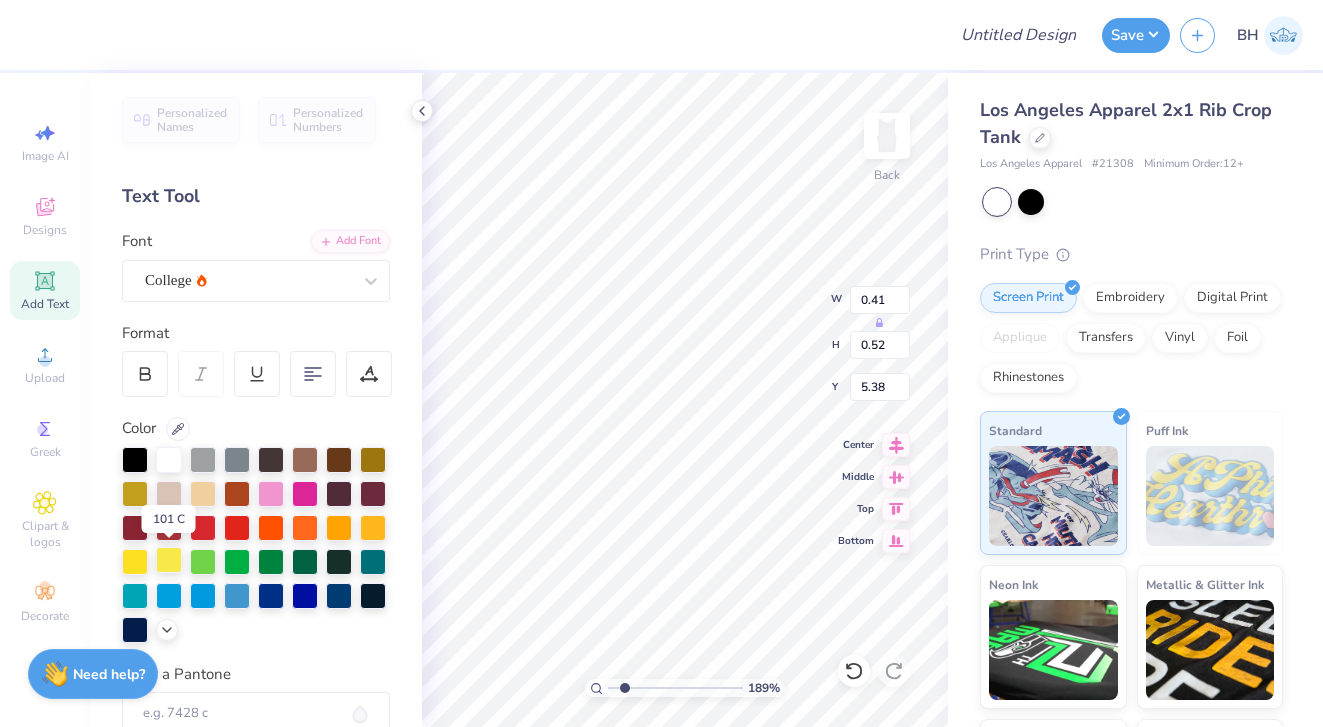type on "0.34" 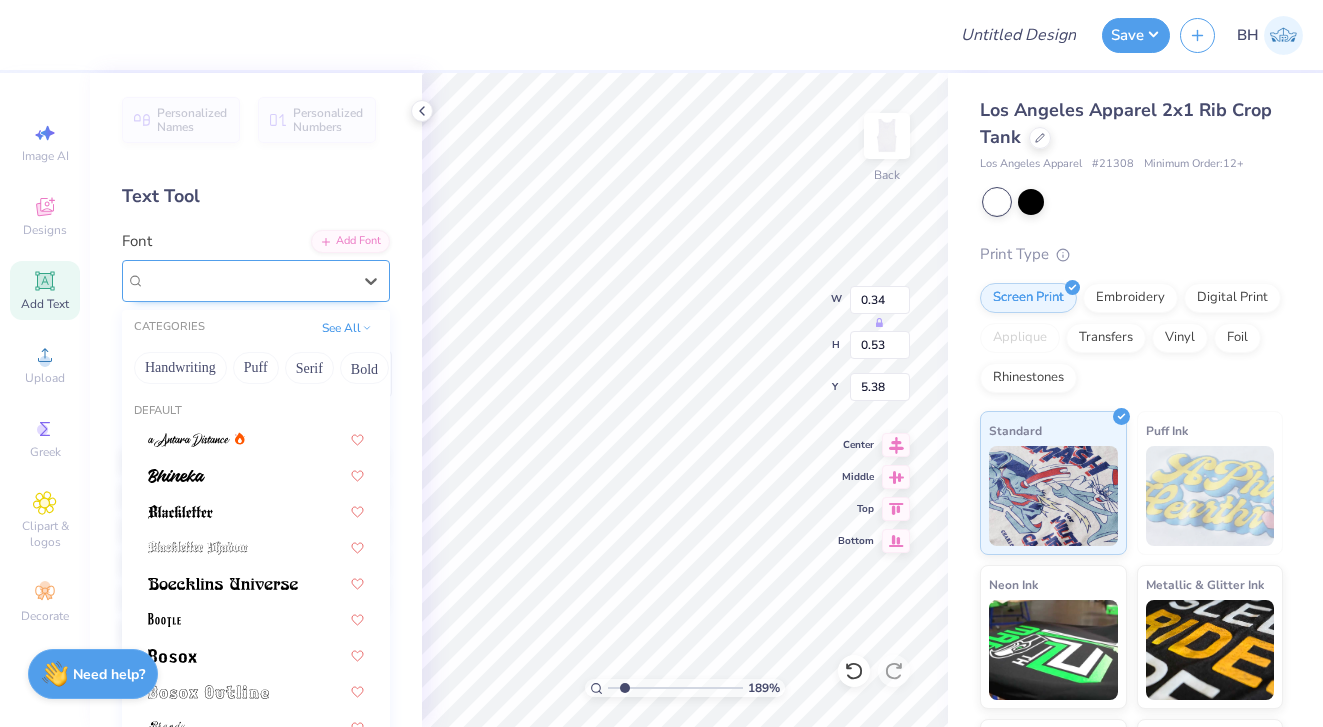 click on "College" at bounding box center (248, 280) 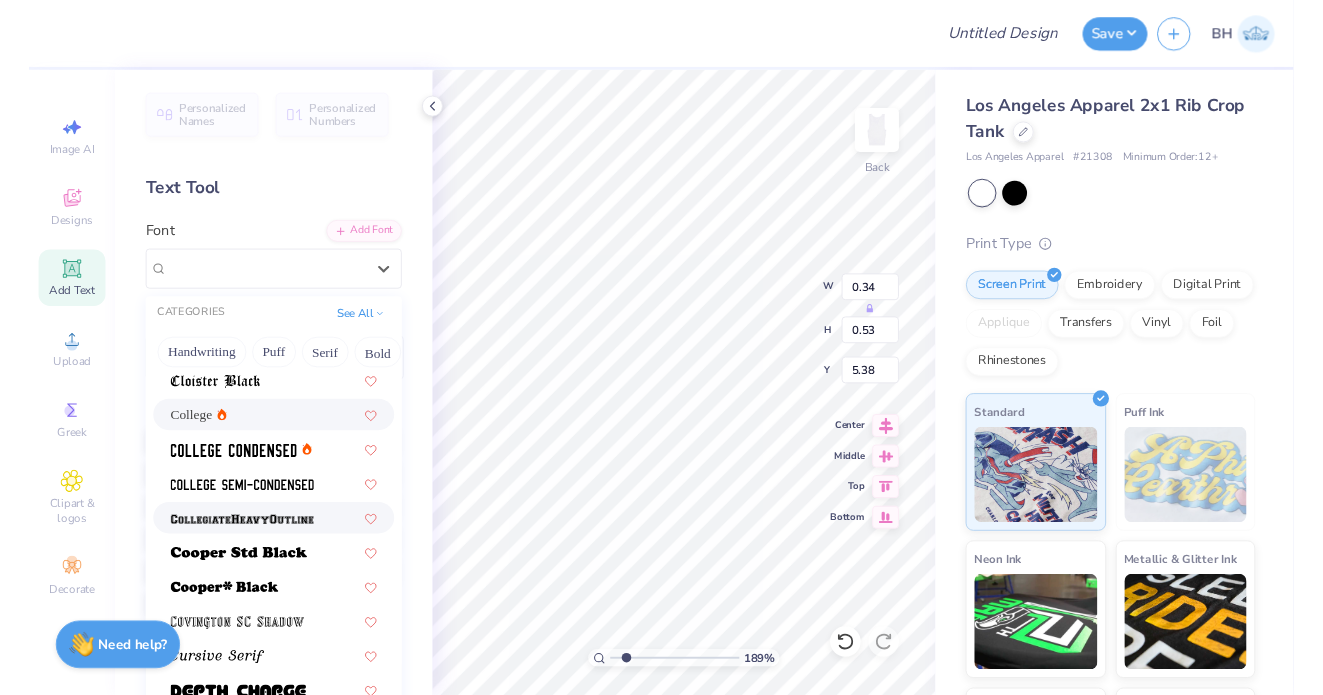 scroll, scrollTop: 806, scrollLeft: 0, axis: vertical 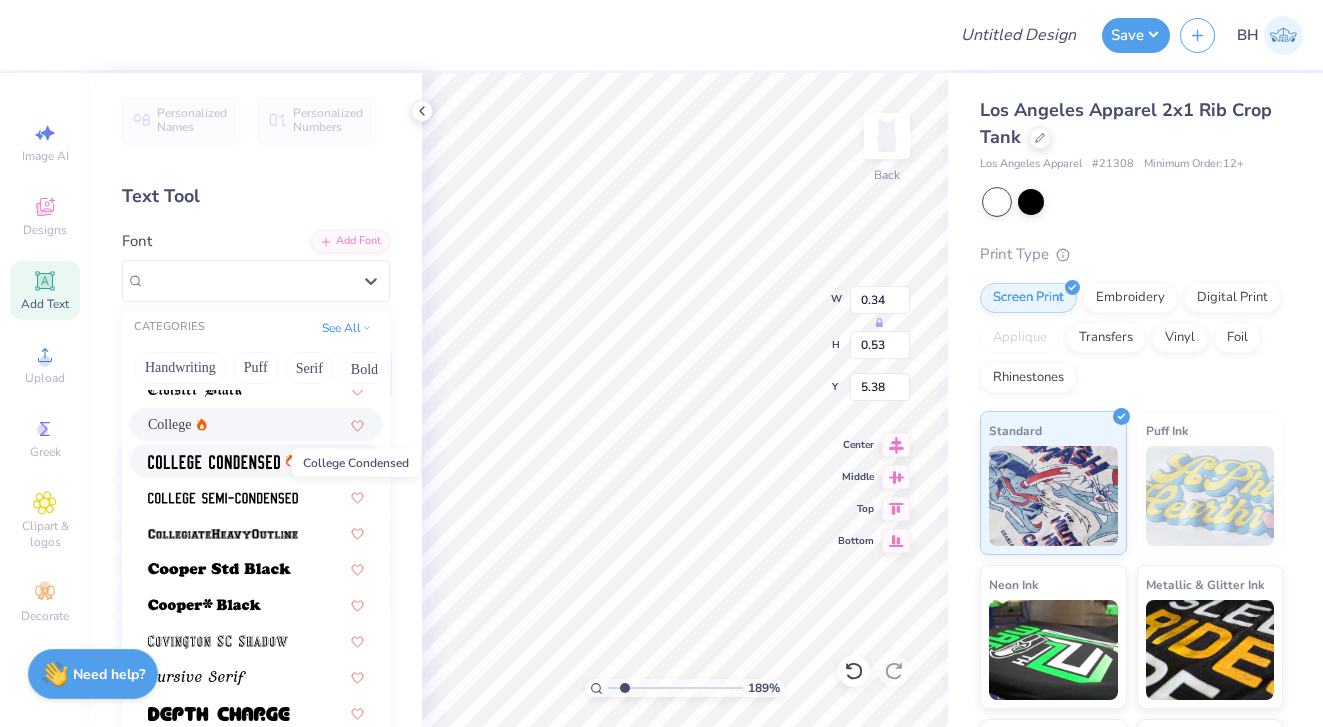 click at bounding box center (214, 462) 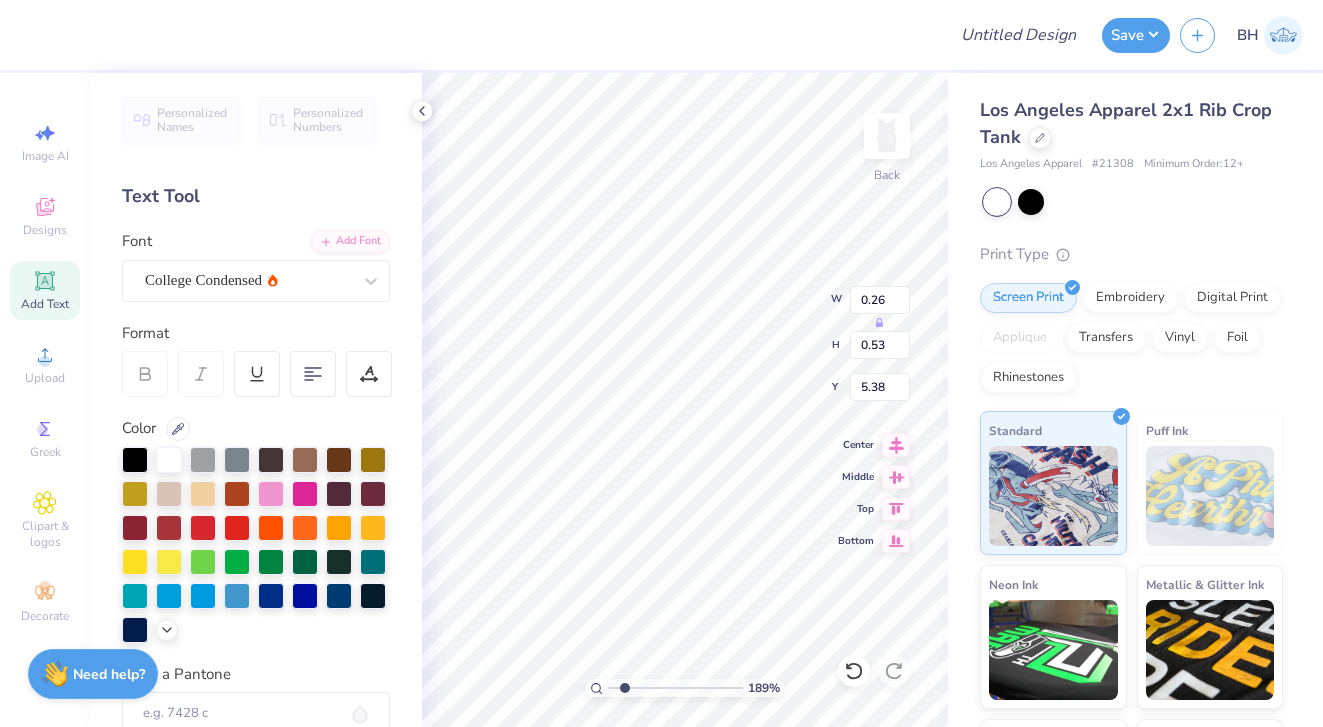 type on "0.22" 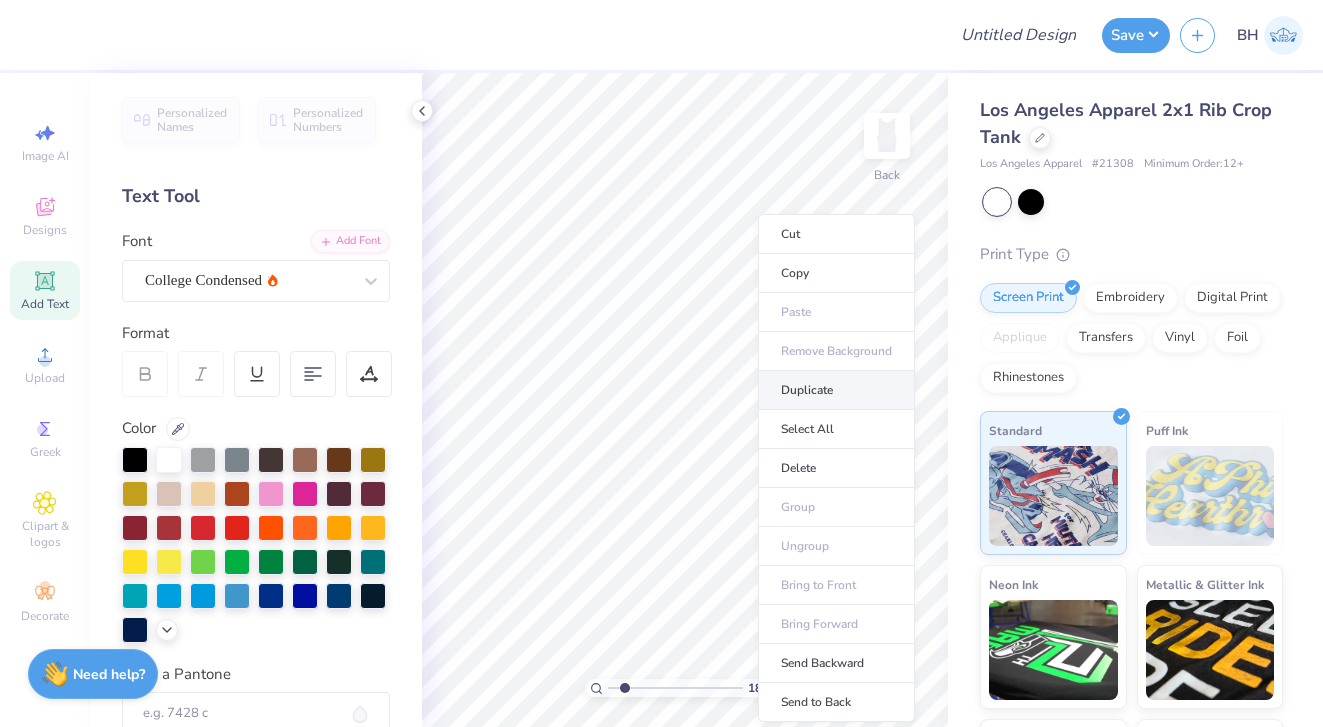 click on "Duplicate" at bounding box center (836, 390) 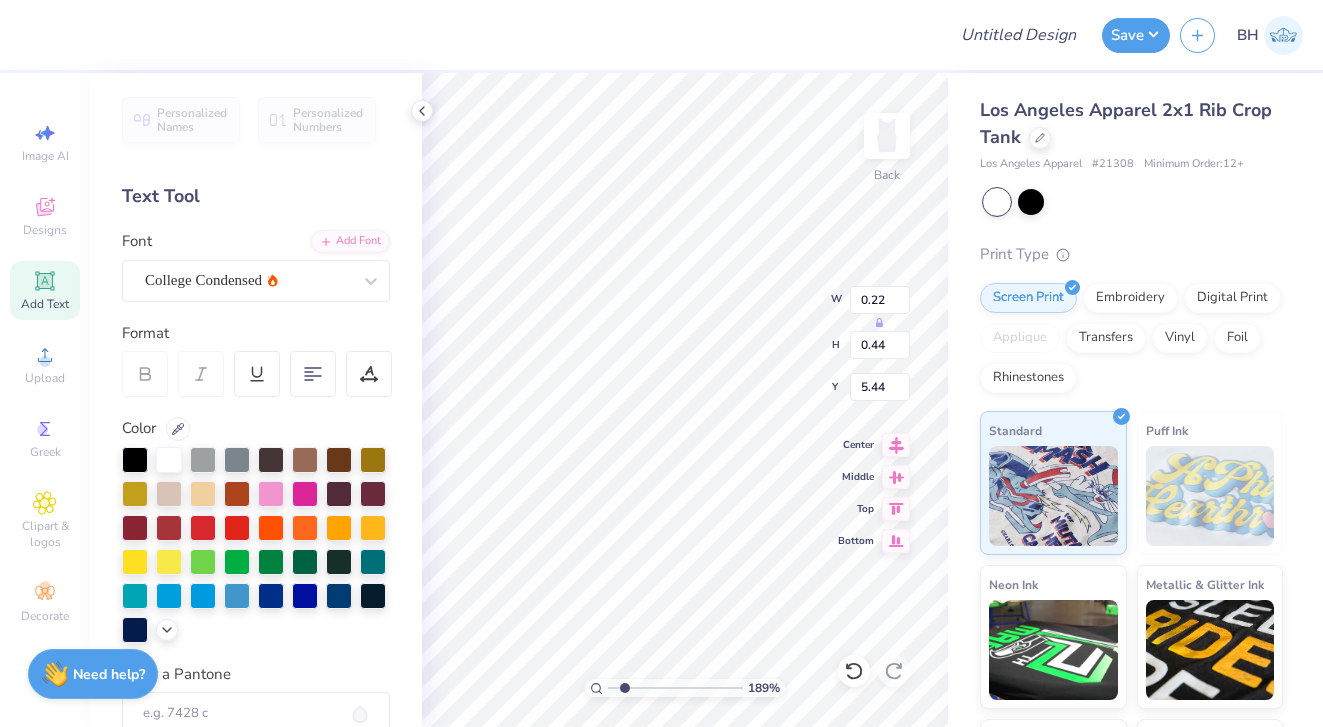type on "6.44" 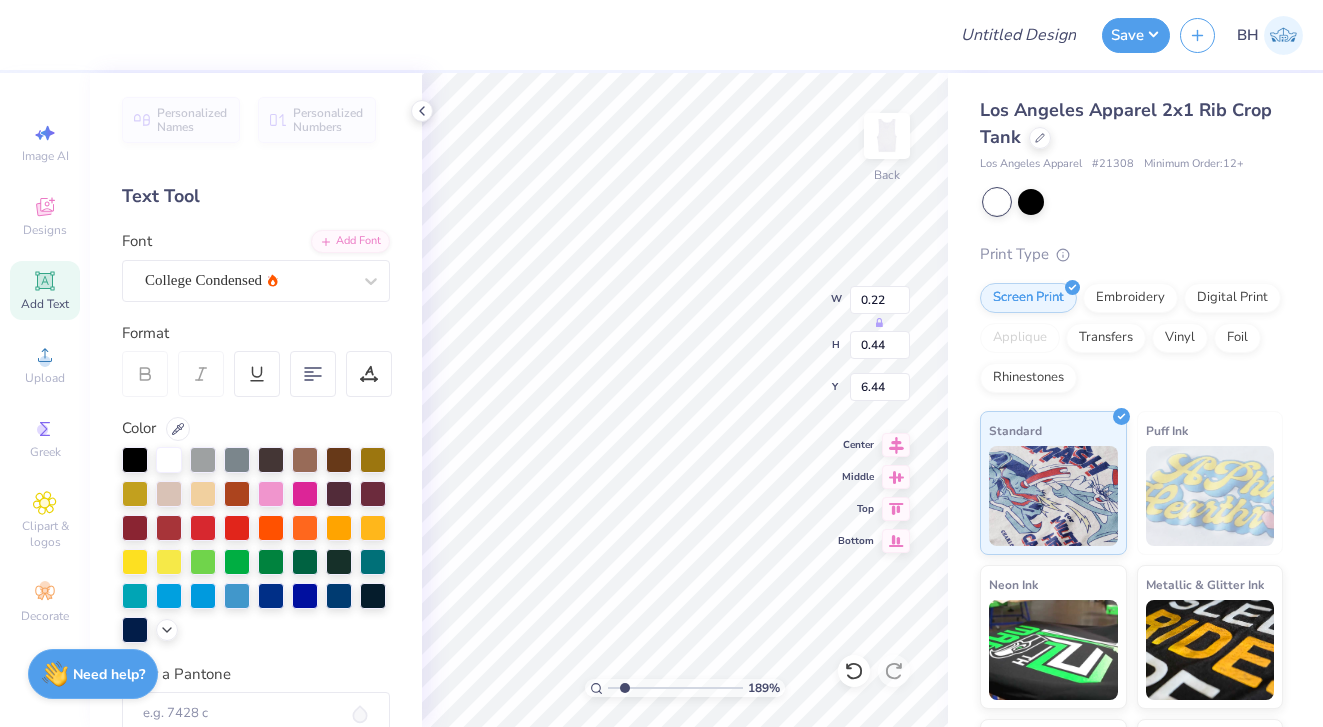 type on "i" 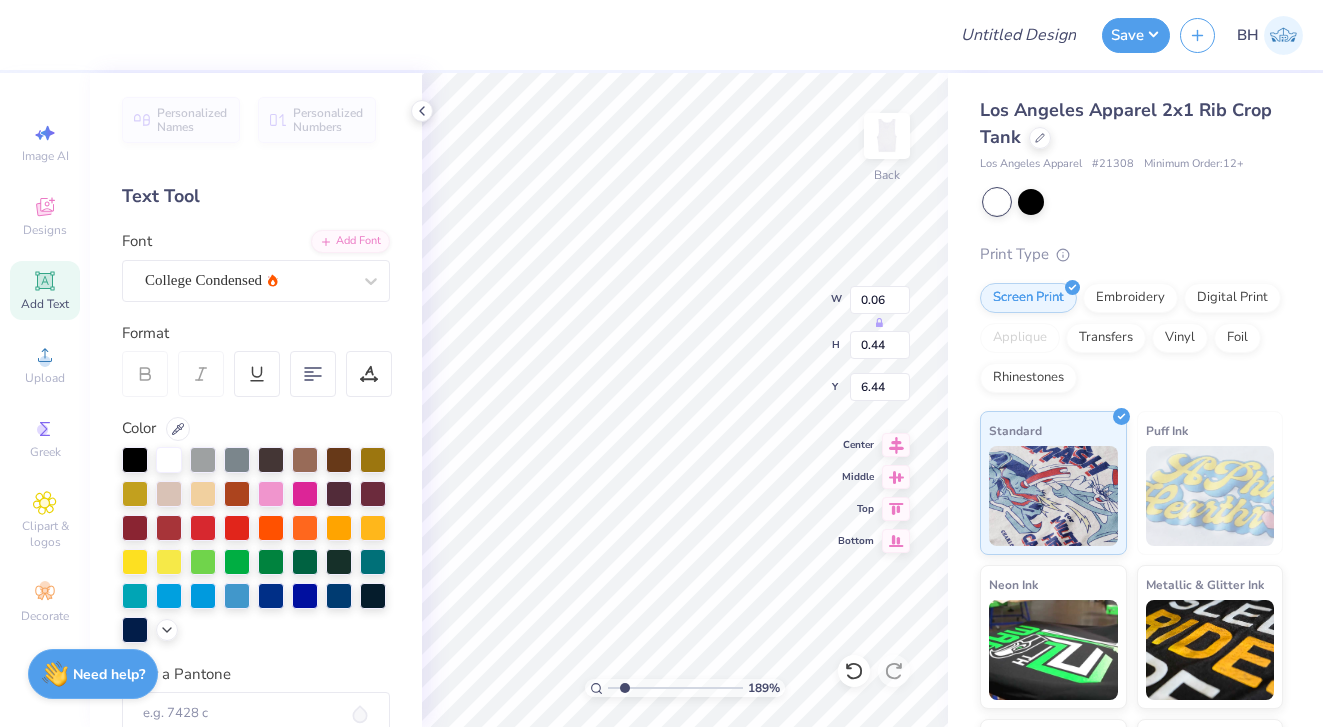 type on "6.00" 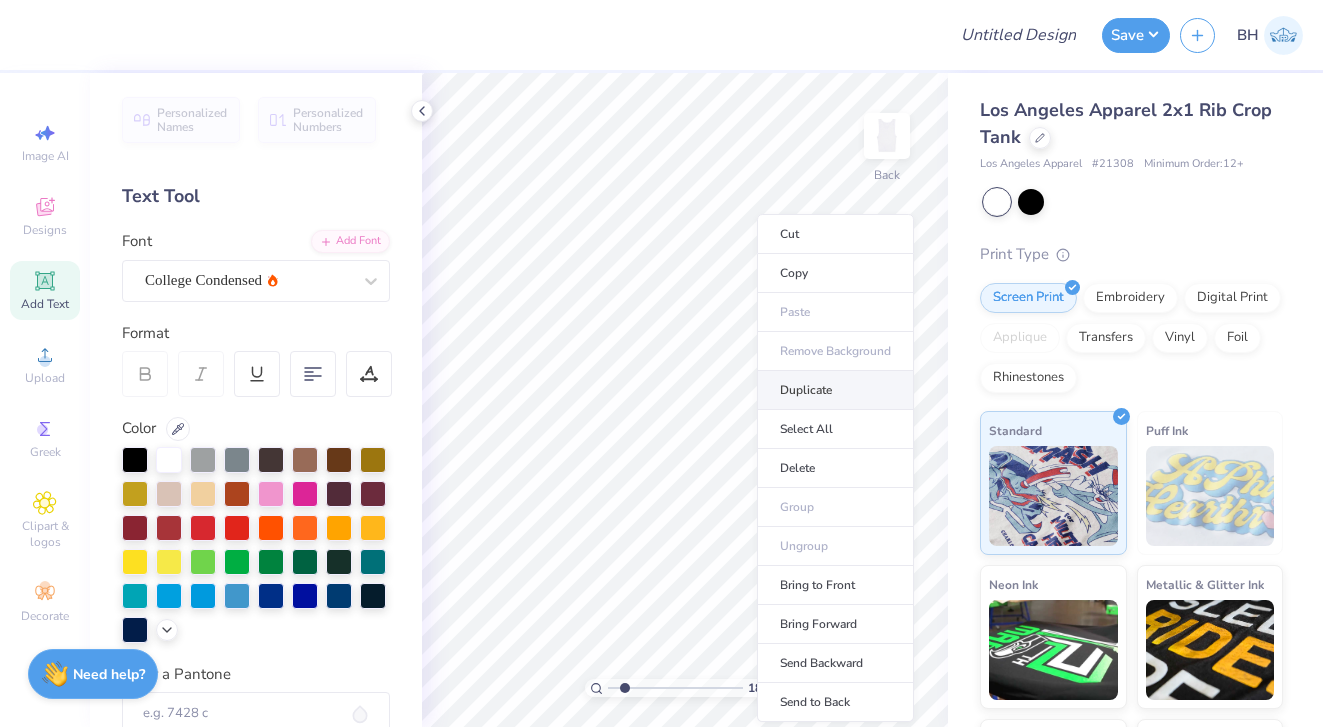 click on "Duplicate" at bounding box center (835, 390) 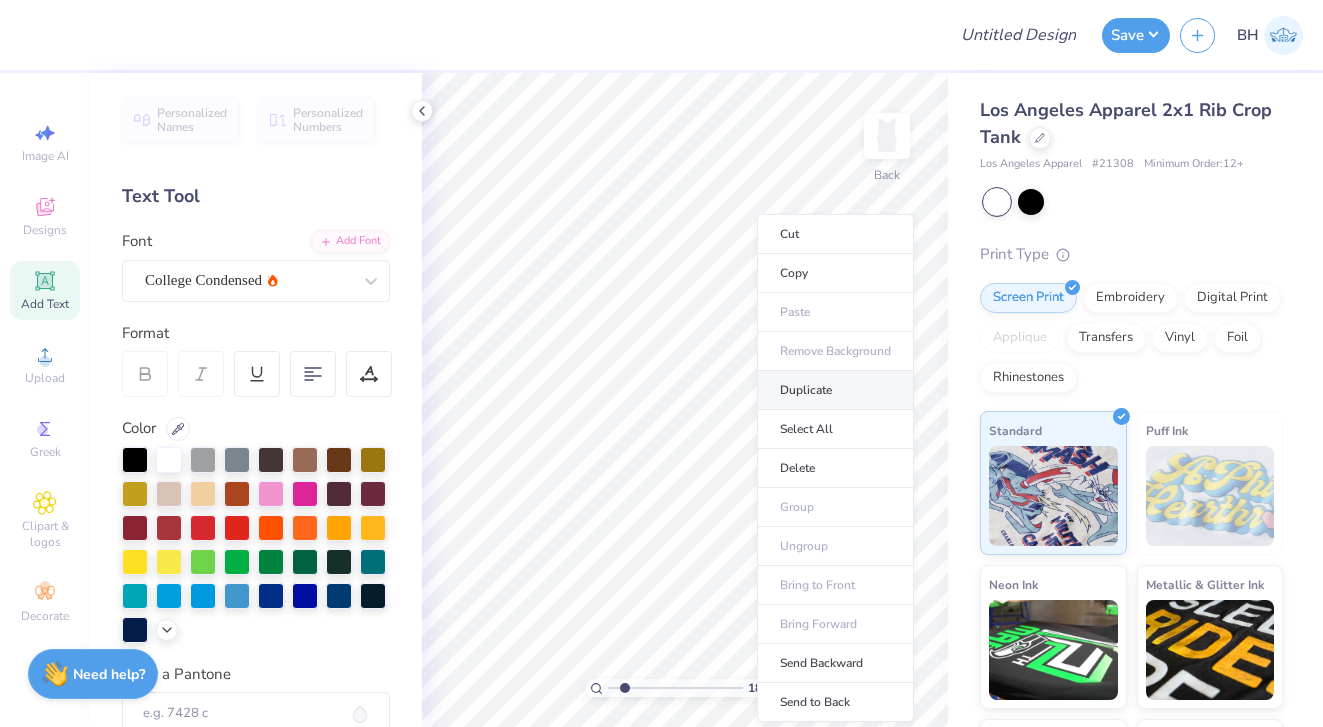 click on "Duplicate" at bounding box center (835, 390) 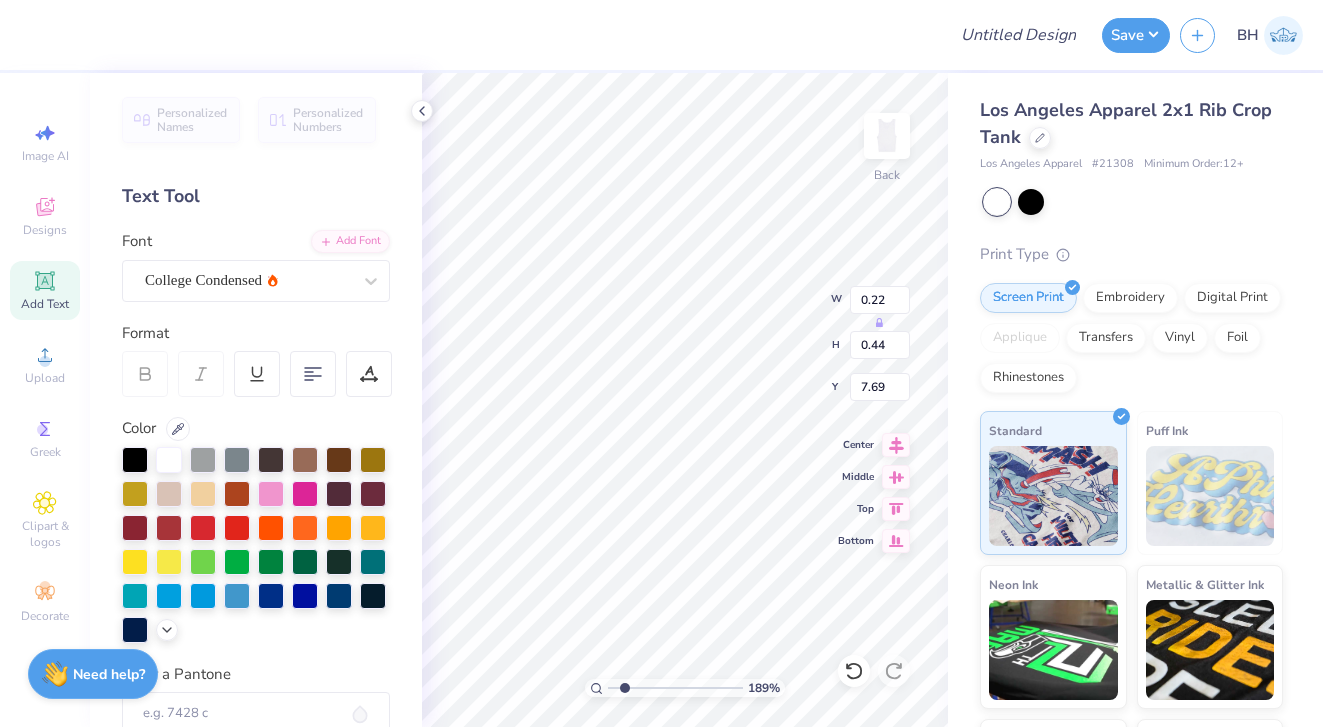 type on "7.70" 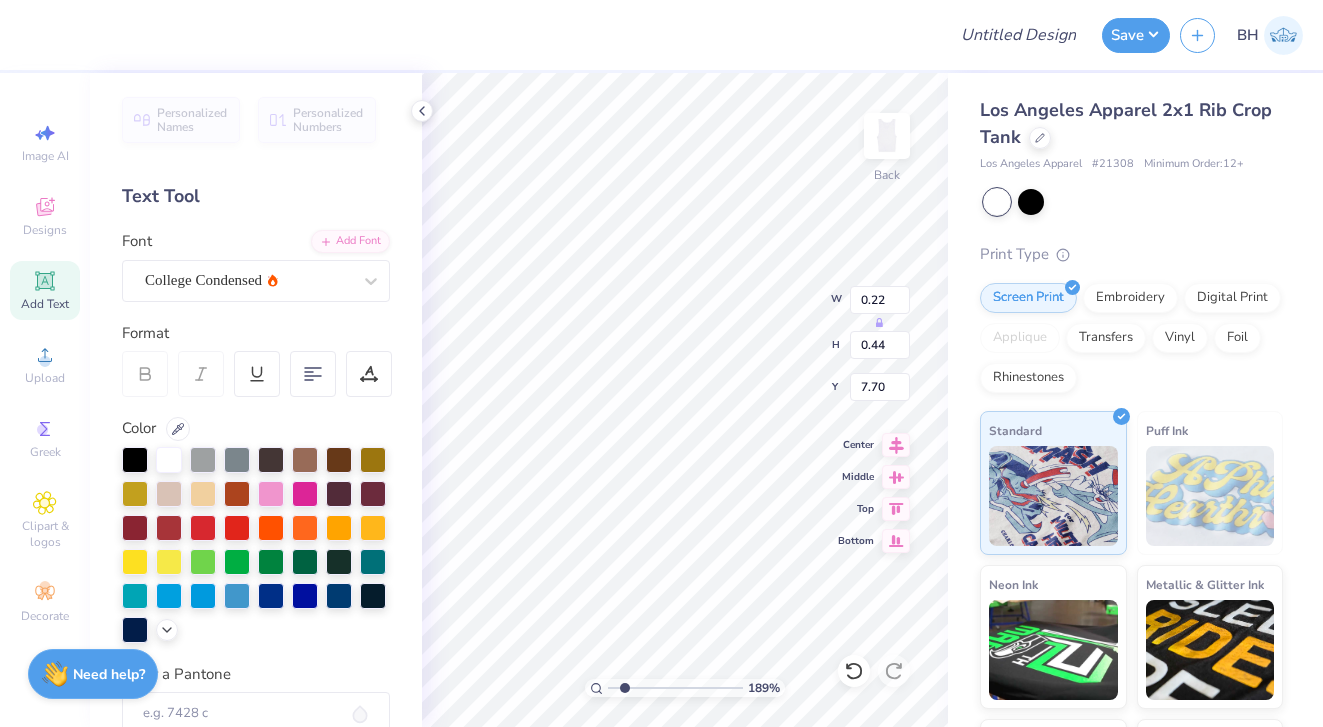 type on "h" 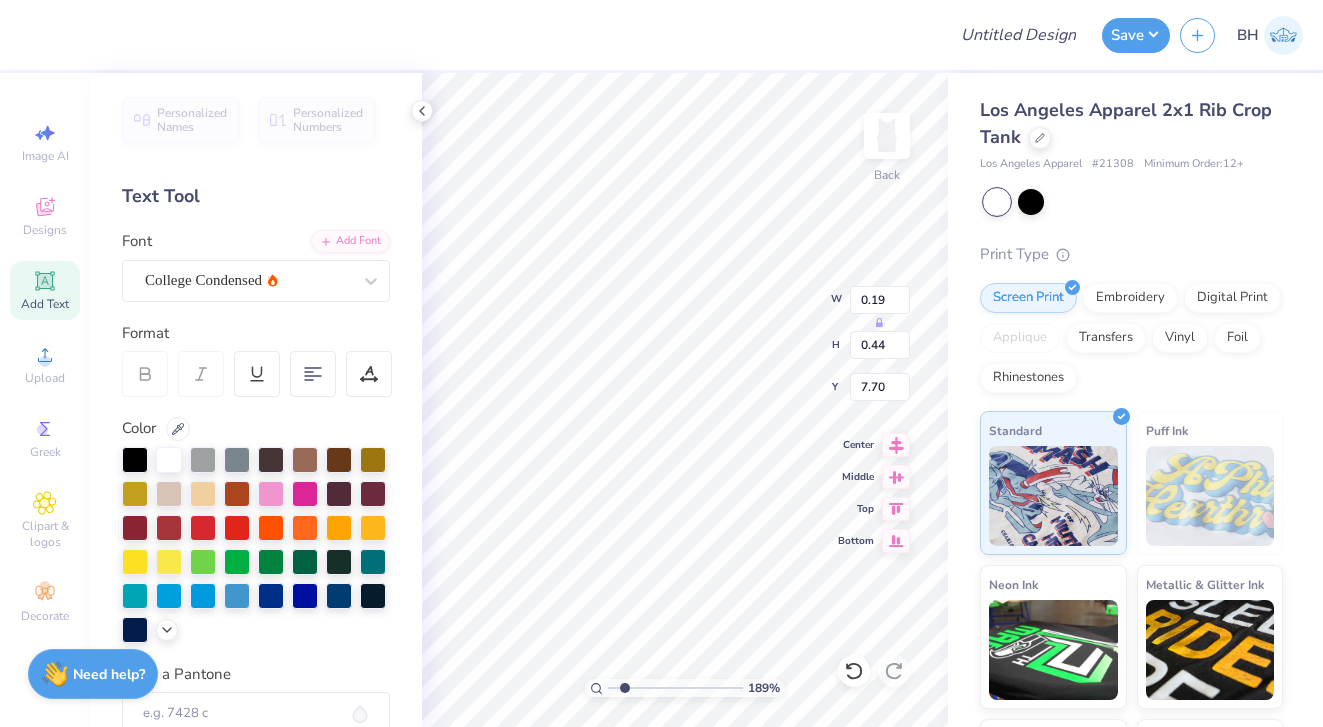 type on "7.24" 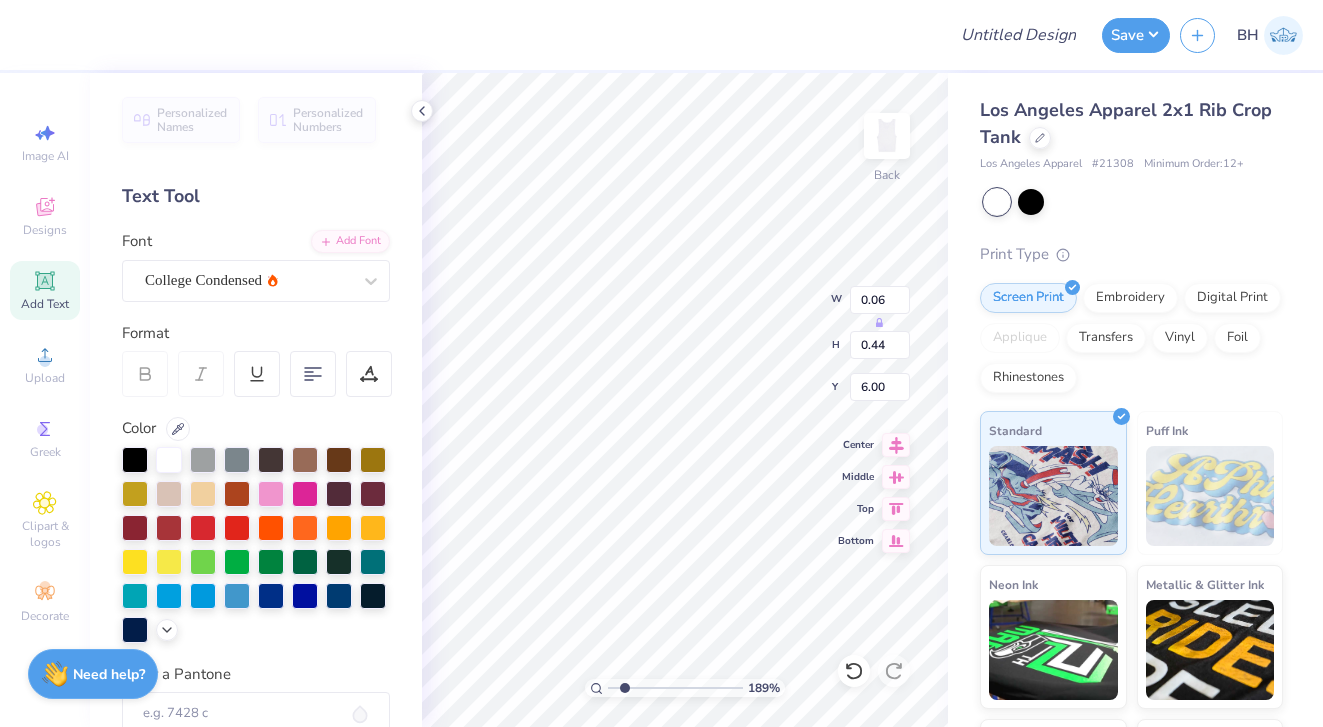 type on "7.83" 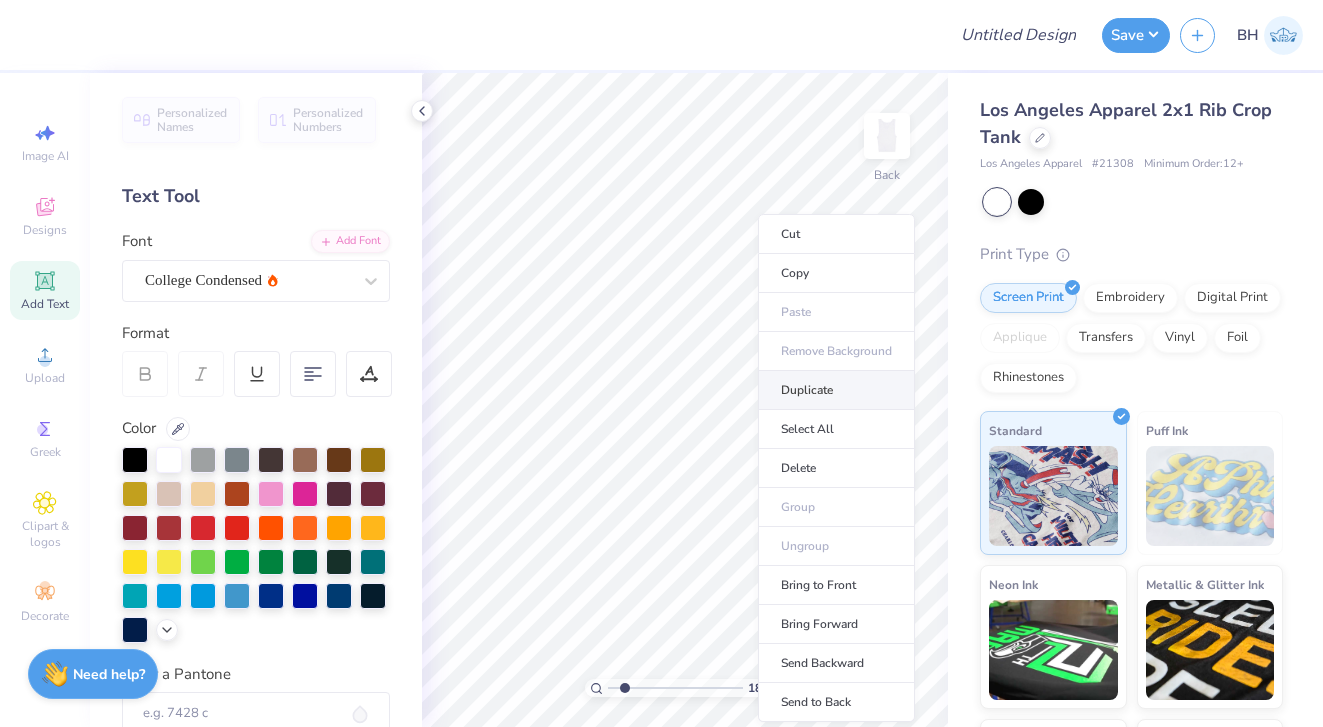 click on "Duplicate" at bounding box center [836, 390] 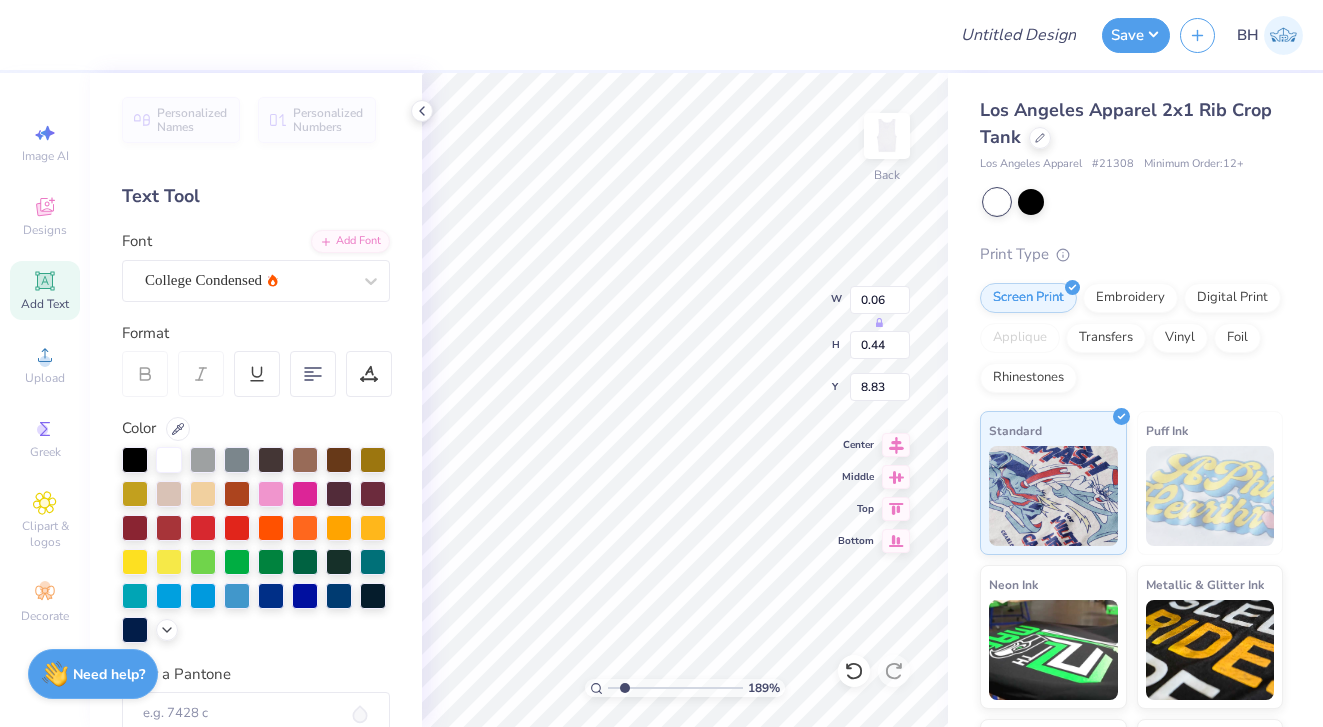 type on "6.00" 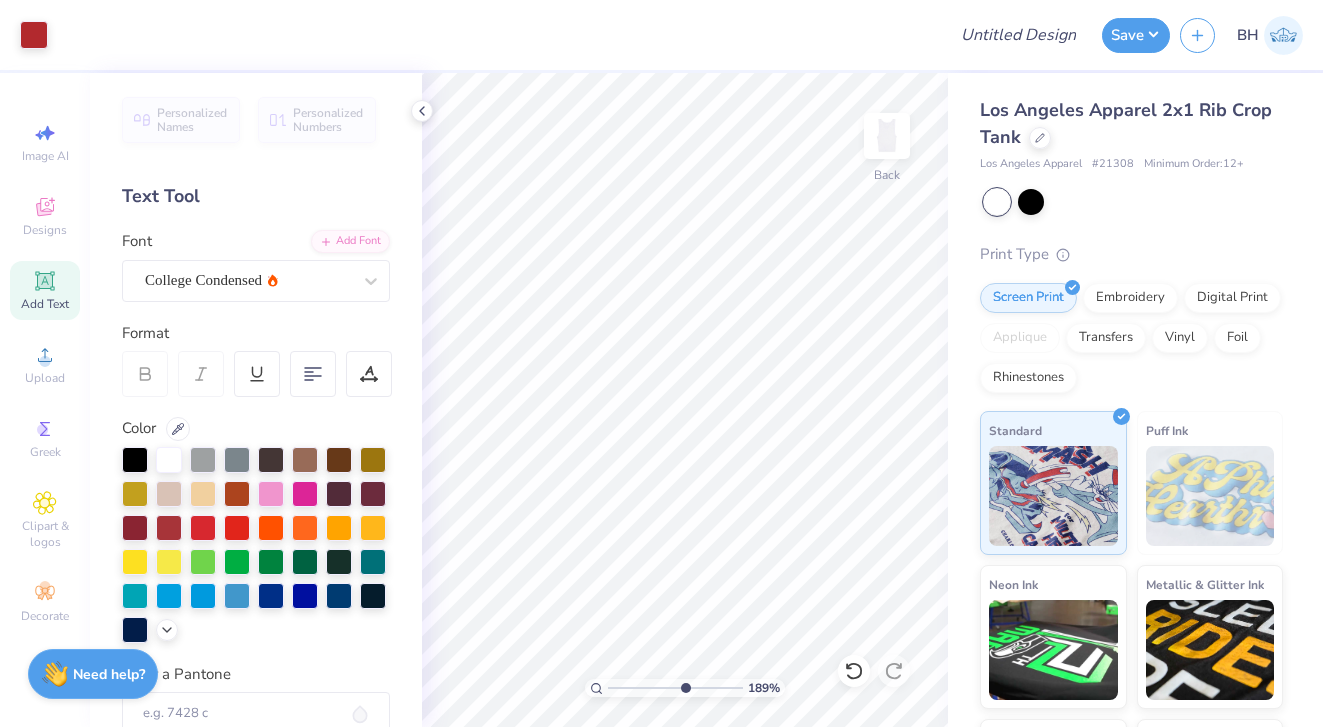 type on "6.29" 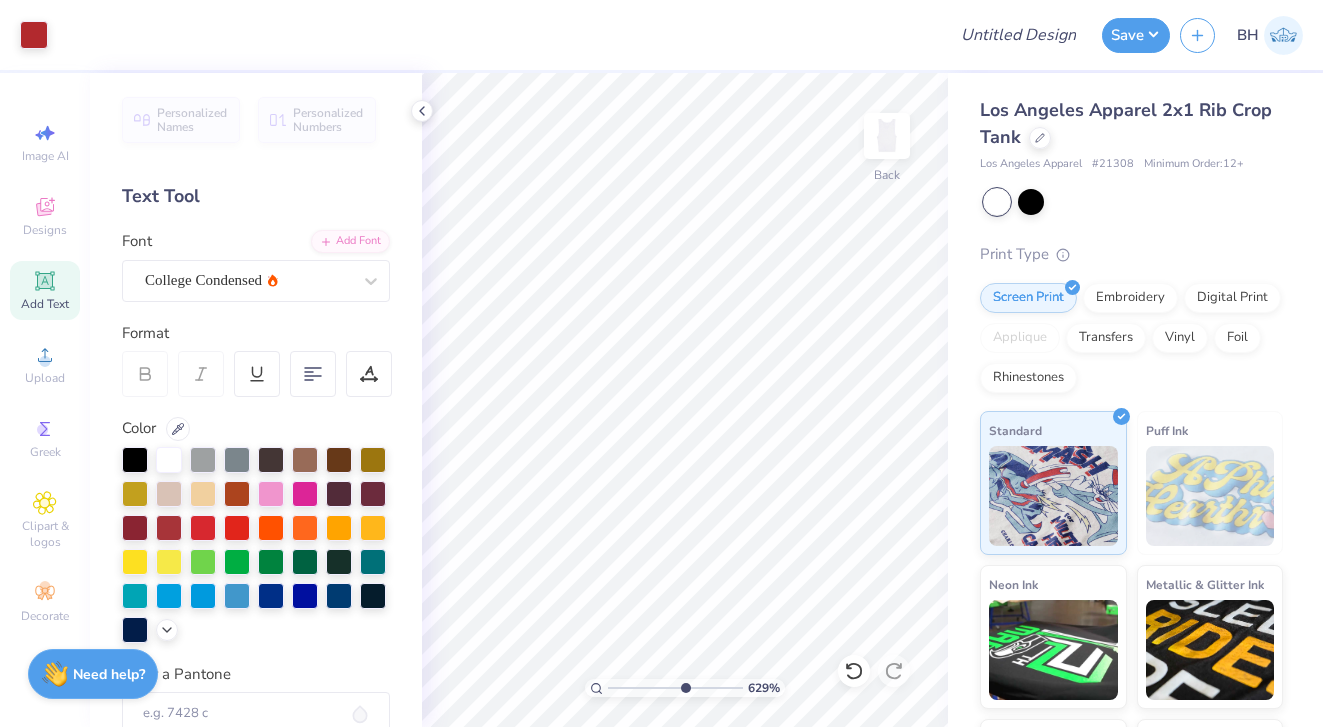 click at bounding box center [675, 688] 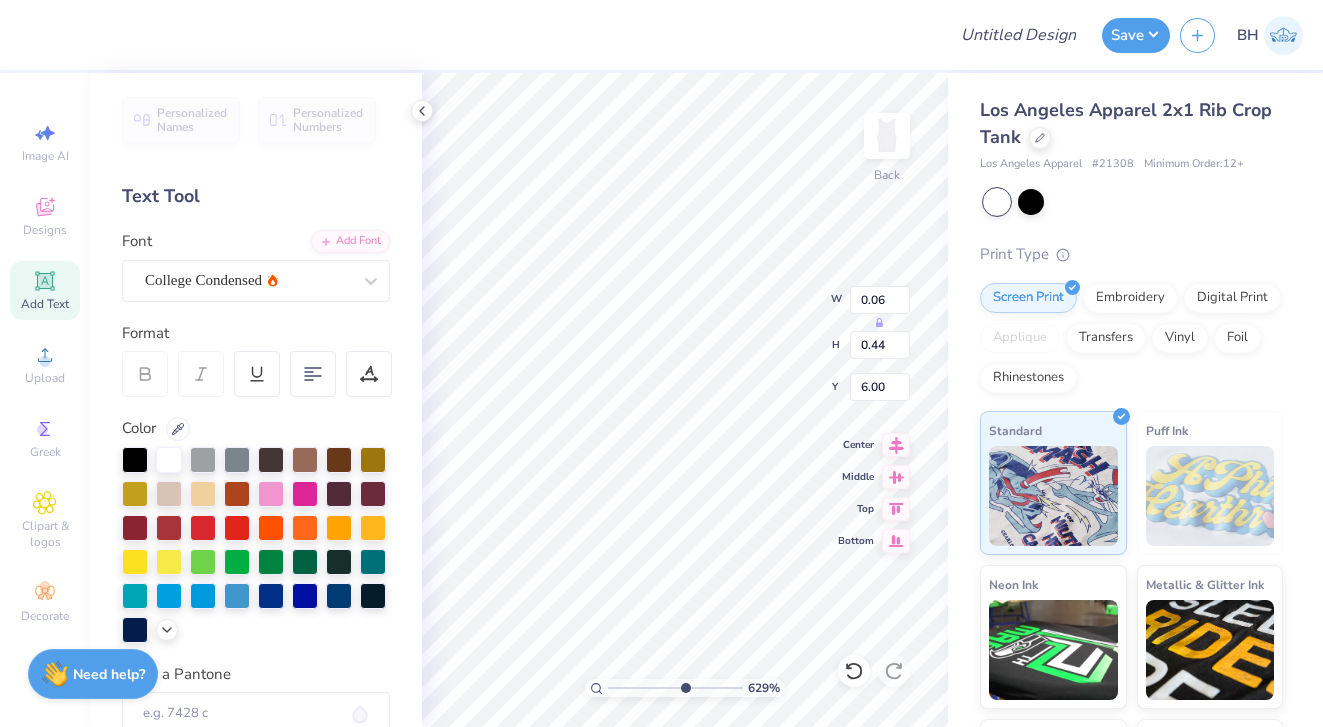 type on "5.96" 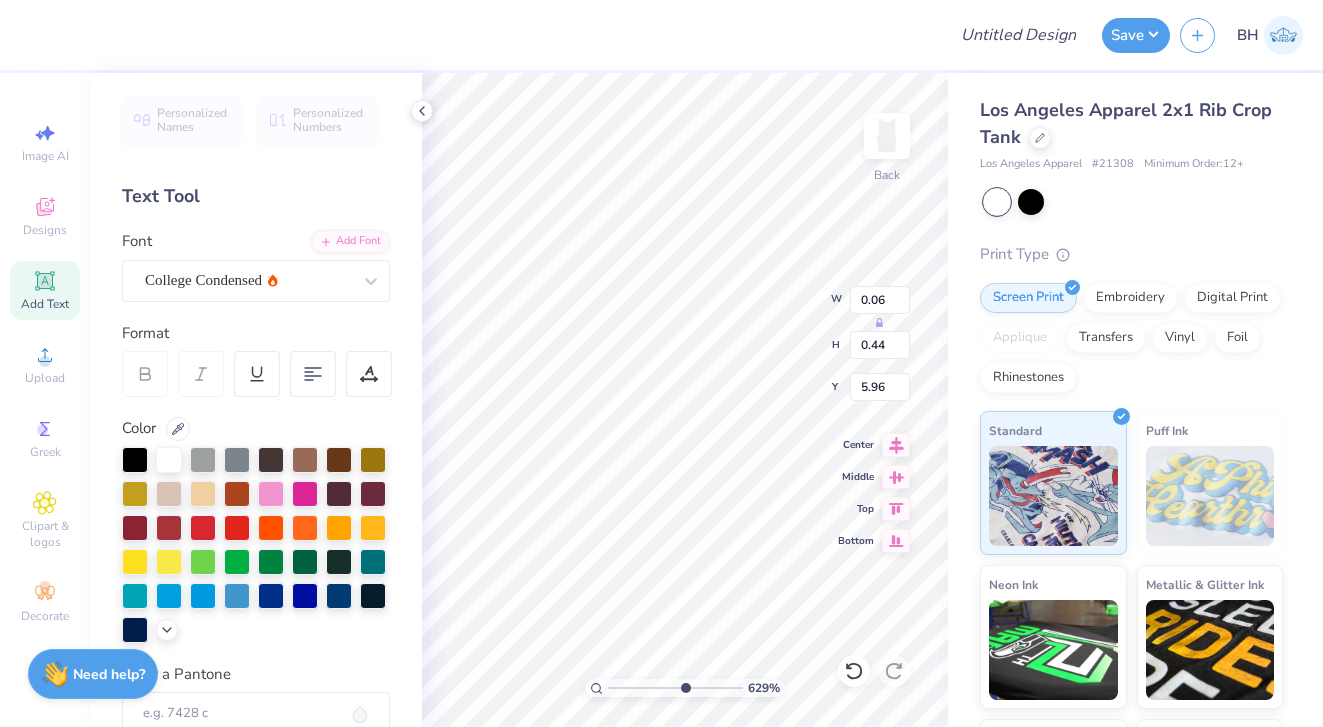 type on "0.22" 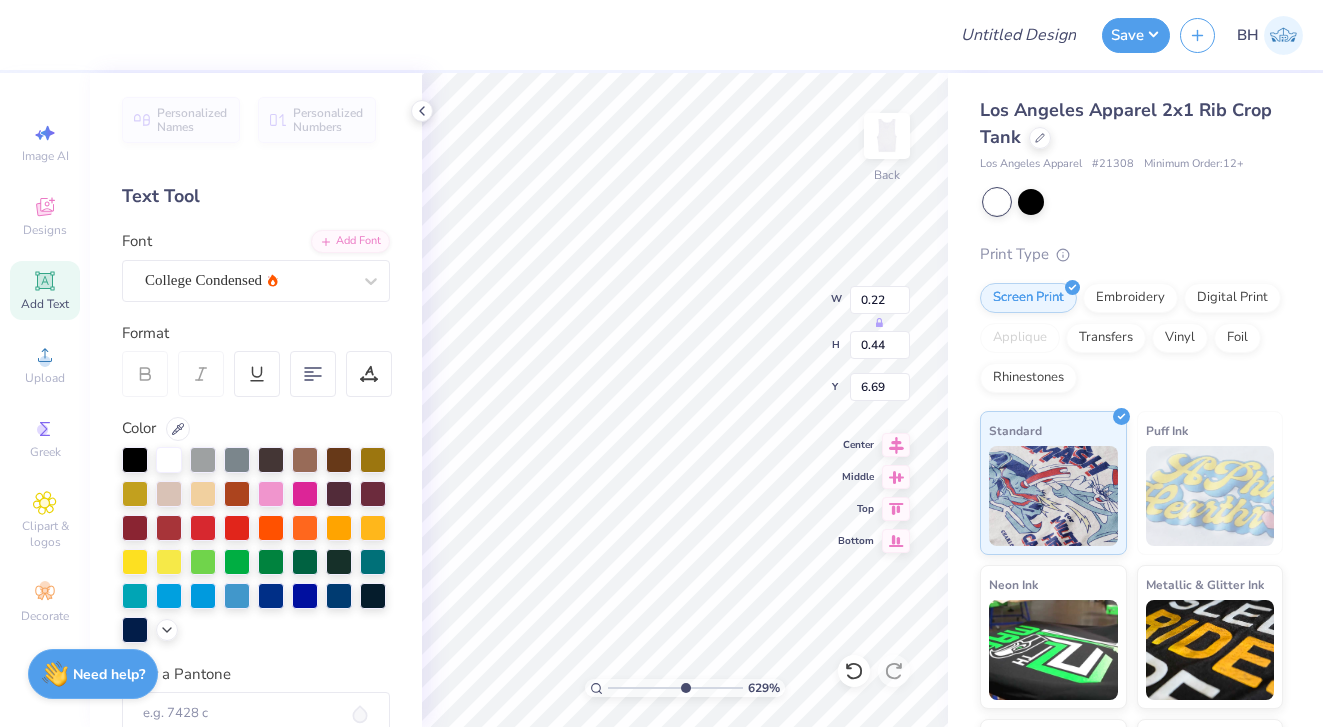 type on "0.19" 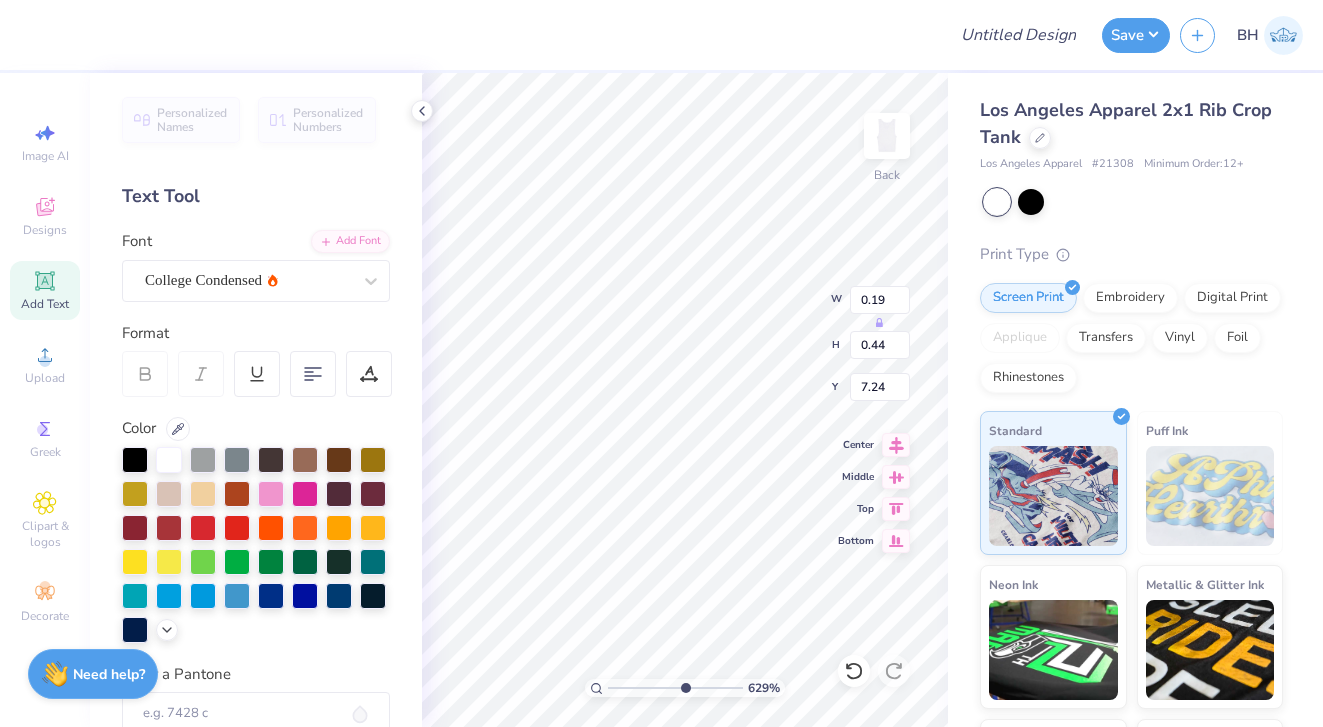 type on "0.06" 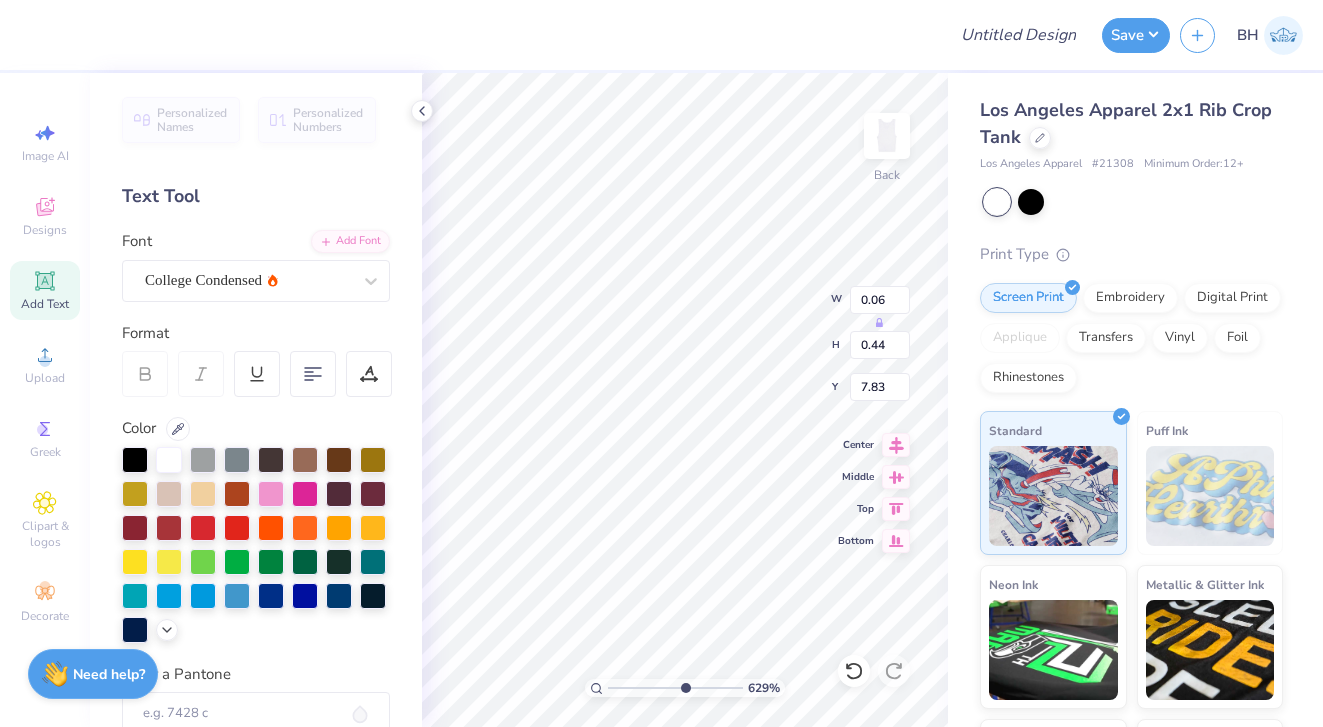 type on "0.22" 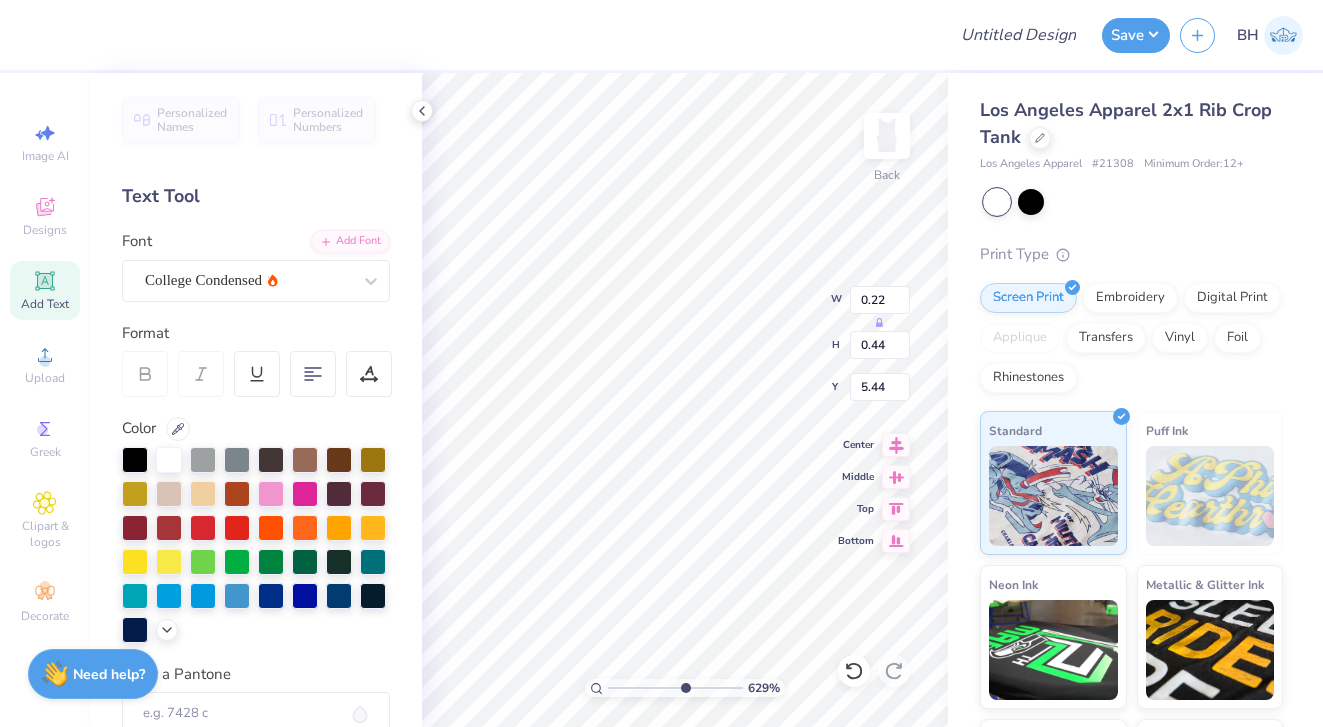 type on "6.69" 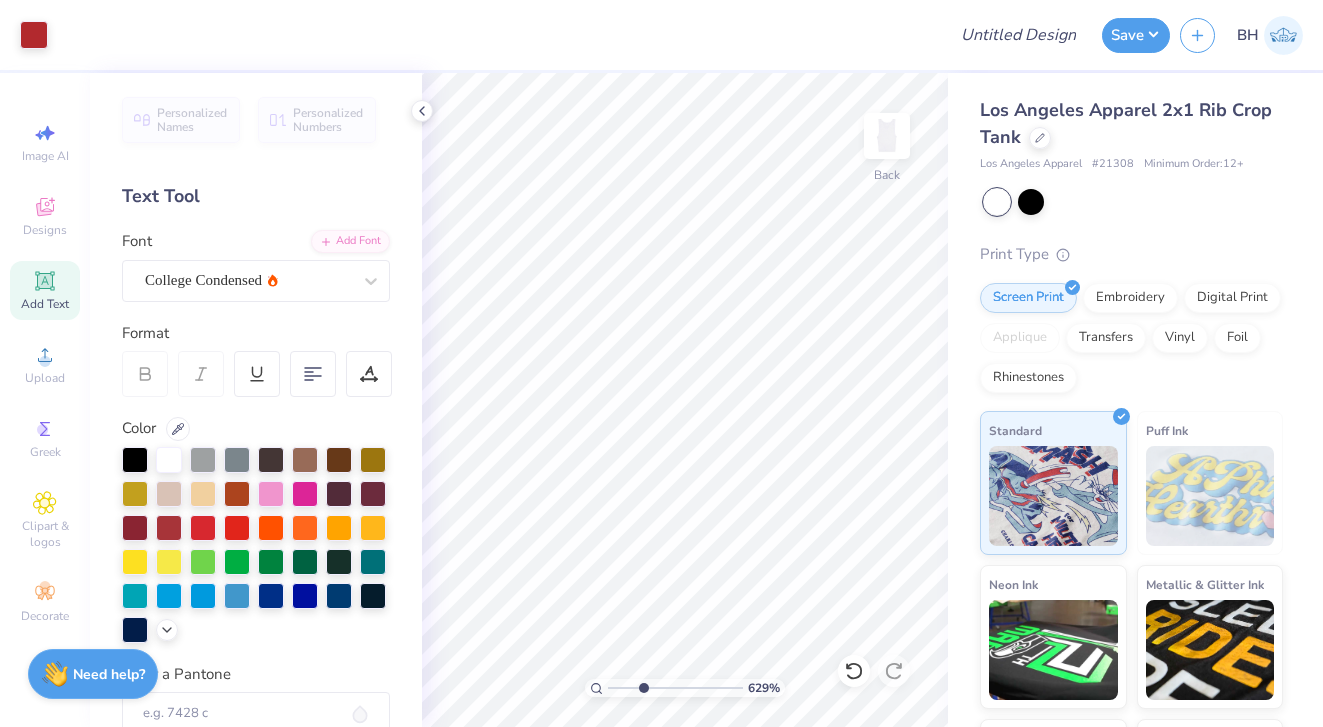 click at bounding box center [675, 688] 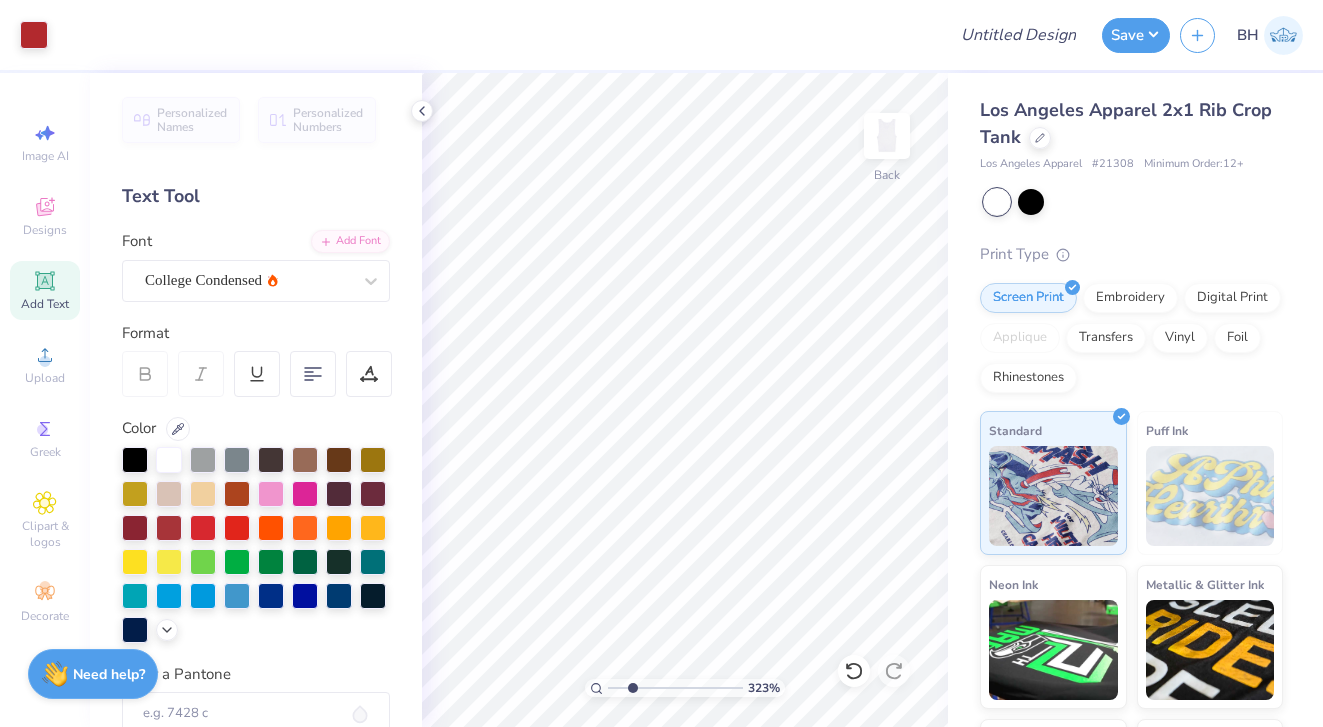type on "2.42" 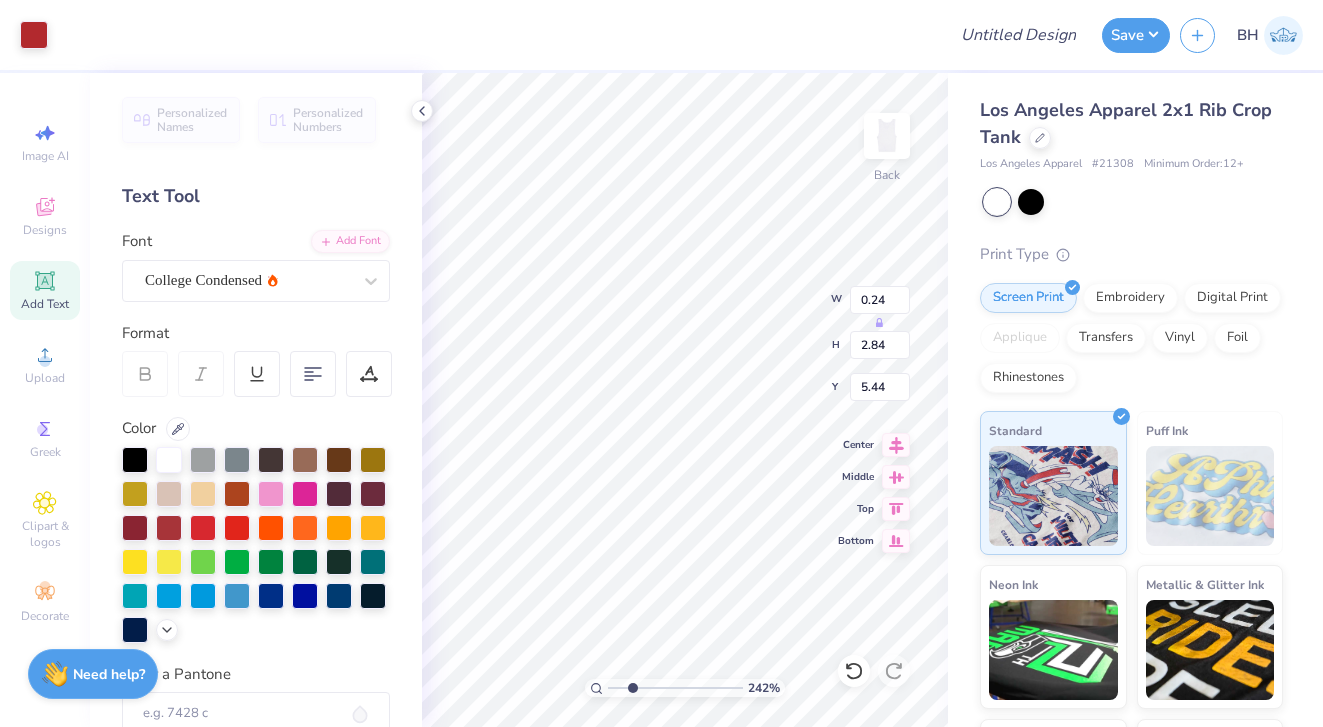 type on "0.15" 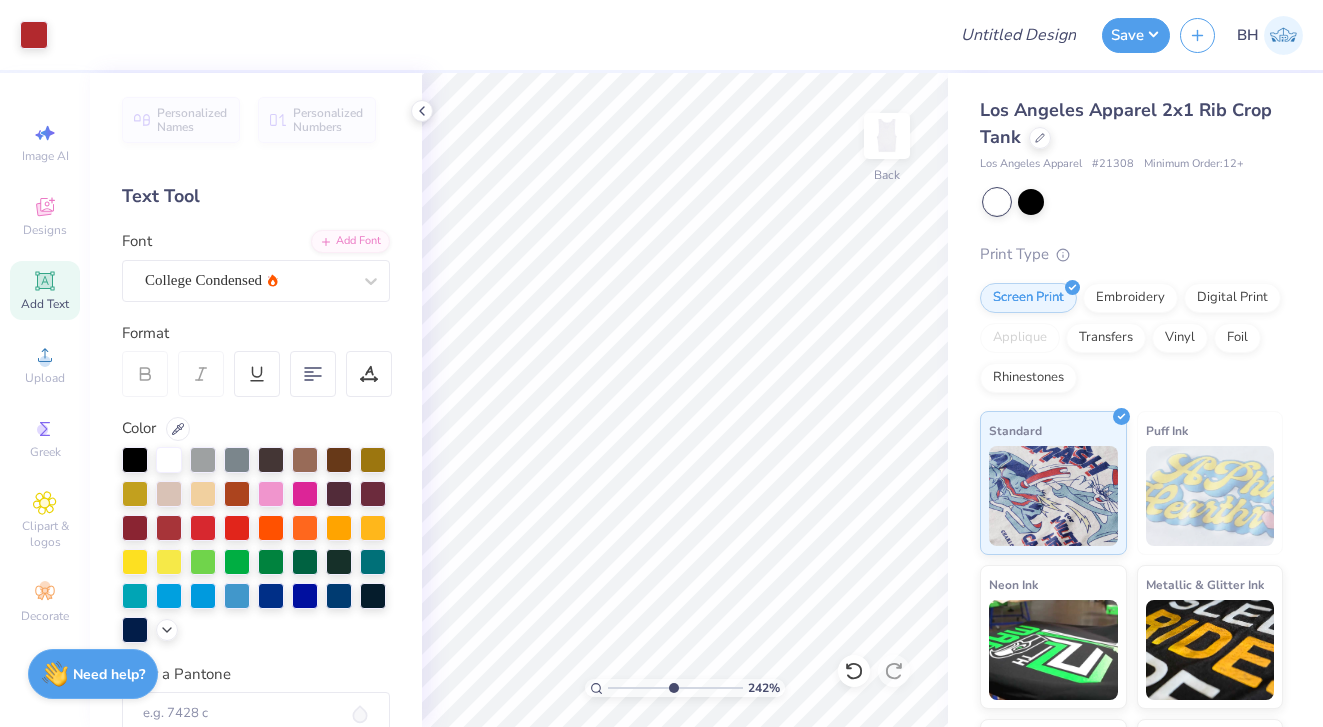 type on "5.4" 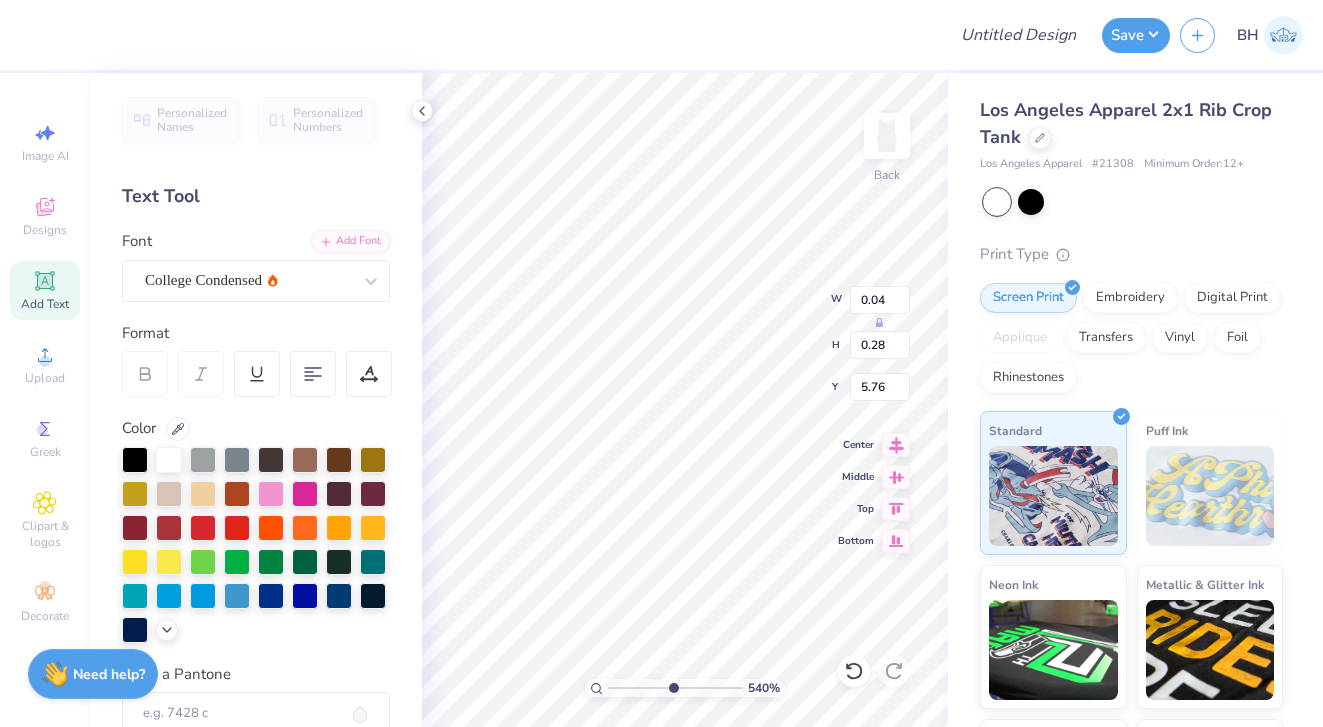 type on "i" 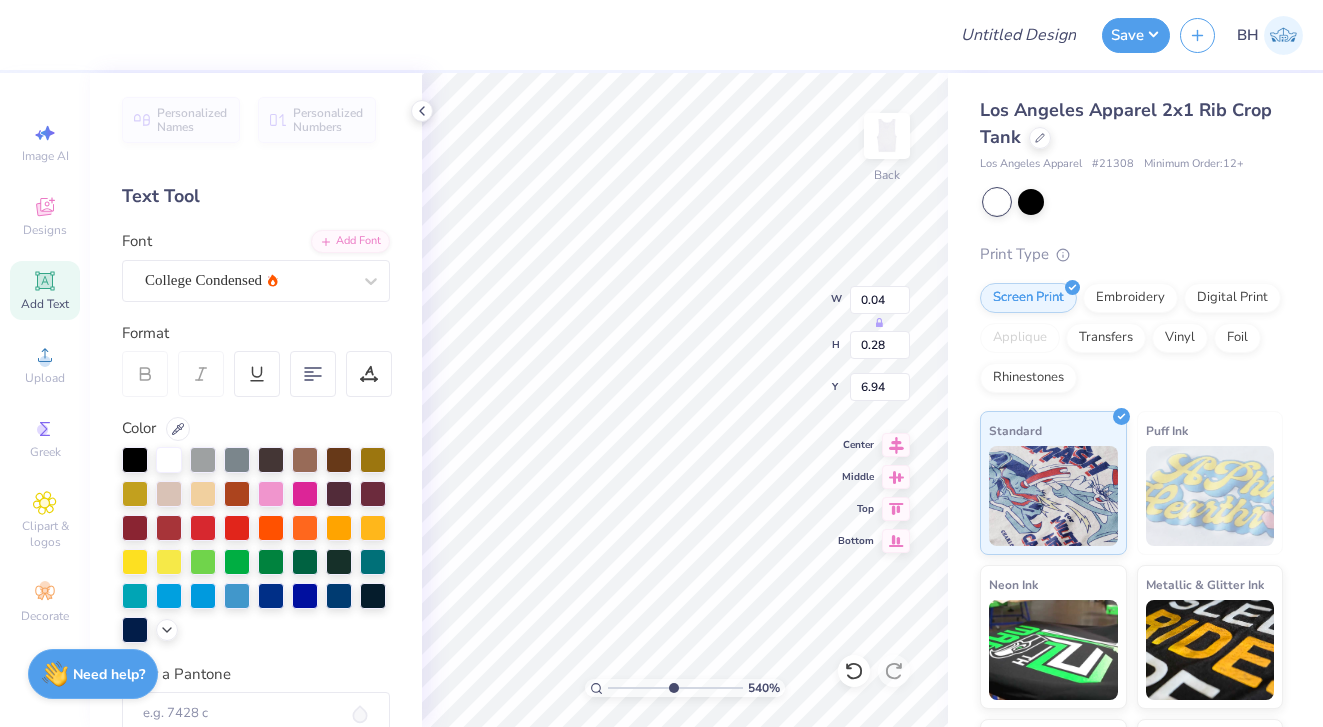 type on "I" 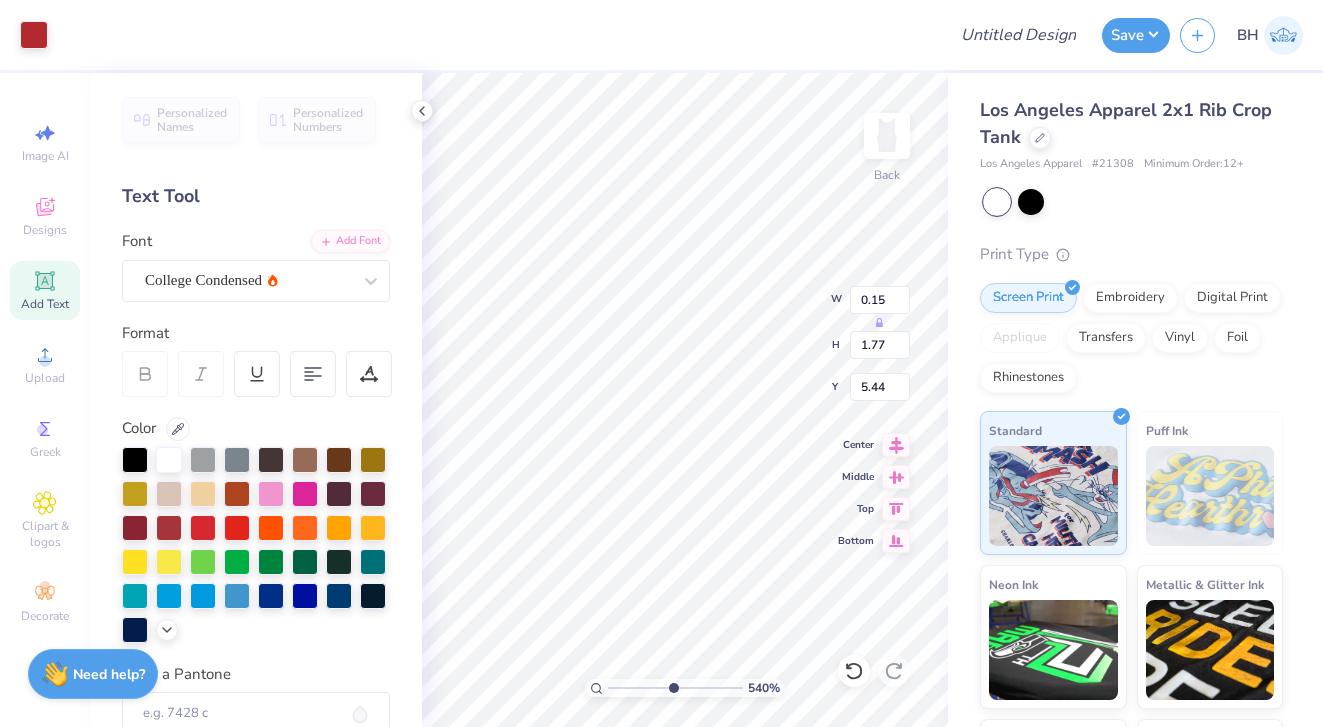 type on "0.12" 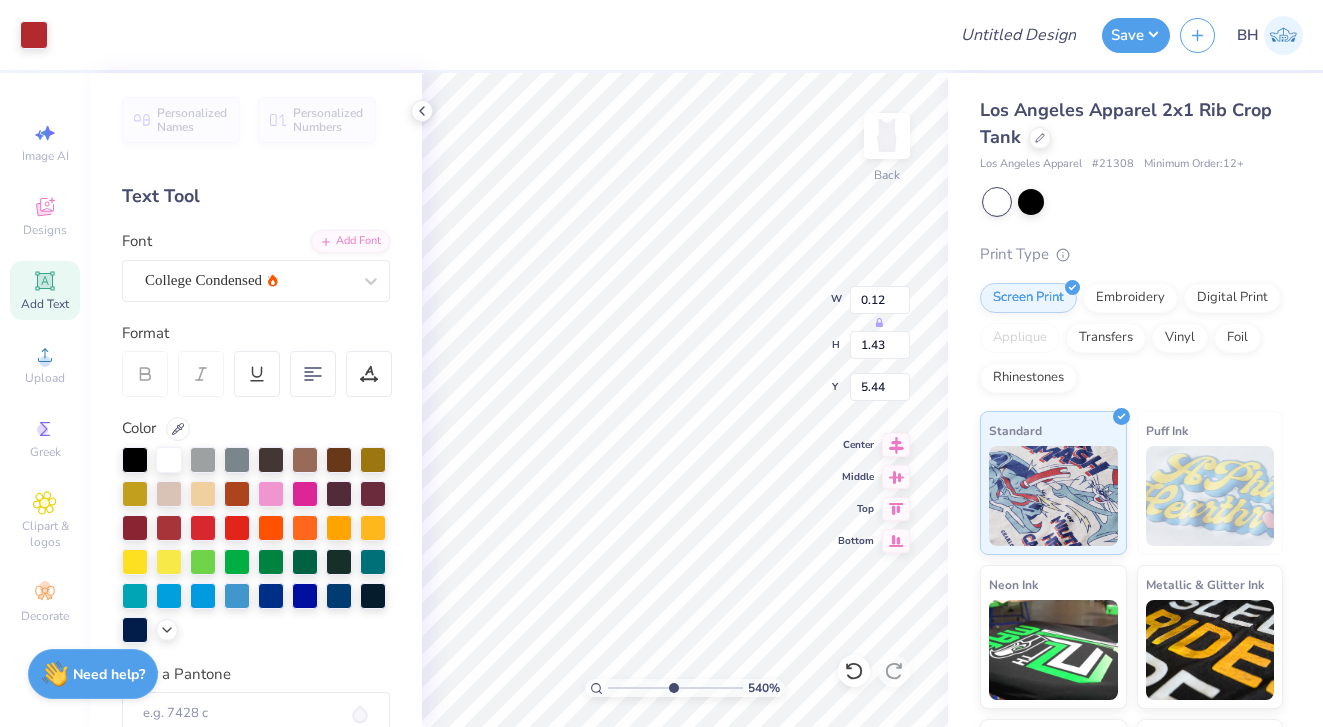 type on "5.35" 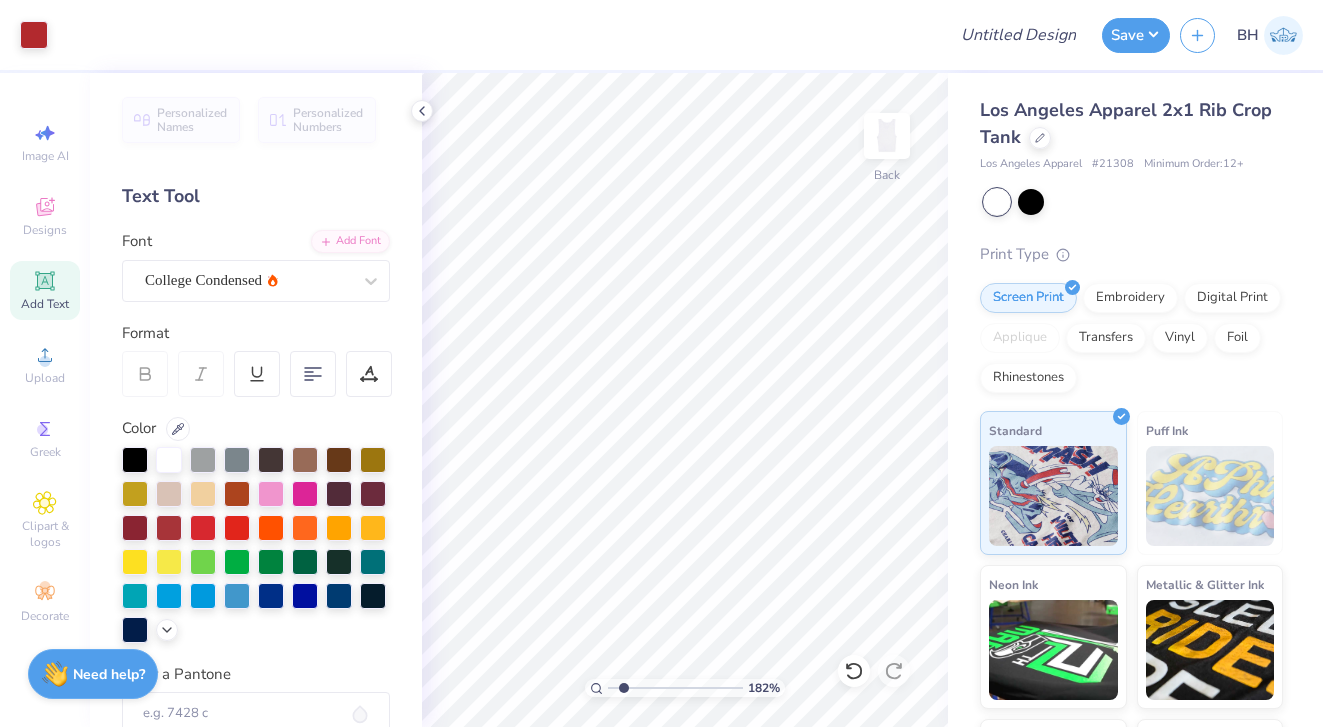 click at bounding box center [675, 688] 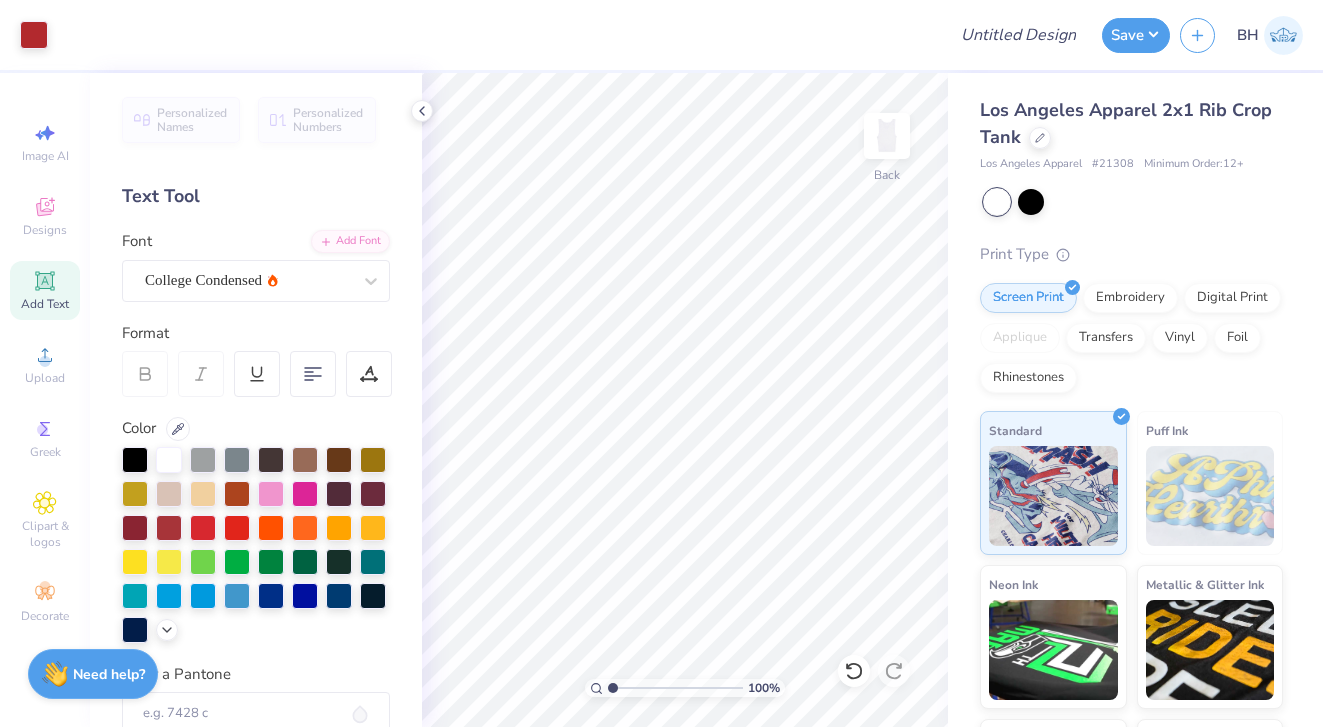 click at bounding box center (675, 688) 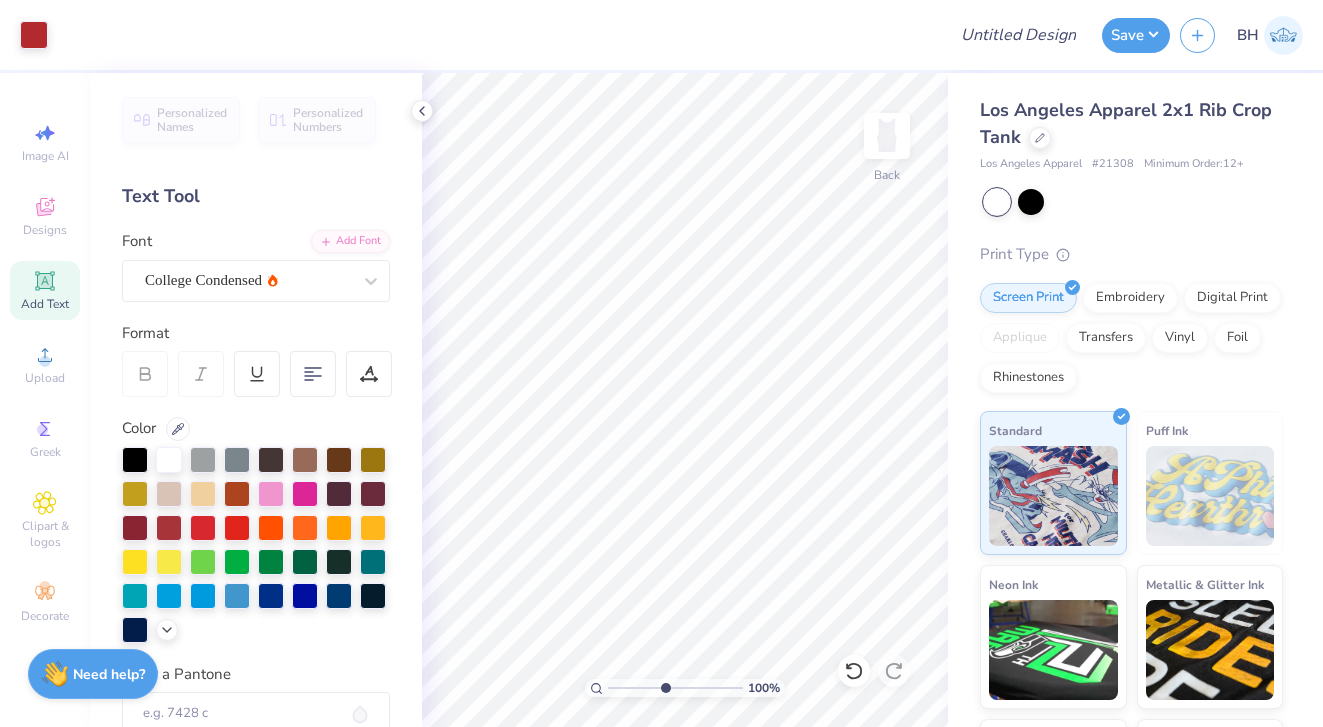 click at bounding box center [675, 688] 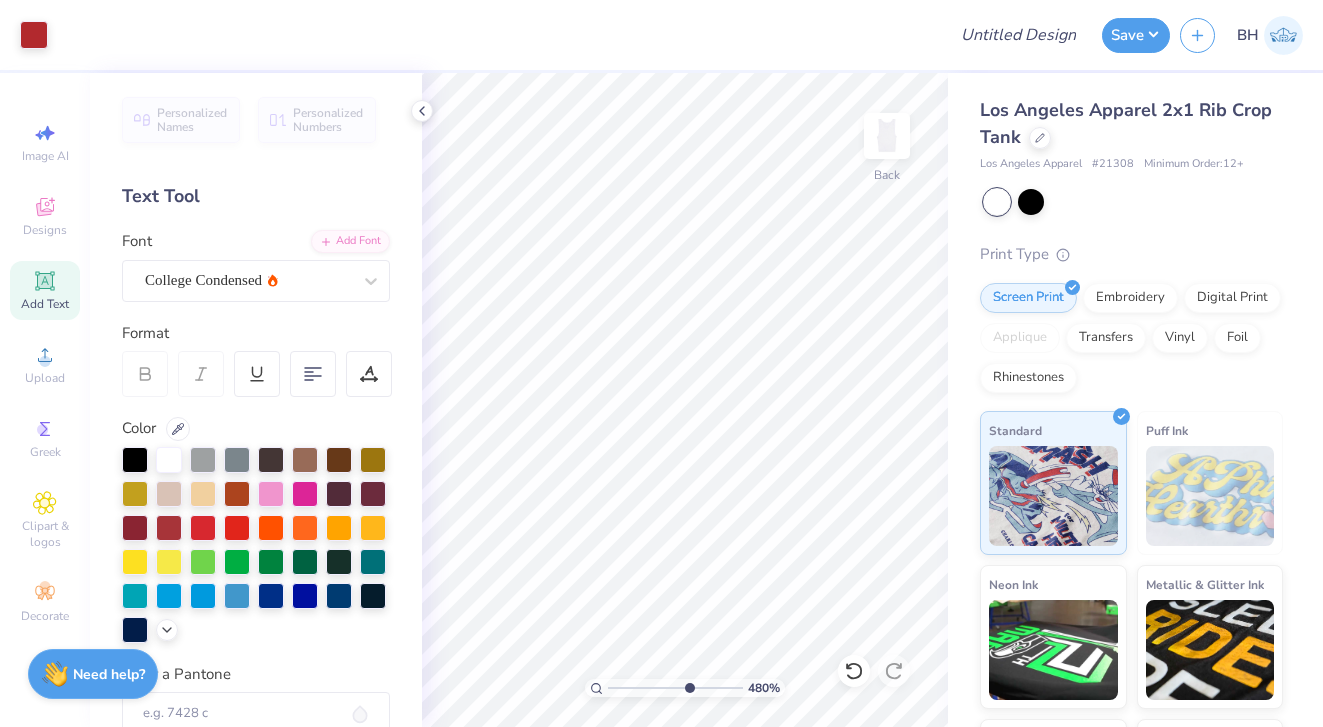 type on "6.51" 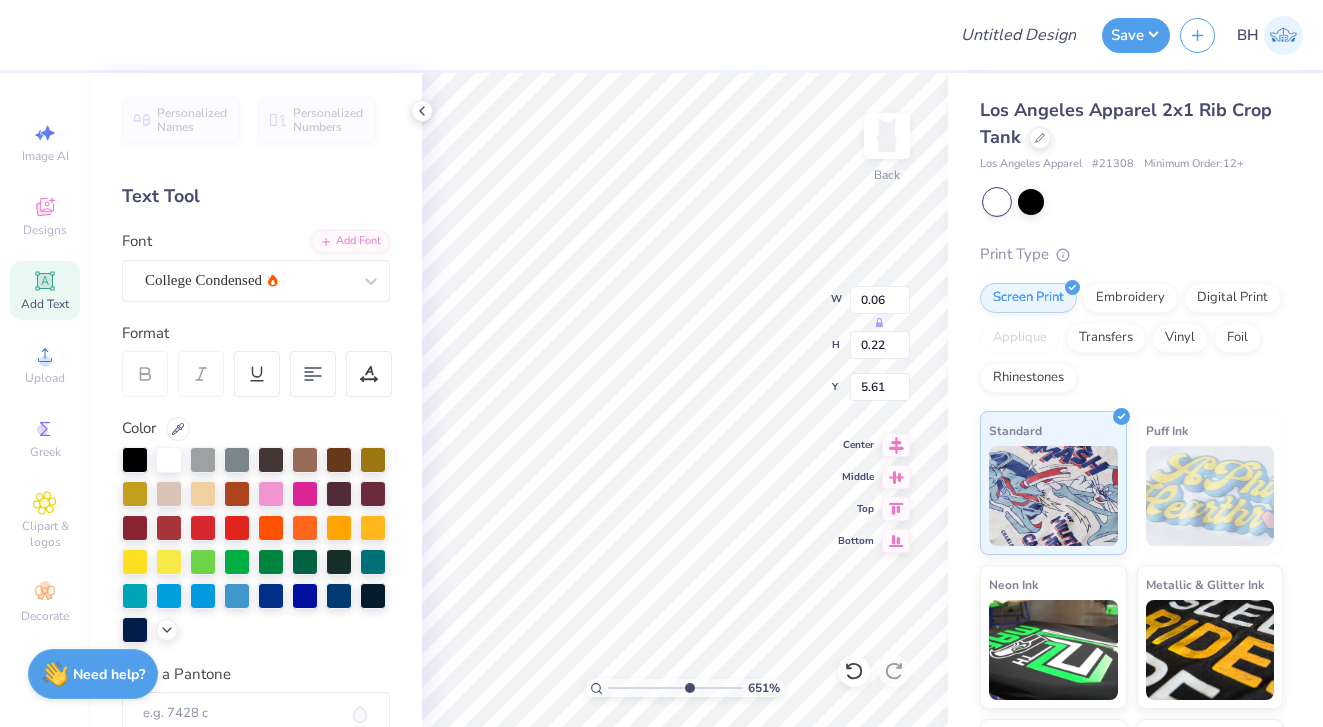 type on "0.20" 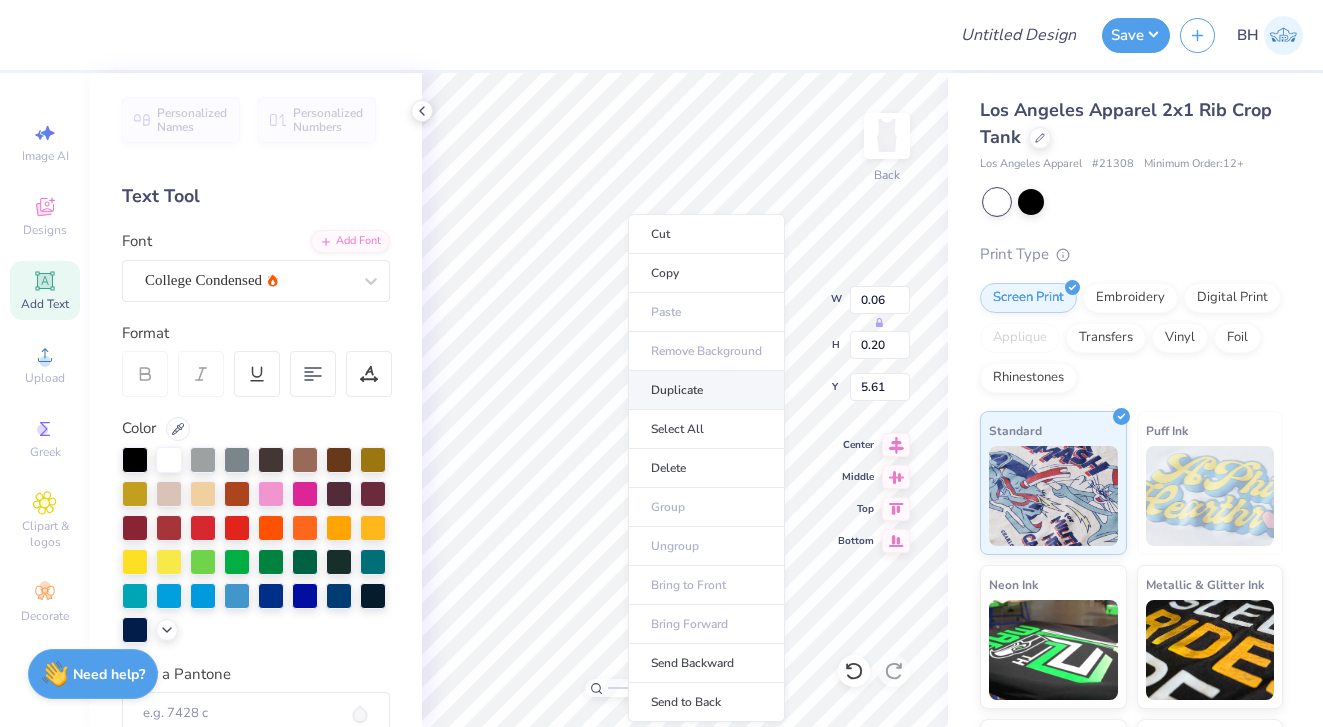 click on "Duplicate" at bounding box center [706, 390] 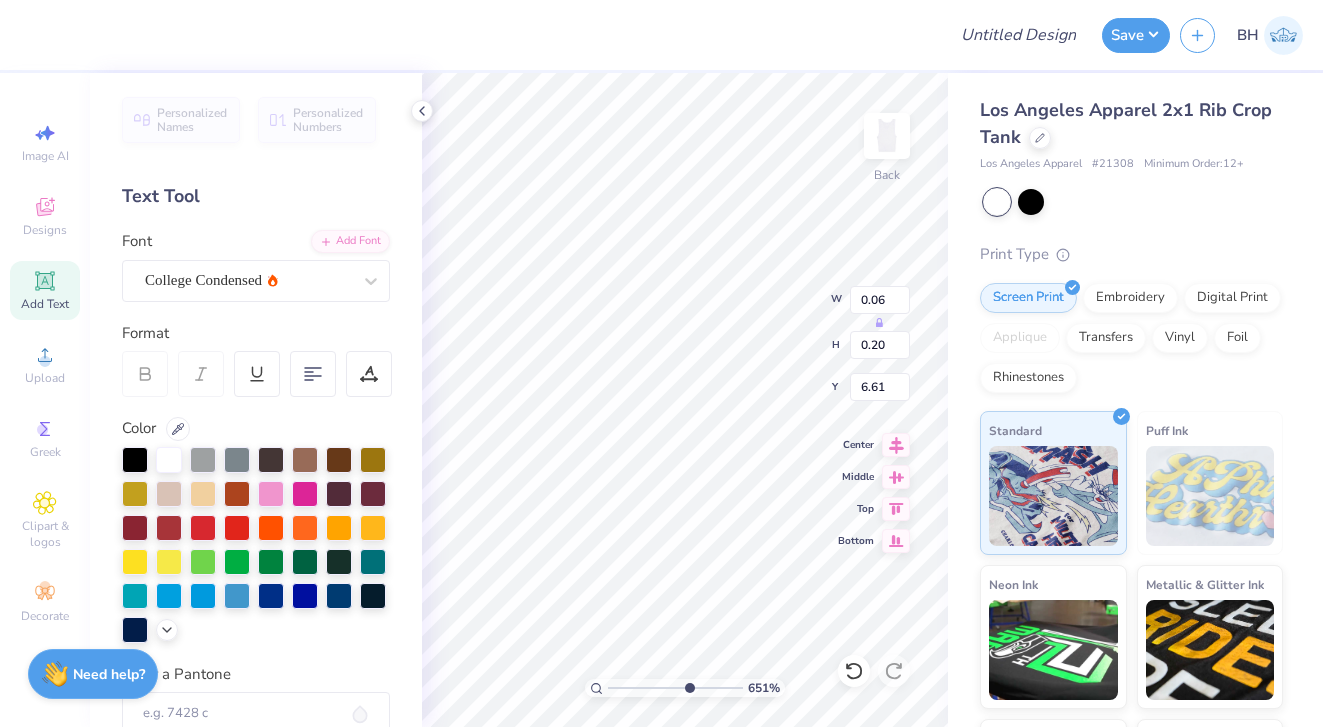 type on "6.55" 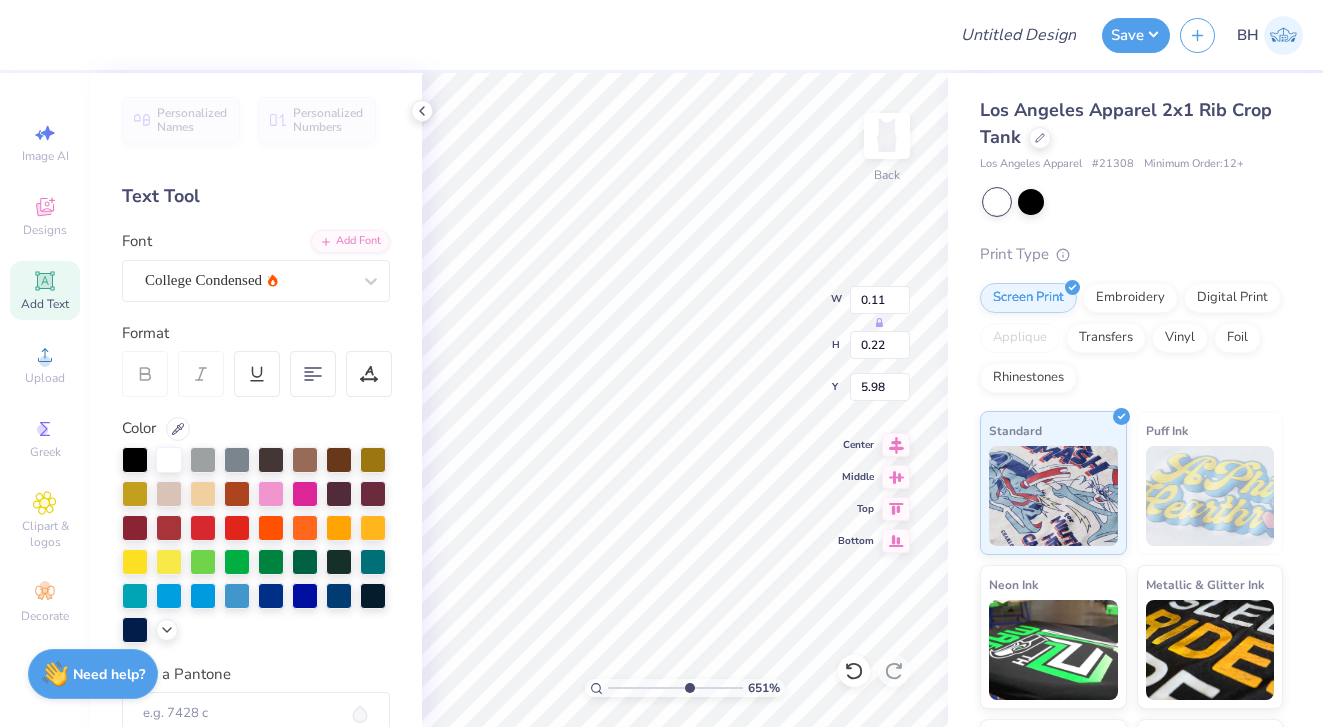type on "6.00" 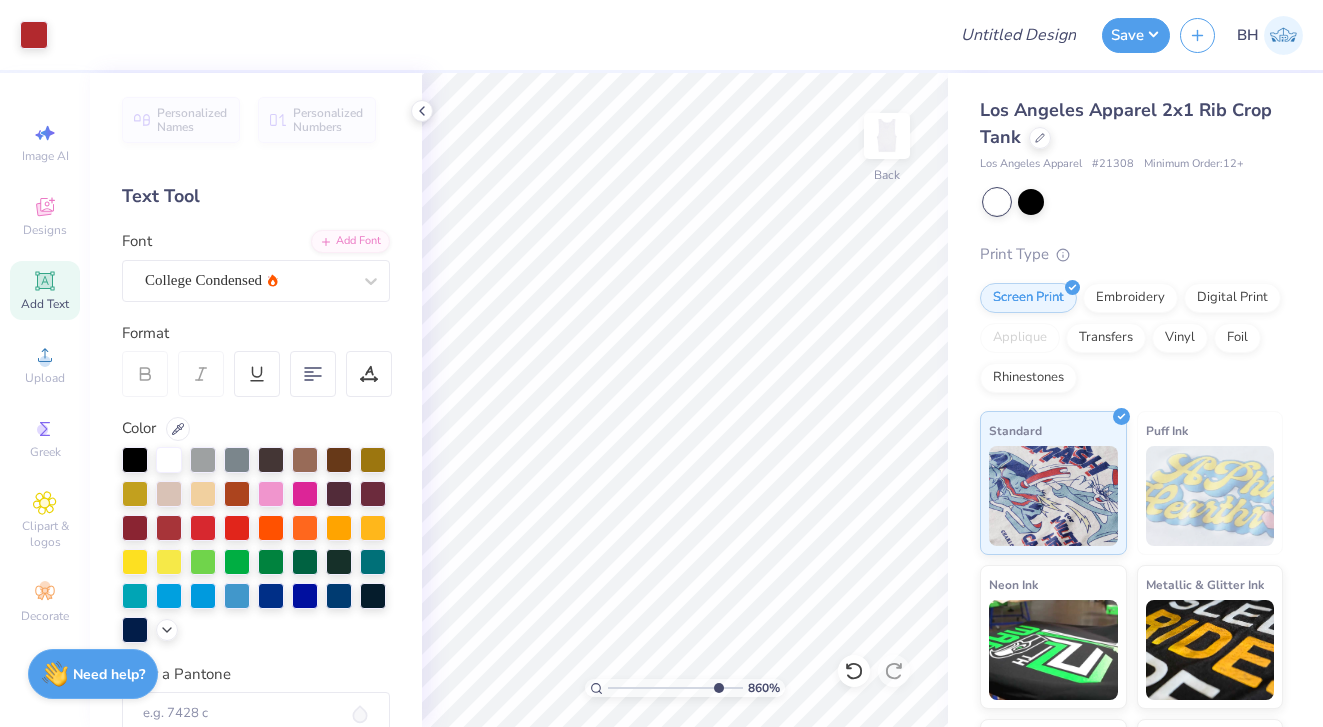 click at bounding box center [675, 688] 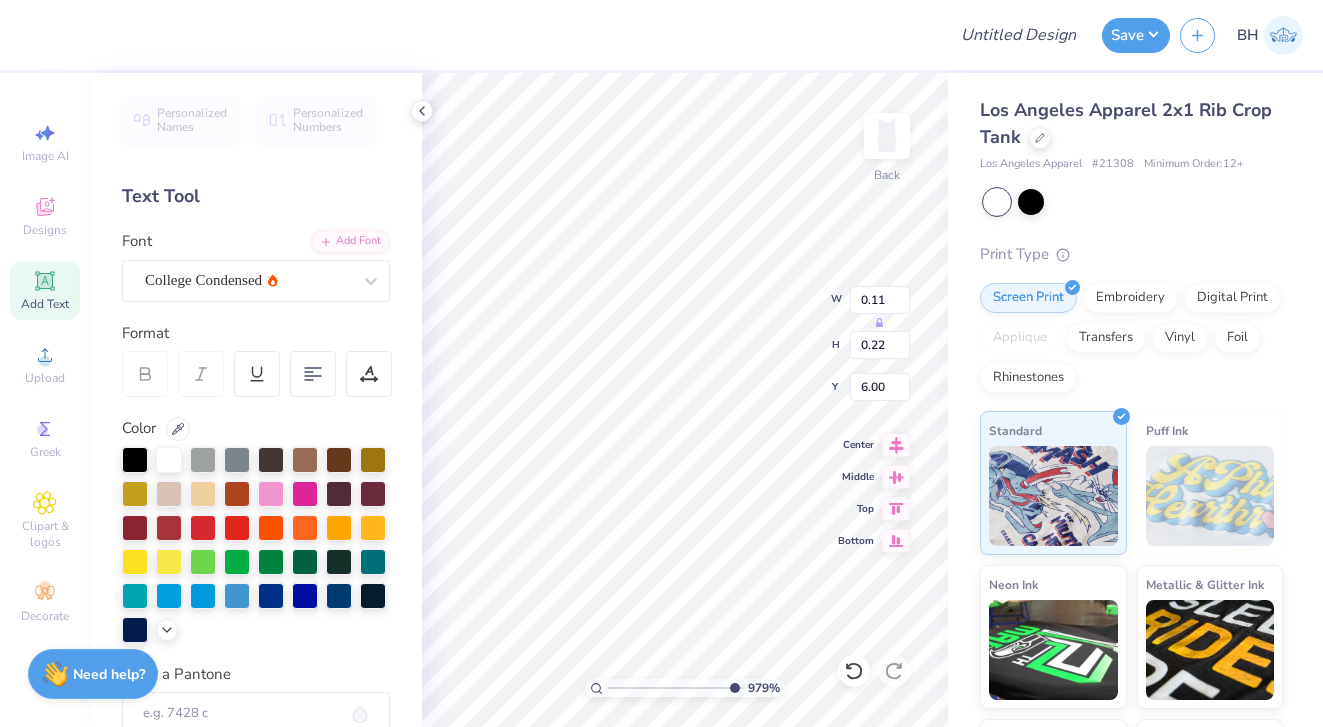 click at bounding box center [675, 688] 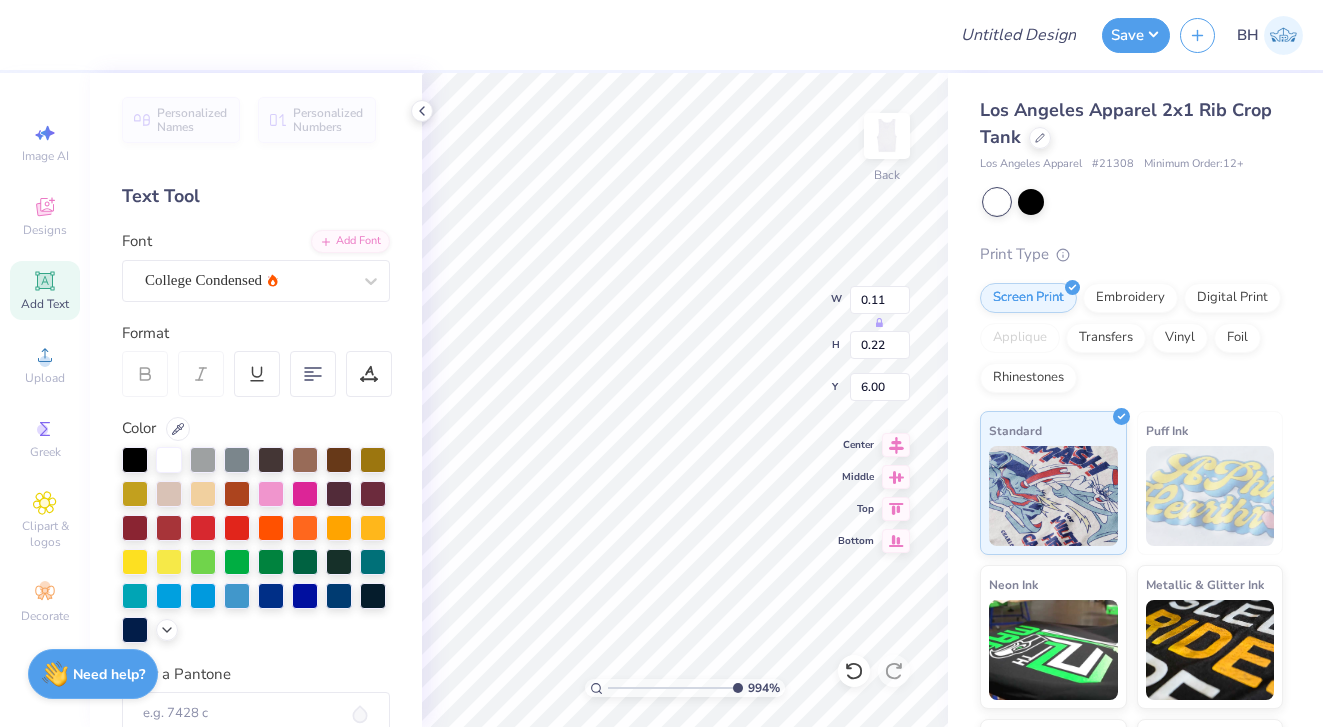 drag, startPoint x: 733, startPoint y: 688, endPoint x: 774, endPoint y: 688, distance: 41 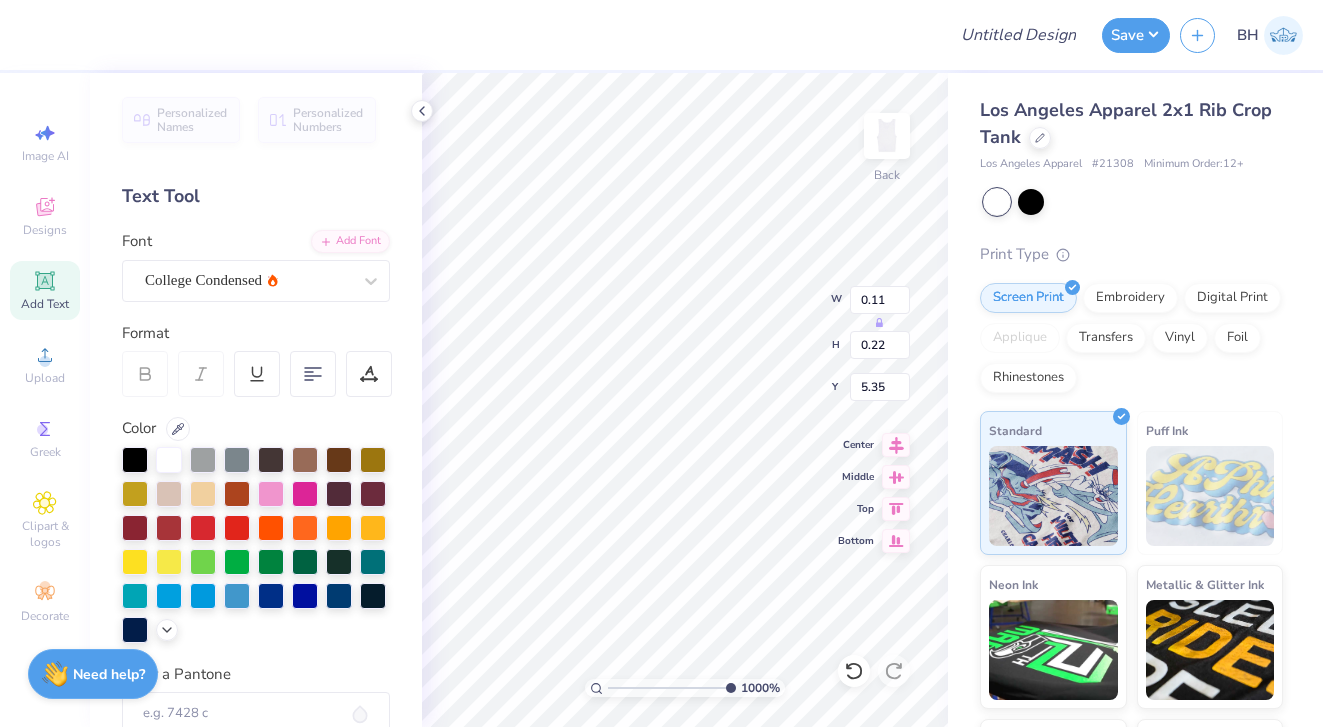 type on "6.00" 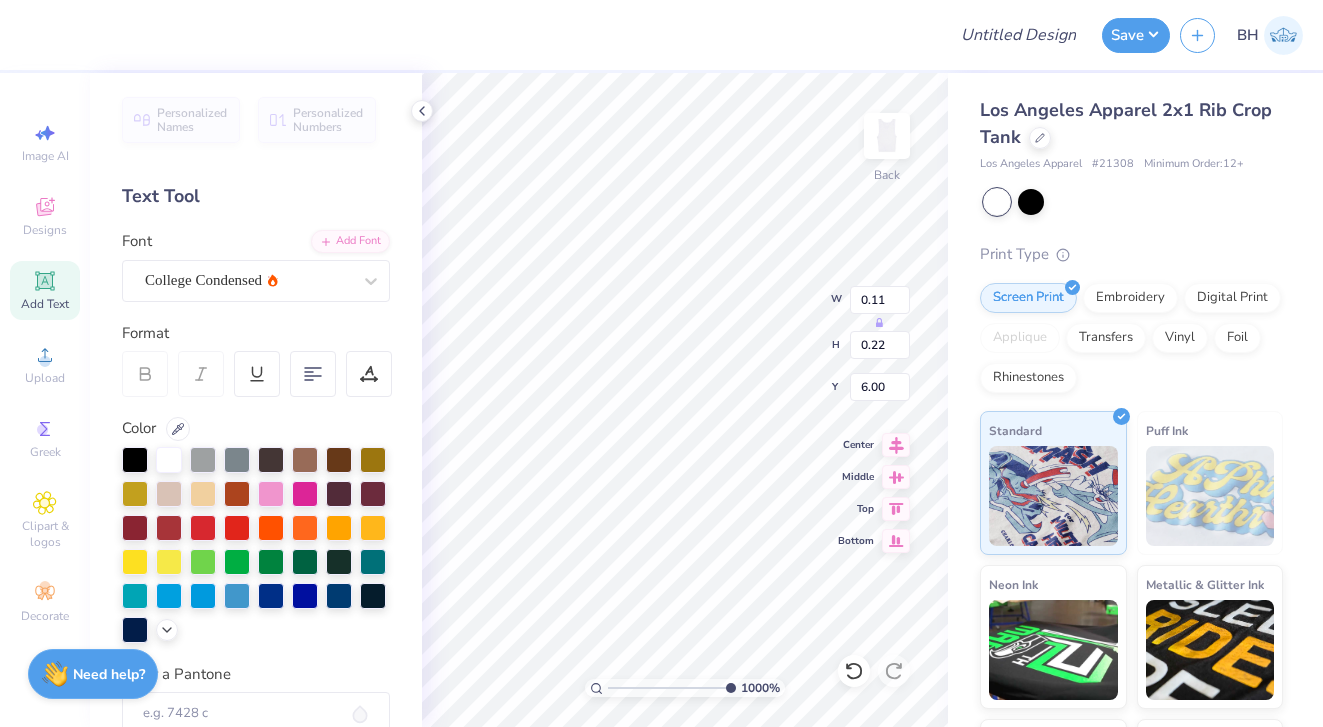 type on "0.06" 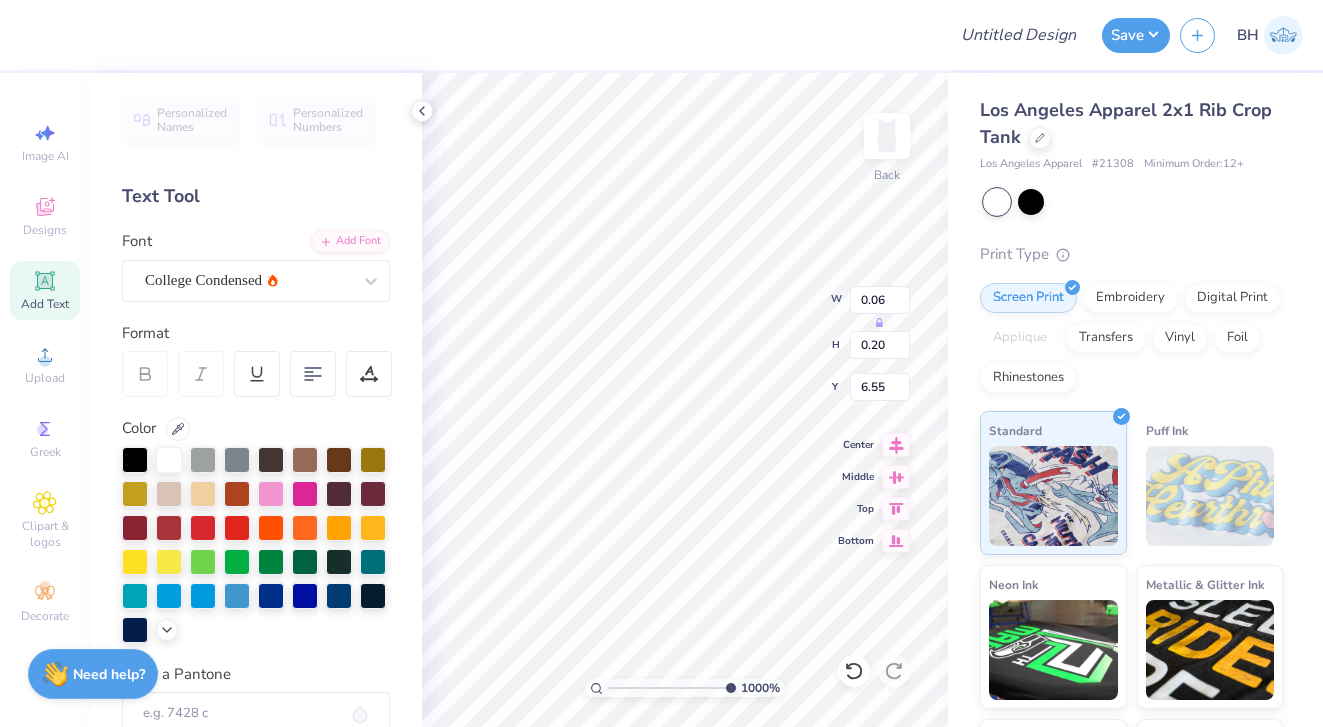 type on "6.51" 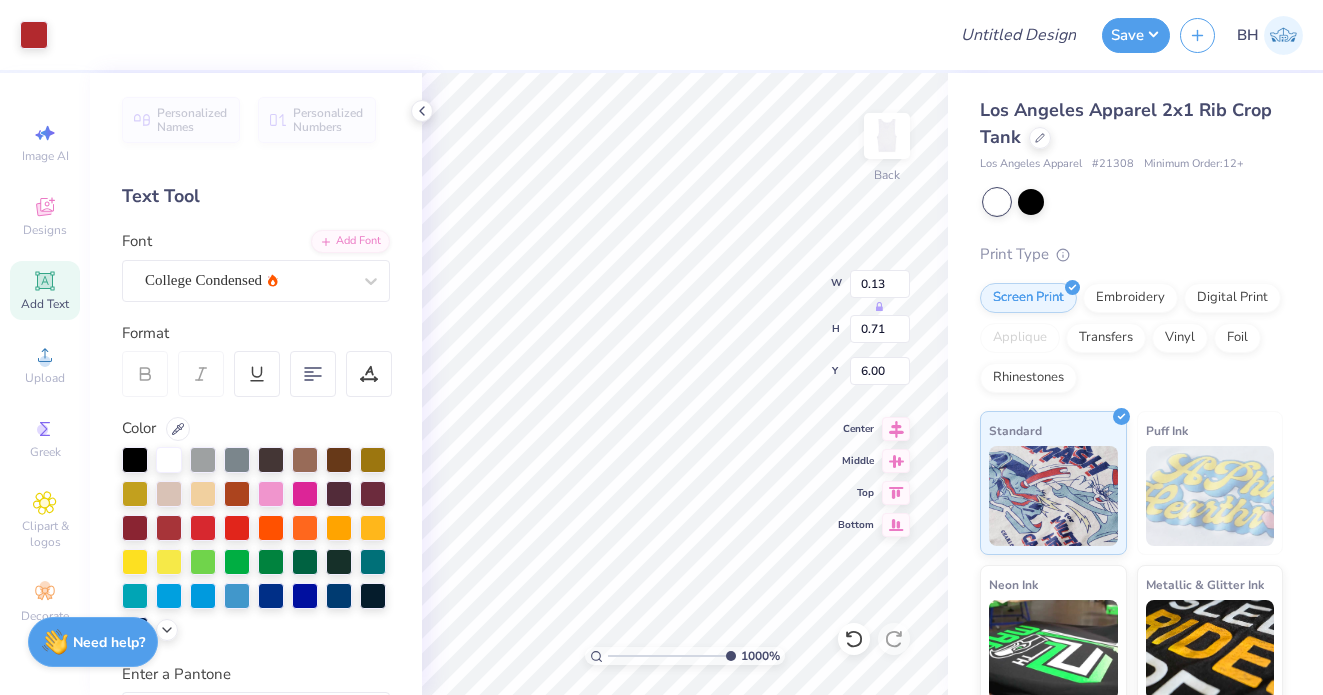 type on "5.90" 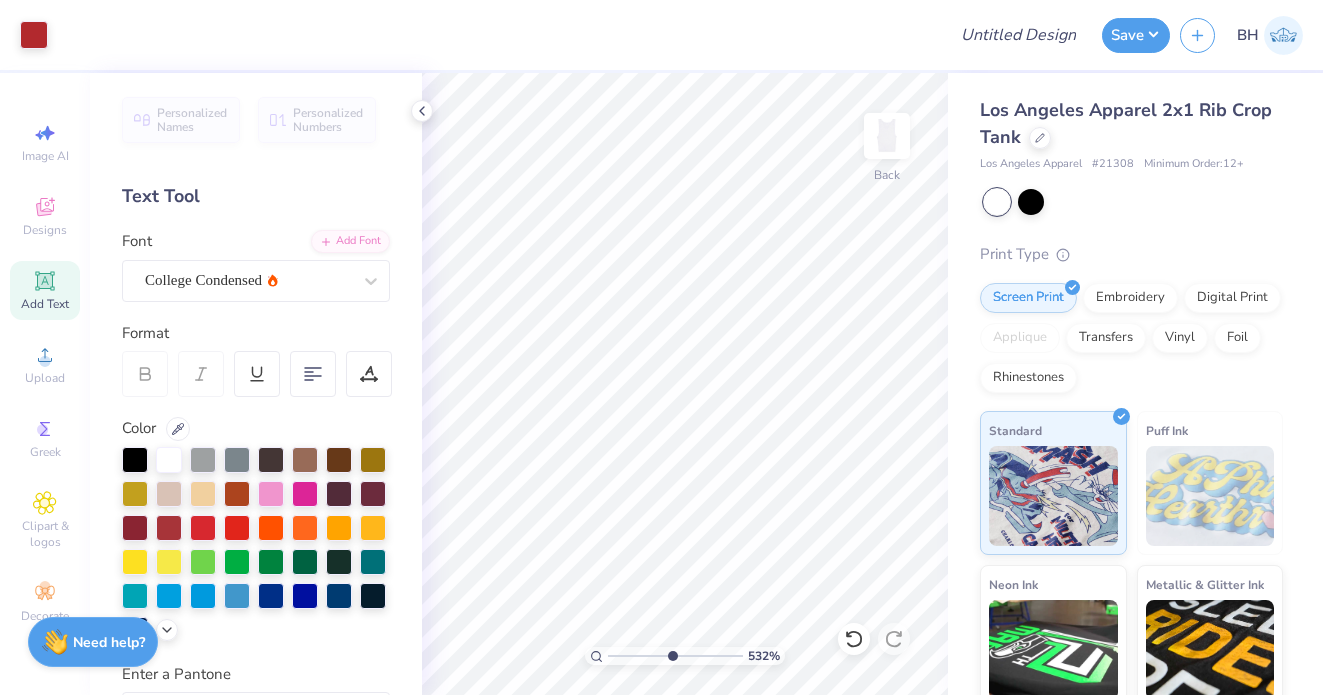 click at bounding box center [675, 656] 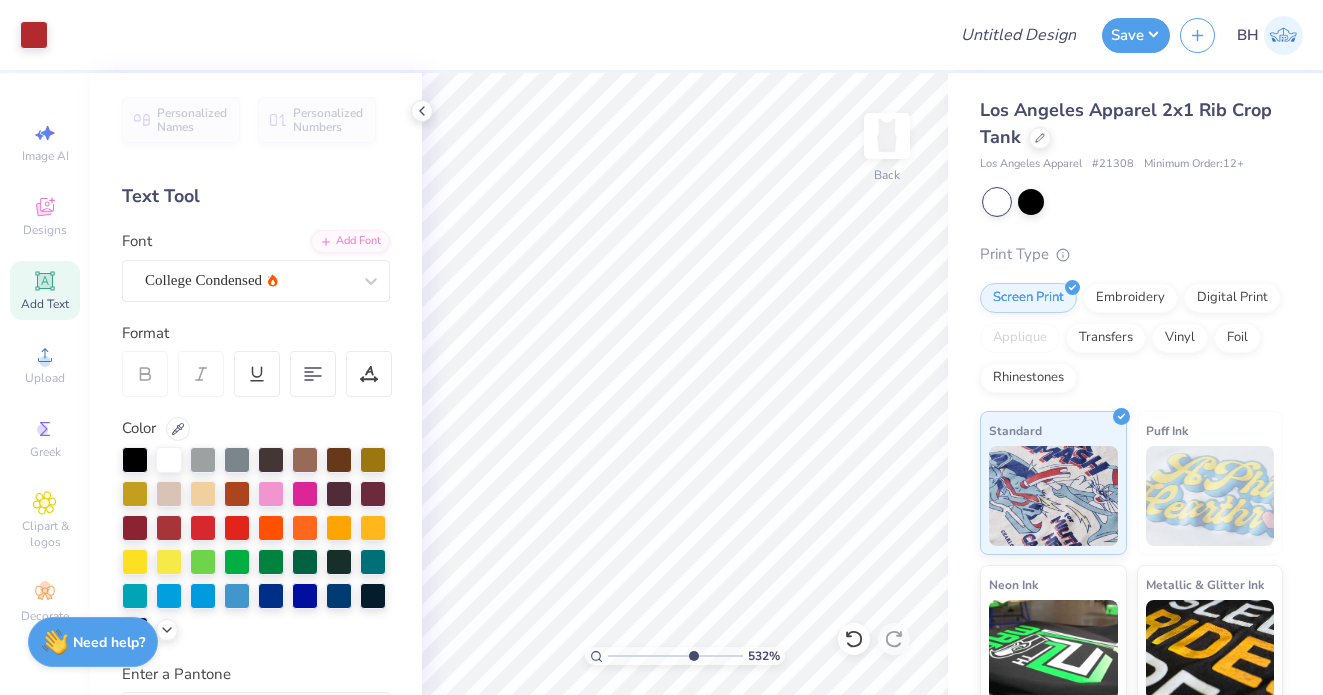 click at bounding box center [675, 656] 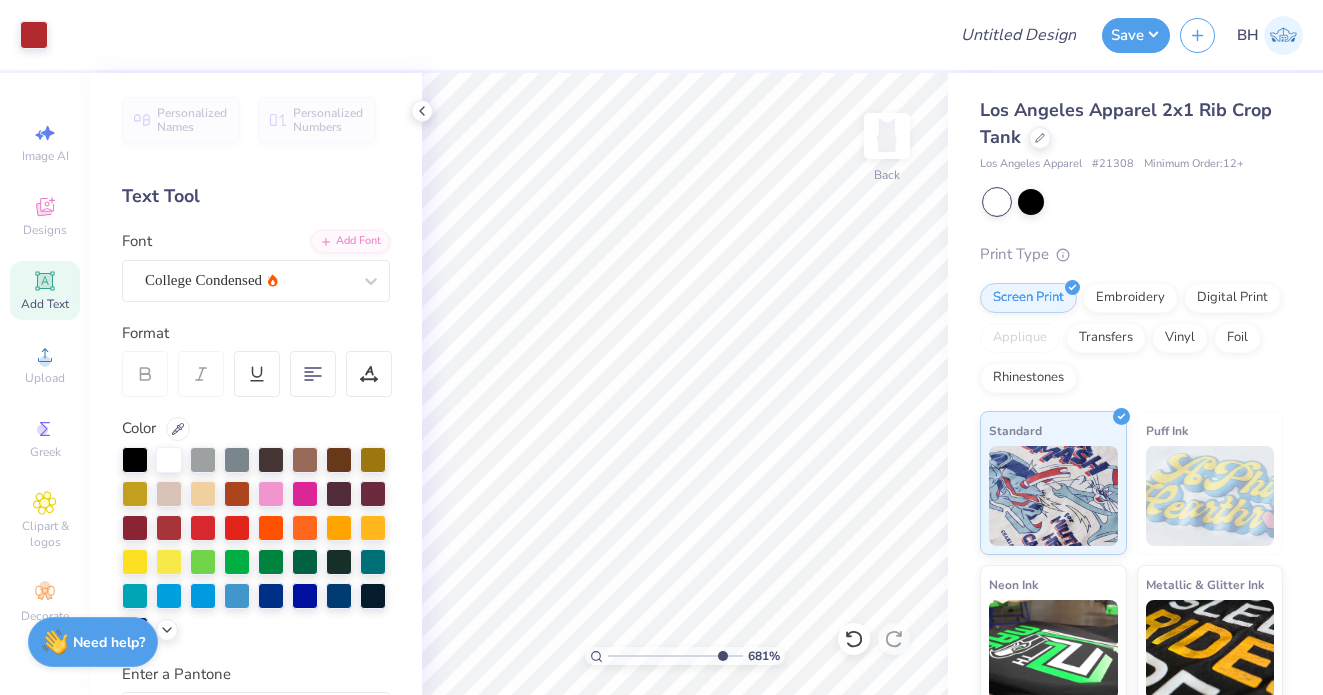 click at bounding box center (675, 656) 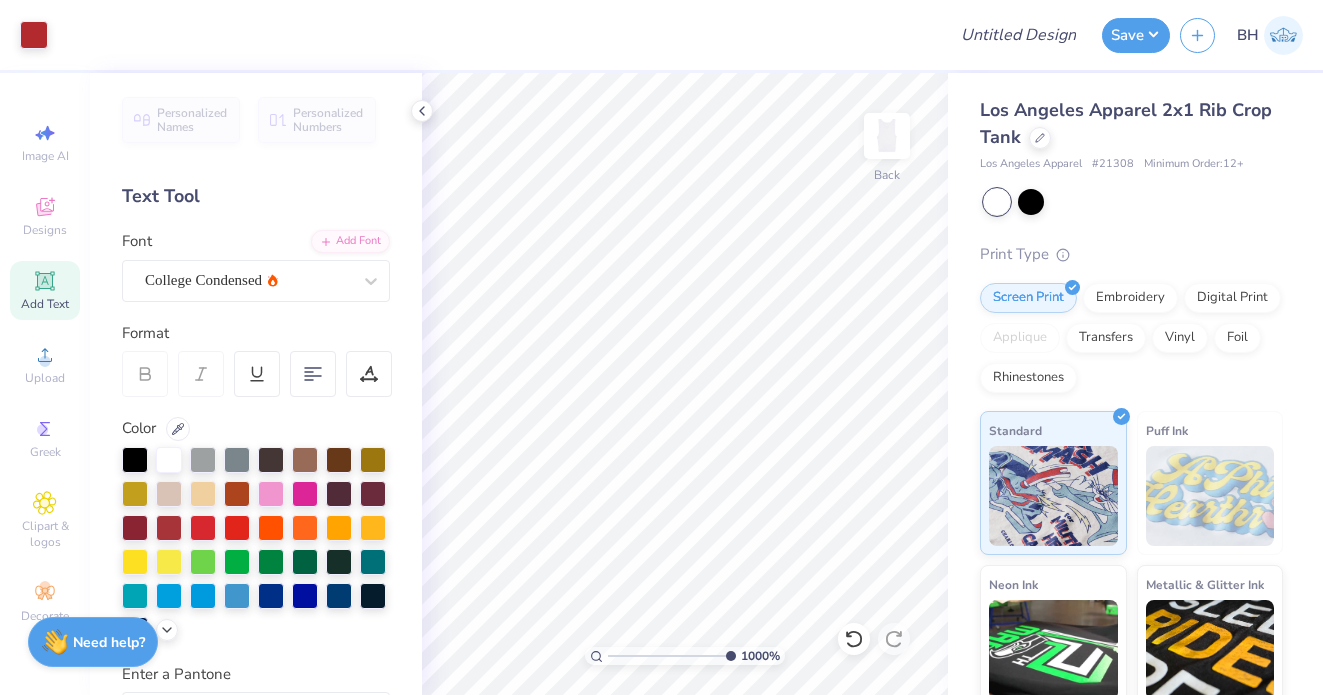 drag, startPoint x: 726, startPoint y: 657, endPoint x: 769, endPoint y: 648, distance: 43.931767 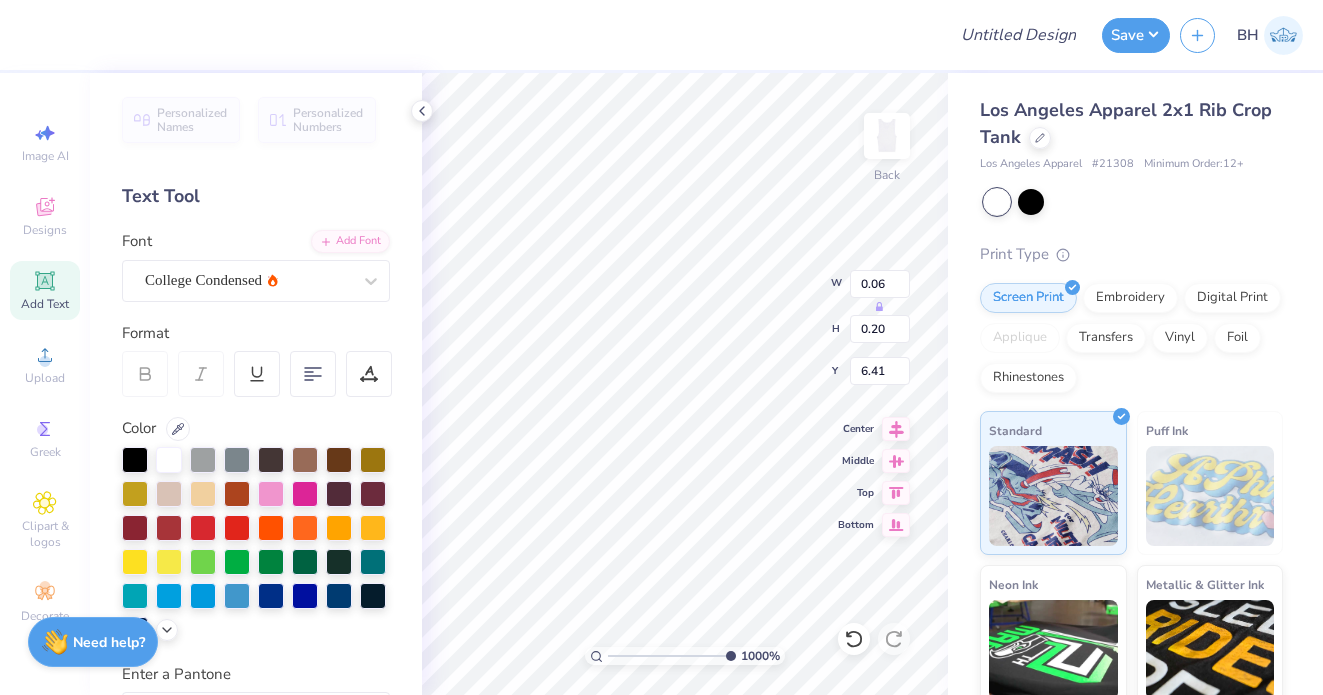 type on "6.40" 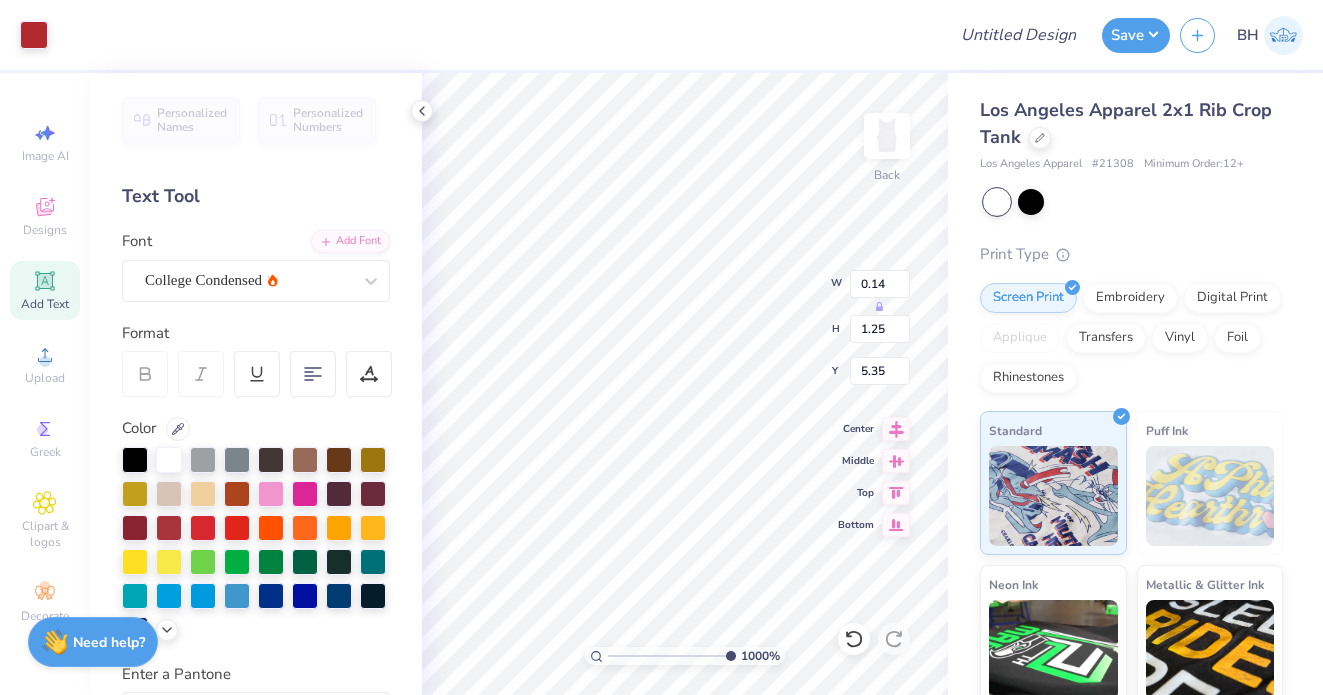click on "Art colors Design Title Save BH Image AI Designs Add Text Upload Greek Clipart & logos Decorate Personalized Names Personalized Numbers Text Tool  Add Font Font College Condensed Format Color Enter a Pantone Styles Text Shape 1000  % Back W 0.14 H 1.25 Y 5.35 Center Middle Top Bottom Los Angeles Apparel 2x1 Rib Crop Tank Los Angeles Apparel # 21308 Minimum Order:  12 +   Print Type Screen Print Embroidery Digital Print Applique Transfers Vinyl Foil Rhinestones Standard Puff Ink Neon Ink Metallic & Glitter Ink Glow in the Dark Ink Water based Ink Need help?  Chat with us." at bounding box center [661, 347] 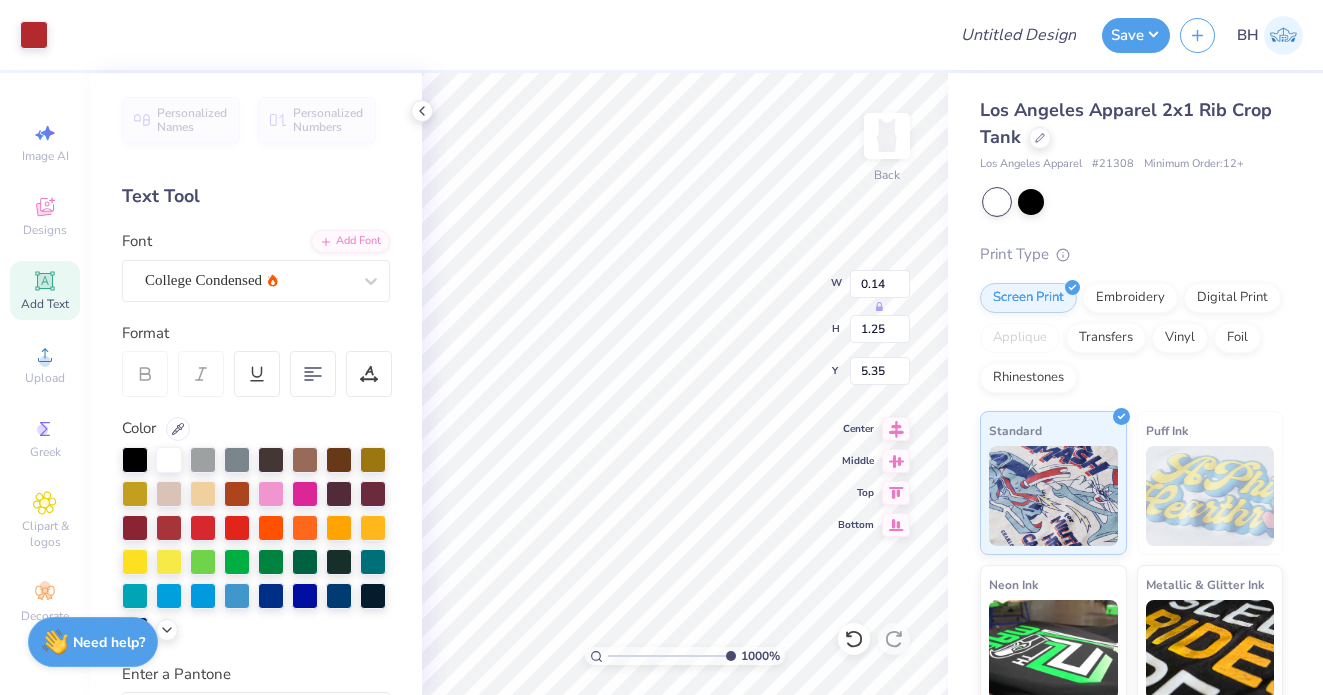 type on "0.24" 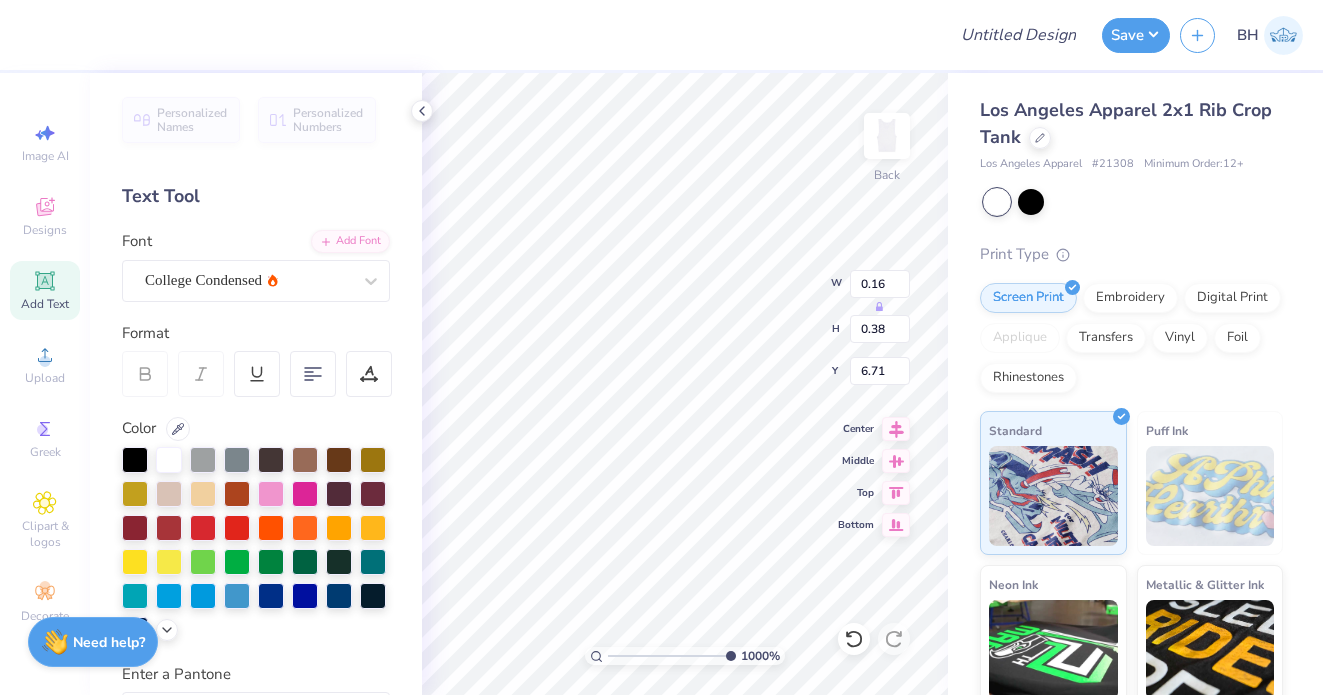 type on "6.72" 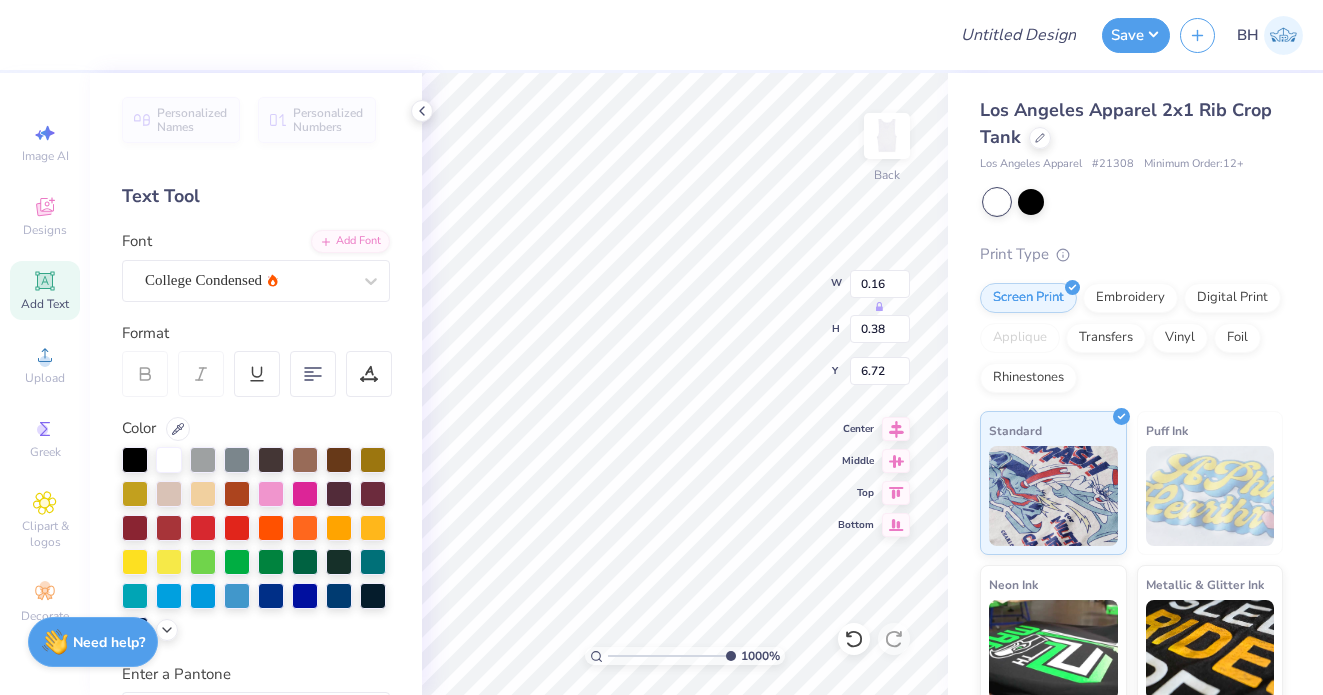 type on "0.10" 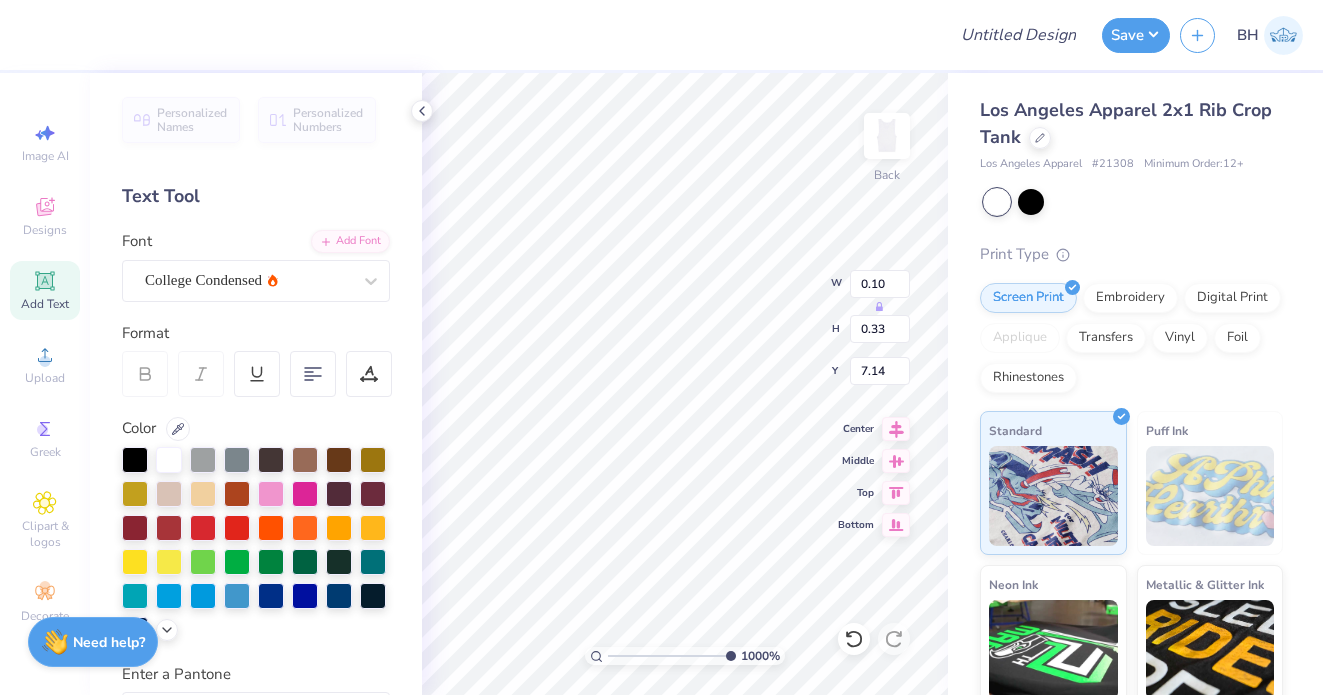 type on "7.15" 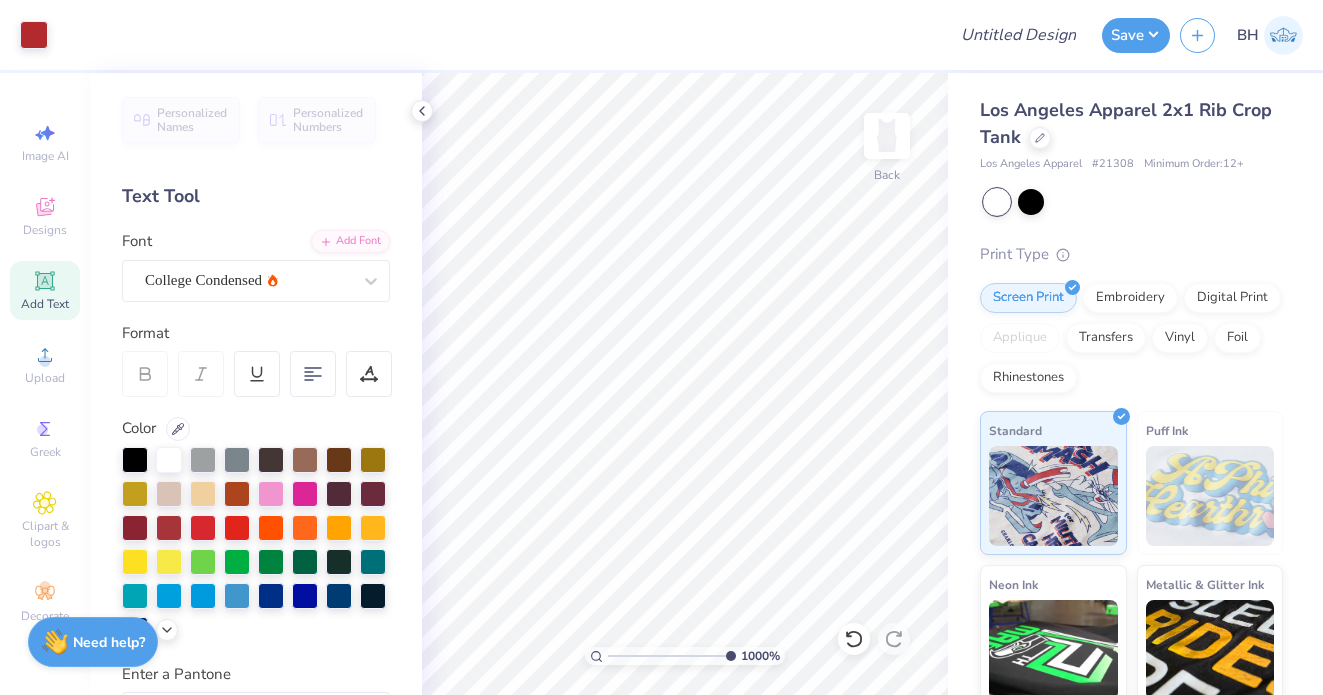 type on "1.63" 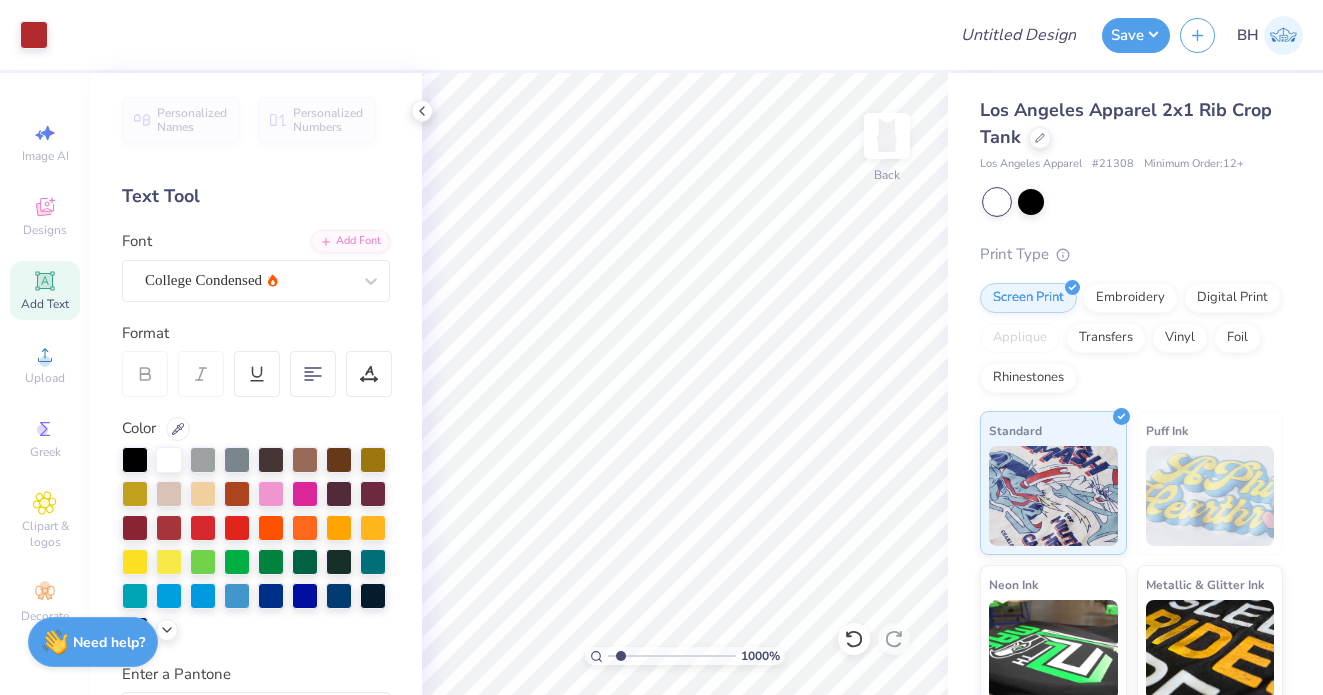 click at bounding box center [672, 656] 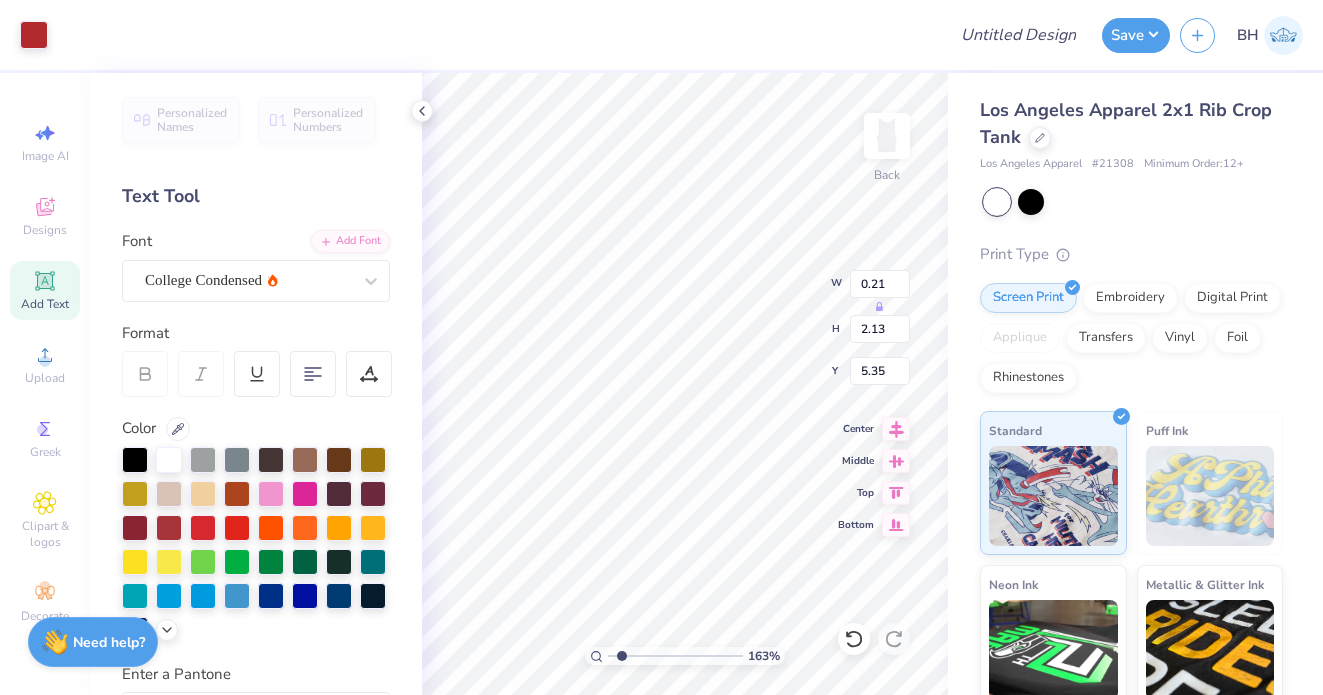 type on "0.13" 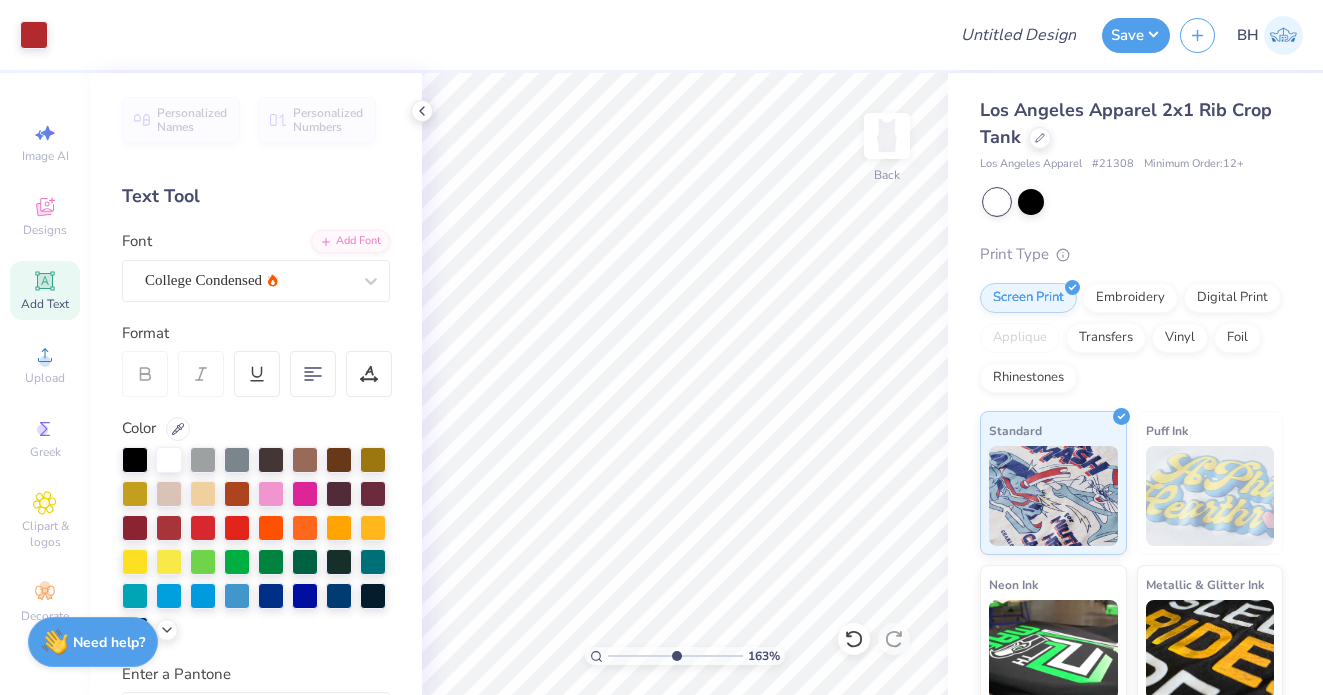 click at bounding box center [675, 656] 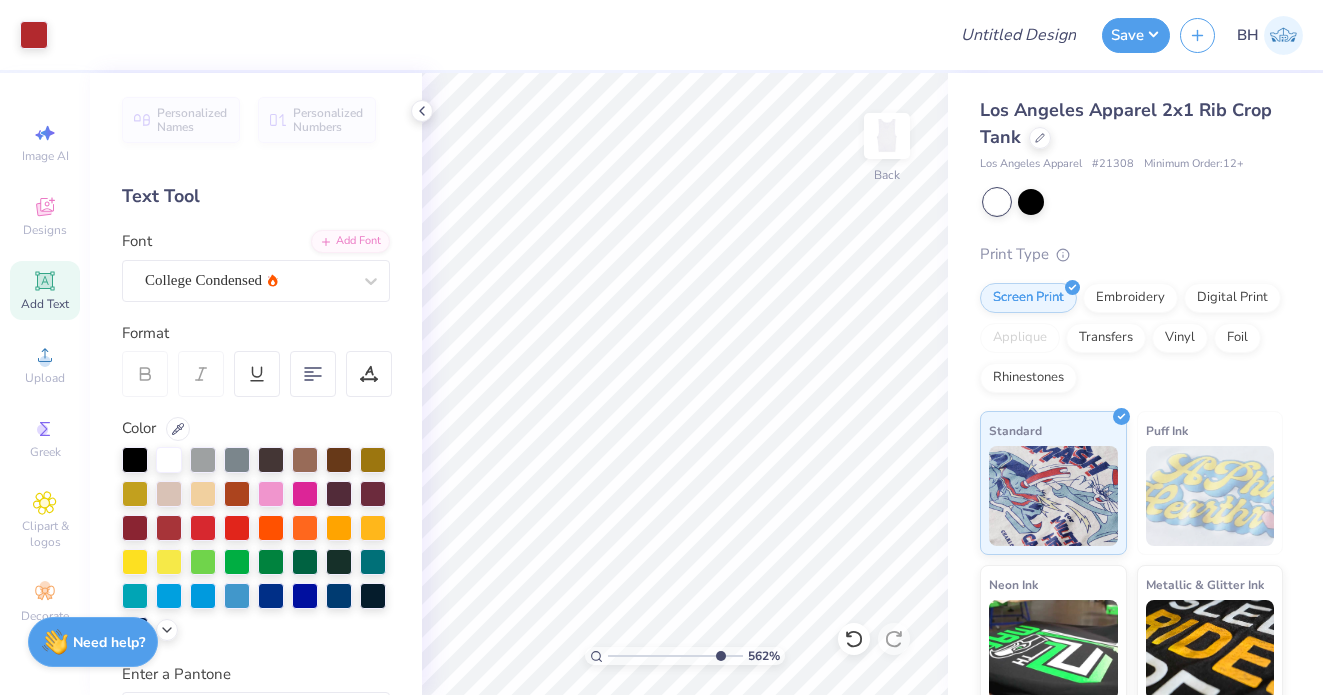 type on "8.75" 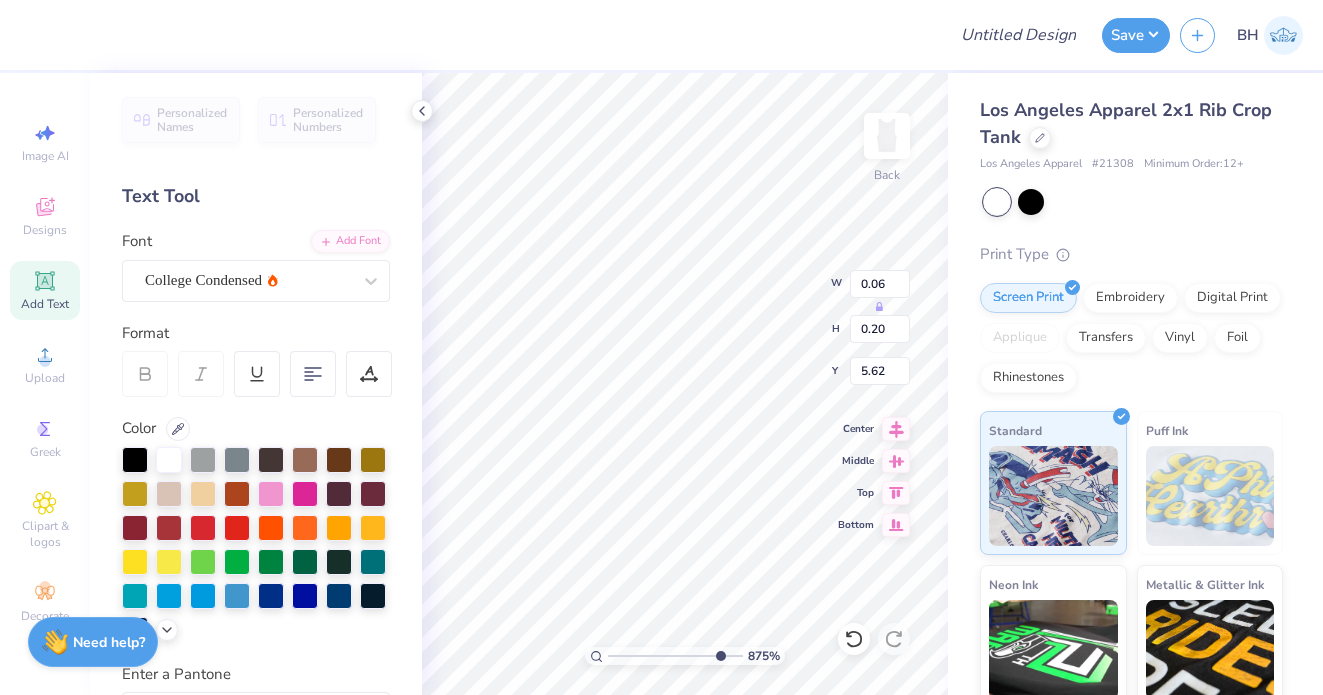 type on "0.23" 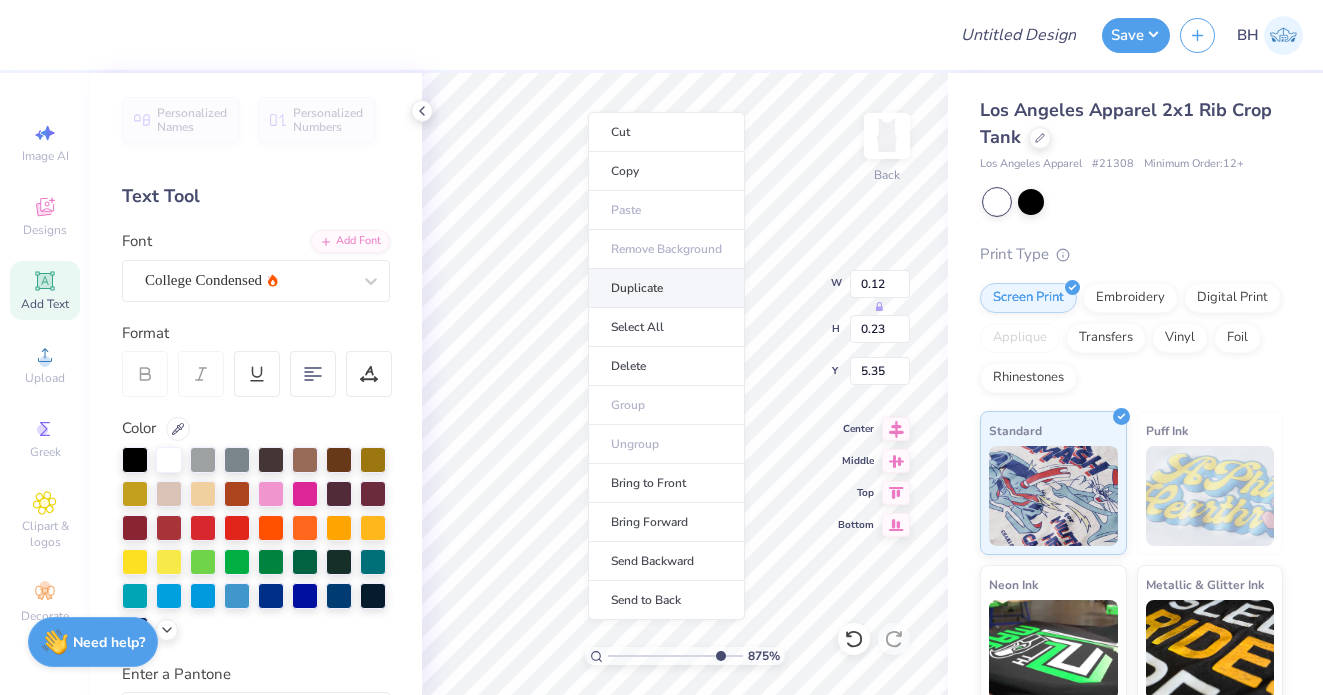 click on "Duplicate" at bounding box center [666, 288] 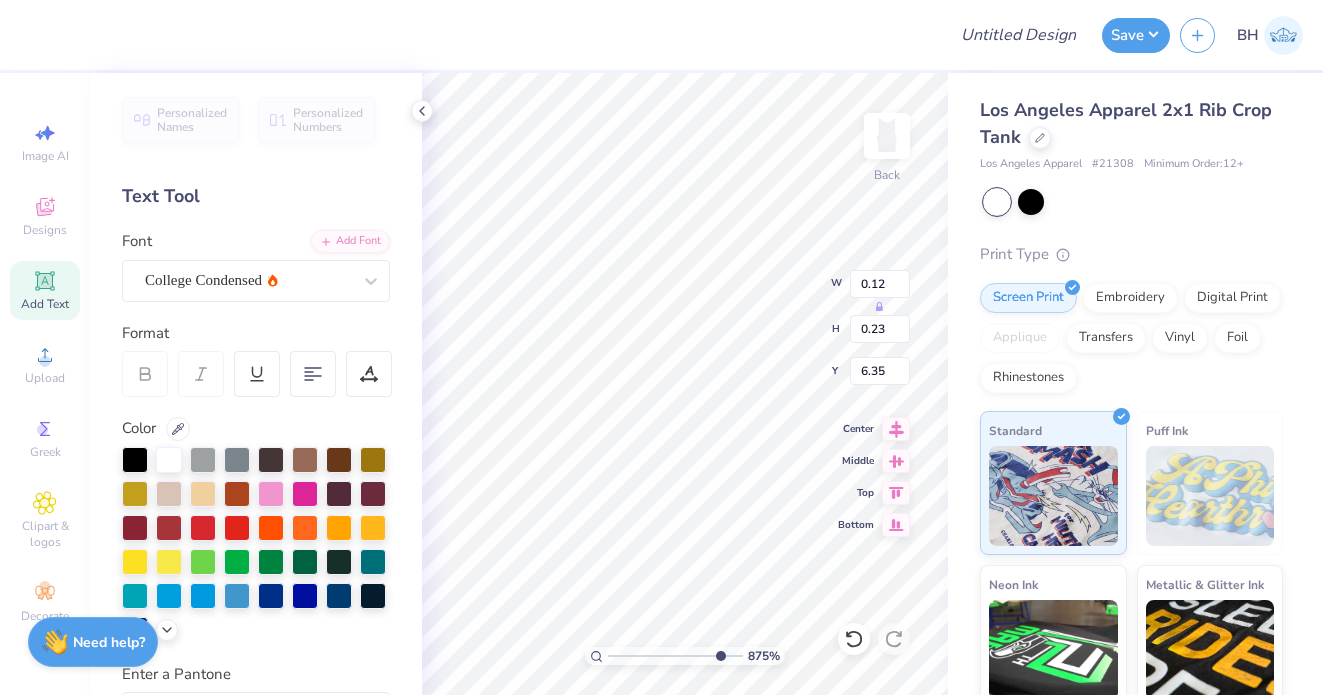 type on "5.62" 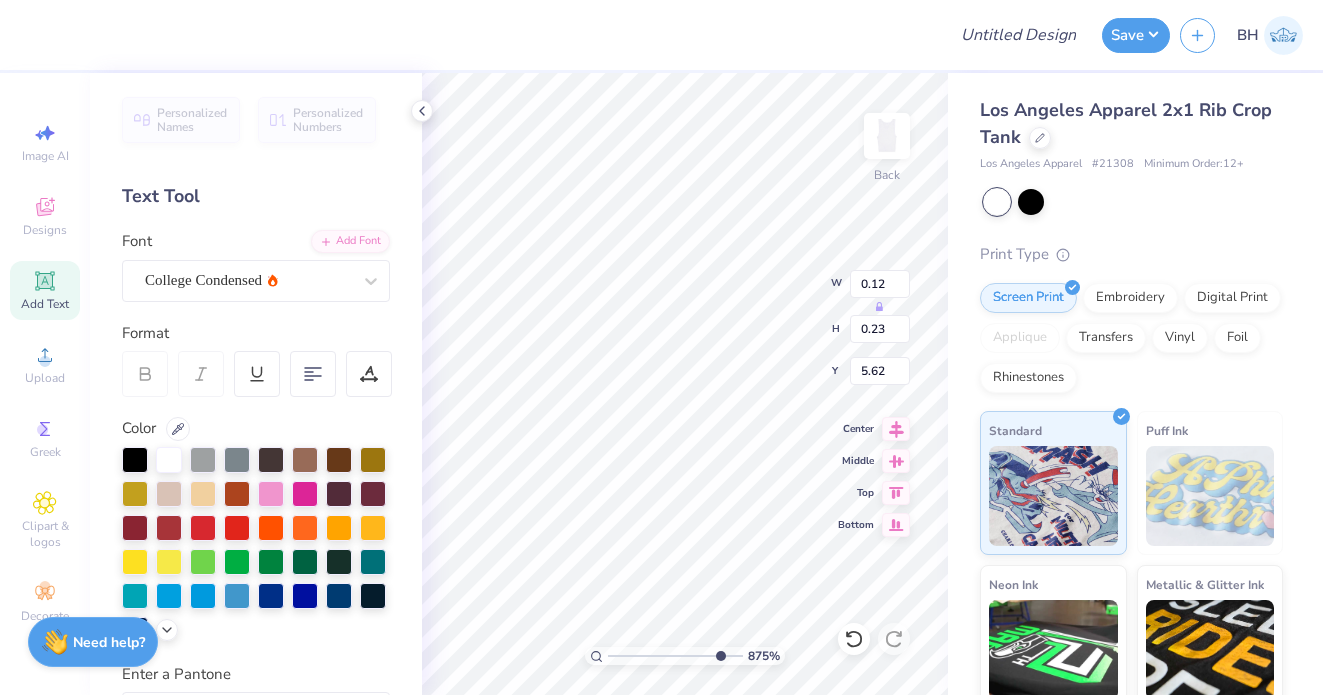 type on "I" 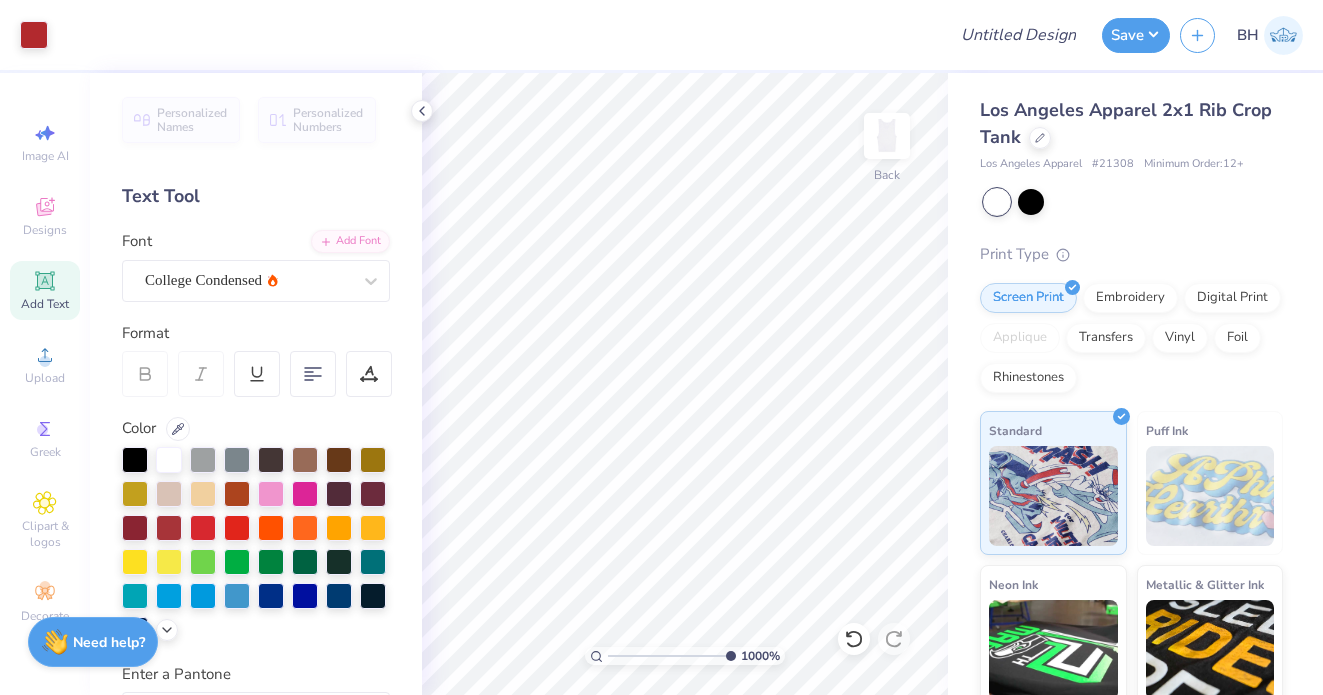 drag, startPoint x: 722, startPoint y: 658, endPoint x: 777, endPoint y: 658, distance: 55 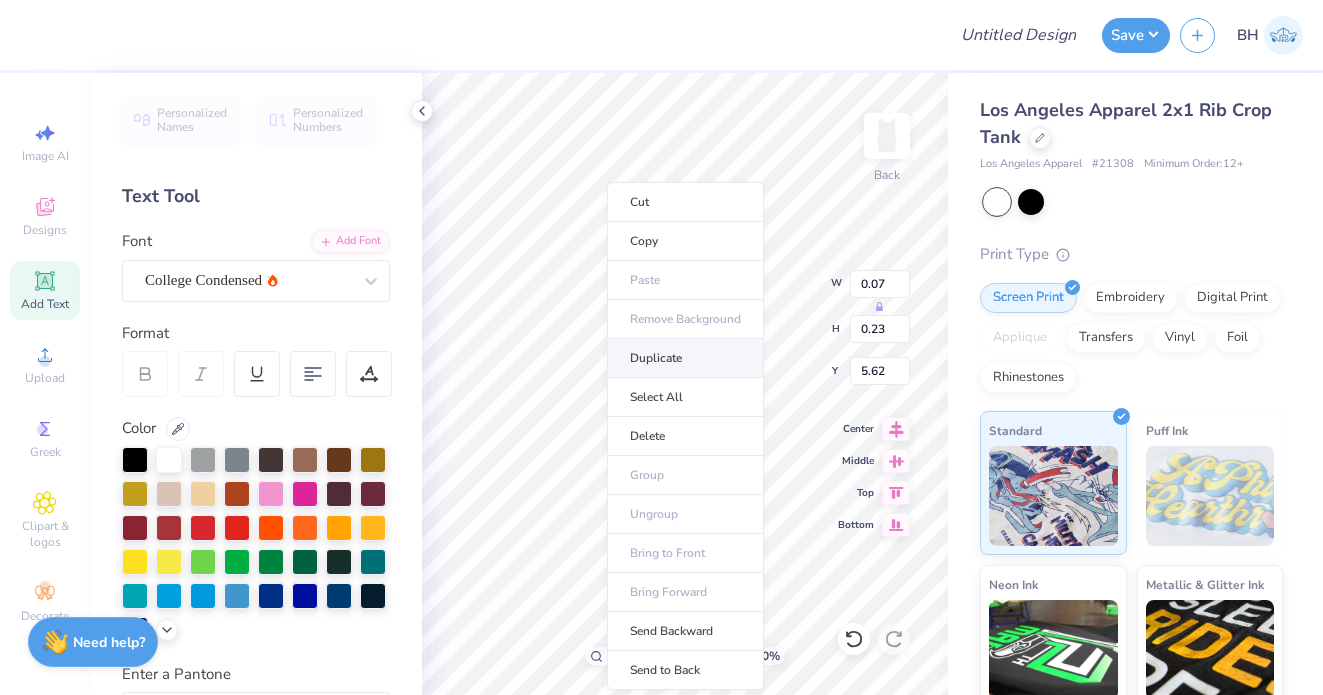 click on "Duplicate" at bounding box center [685, 358] 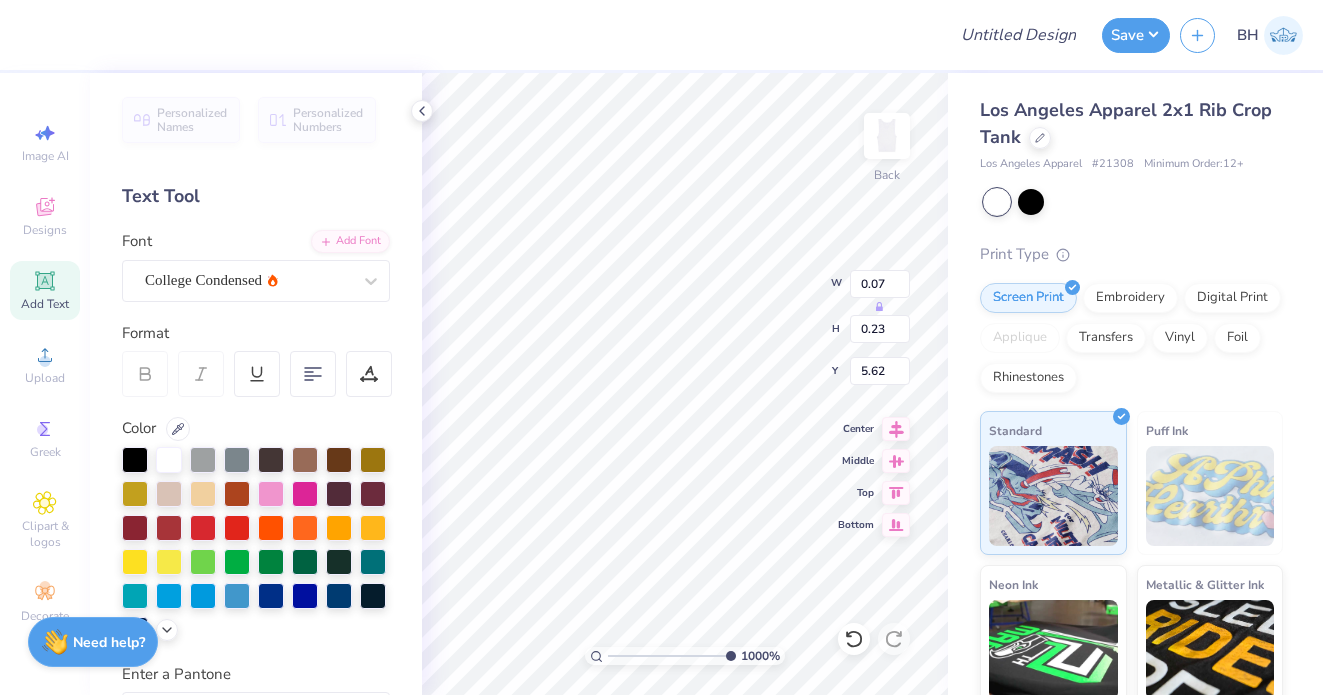 type on "6.62" 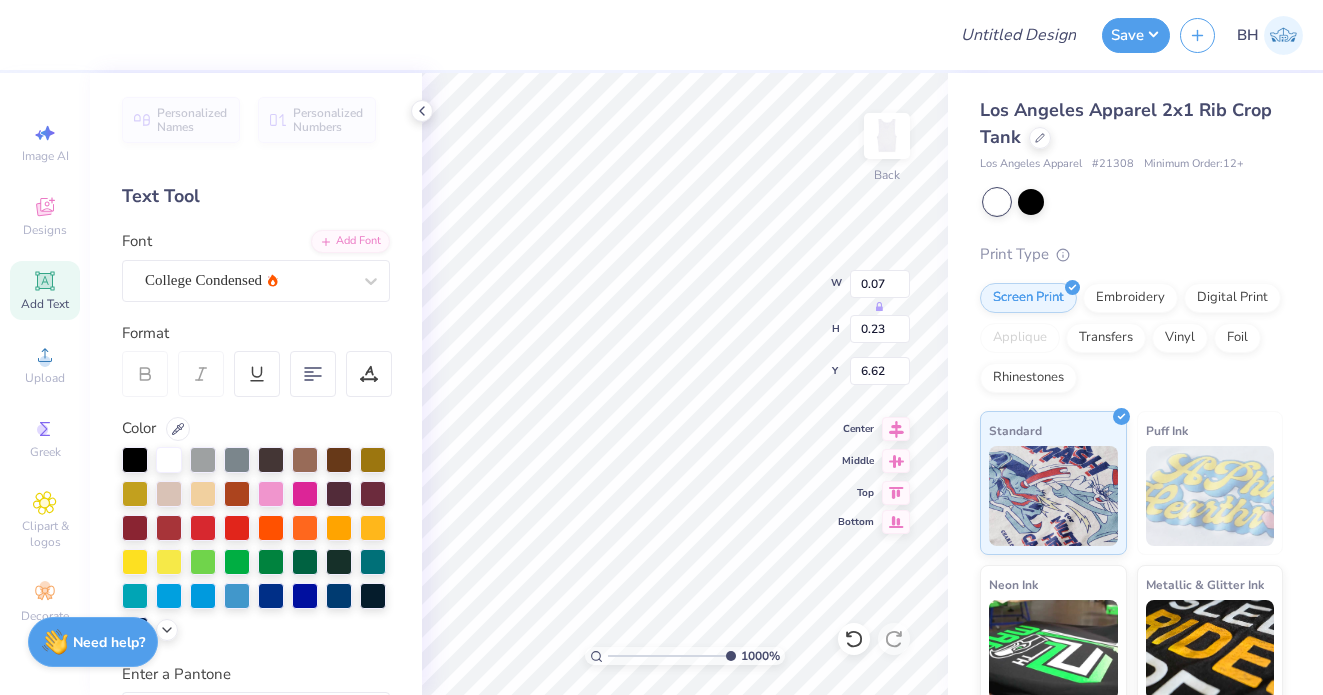 type on "6.45" 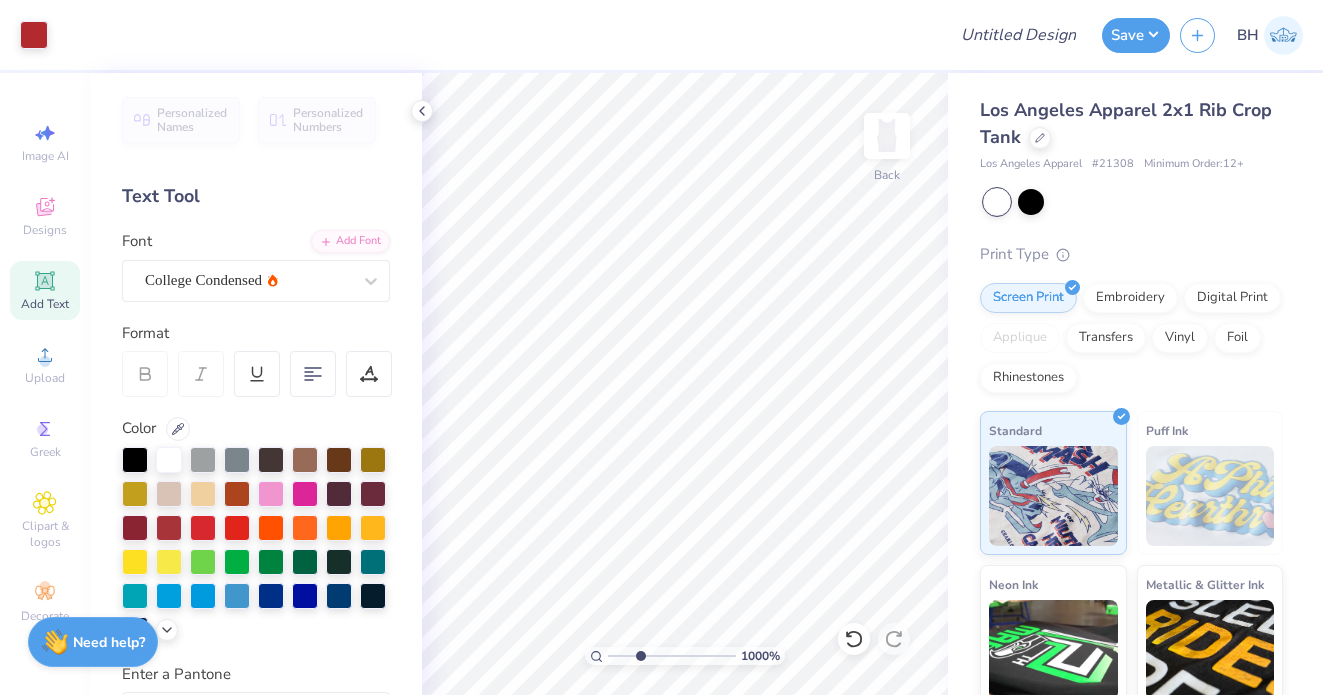 click at bounding box center (672, 656) 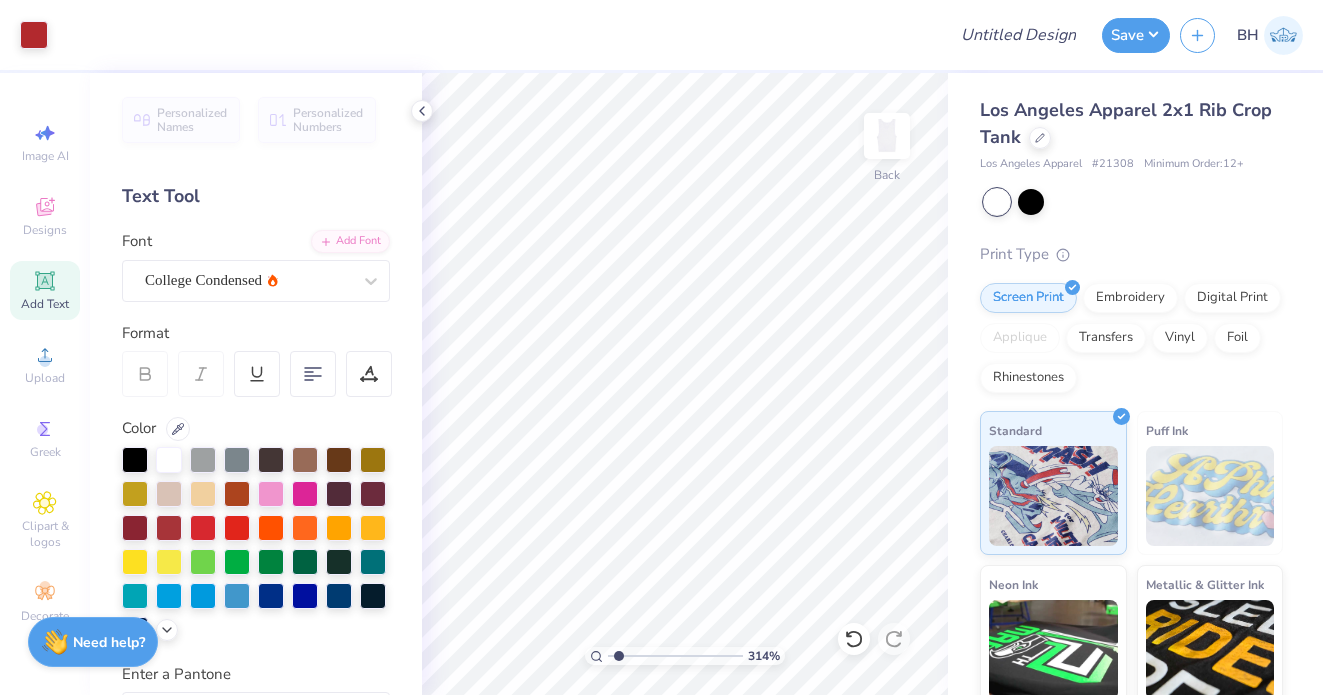 click at bounding box center [675, 656] 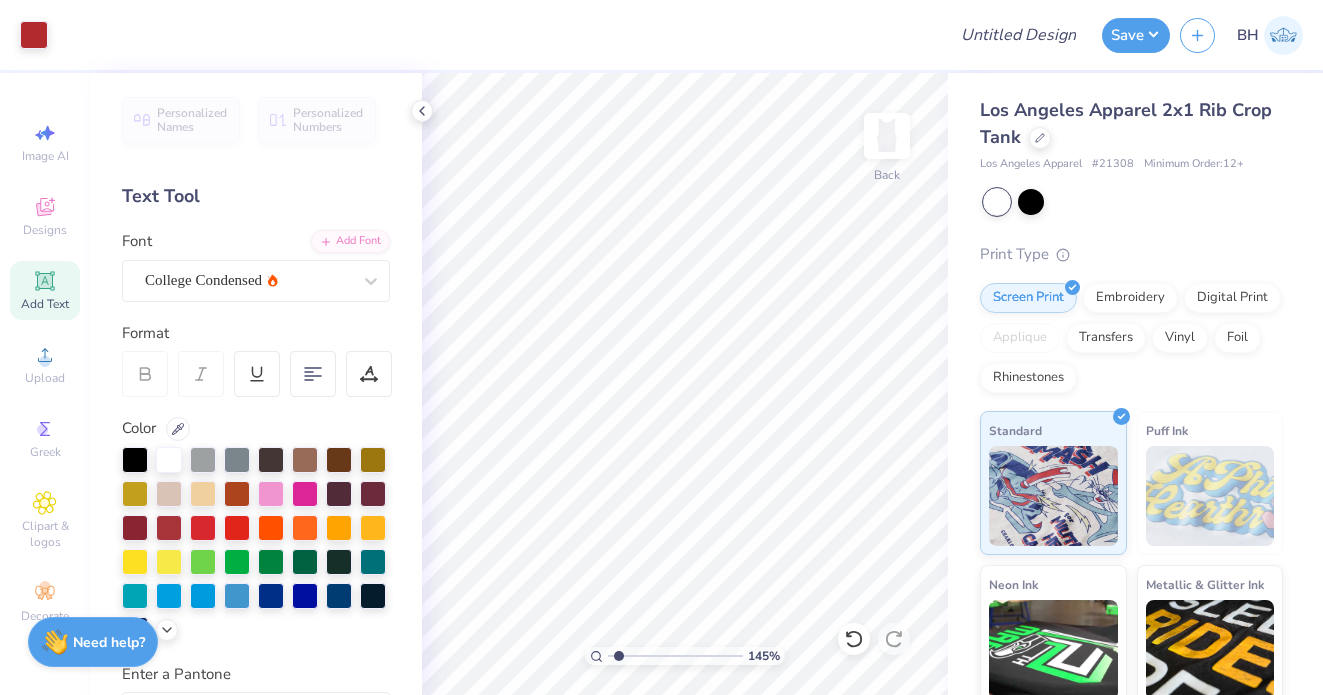 type on "7.03" 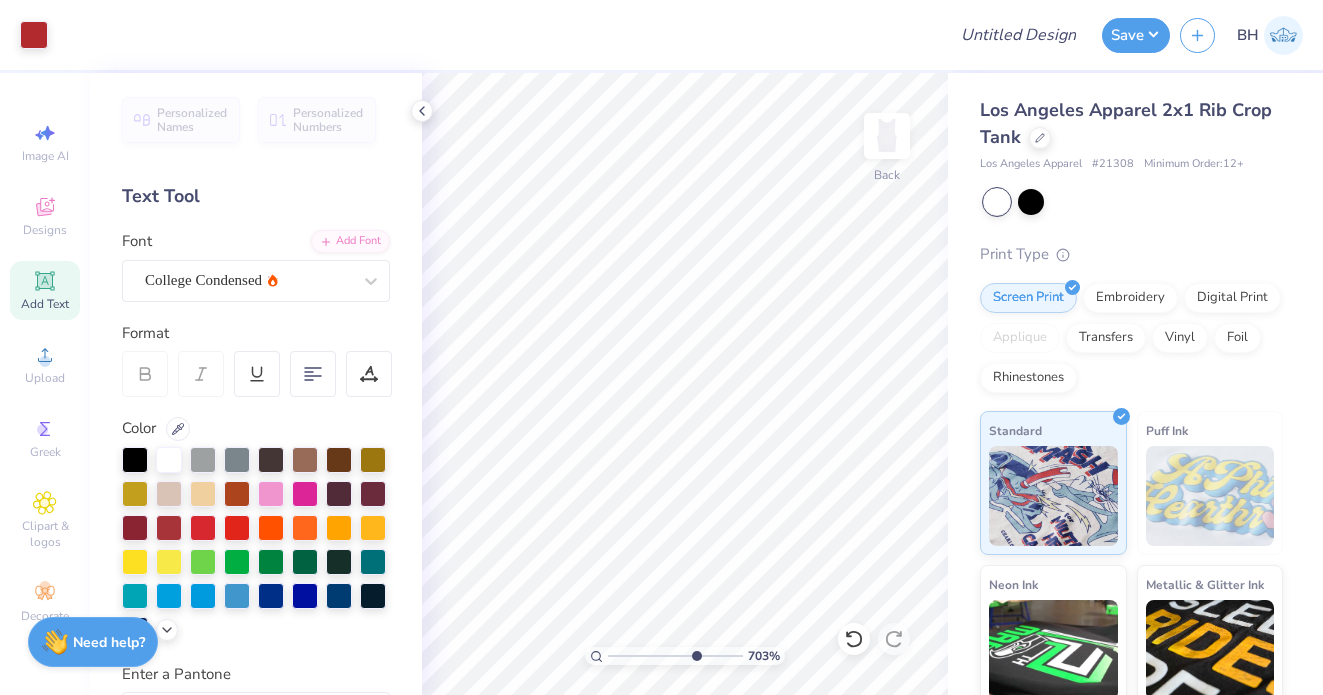 click at bounding box center [675, 656] 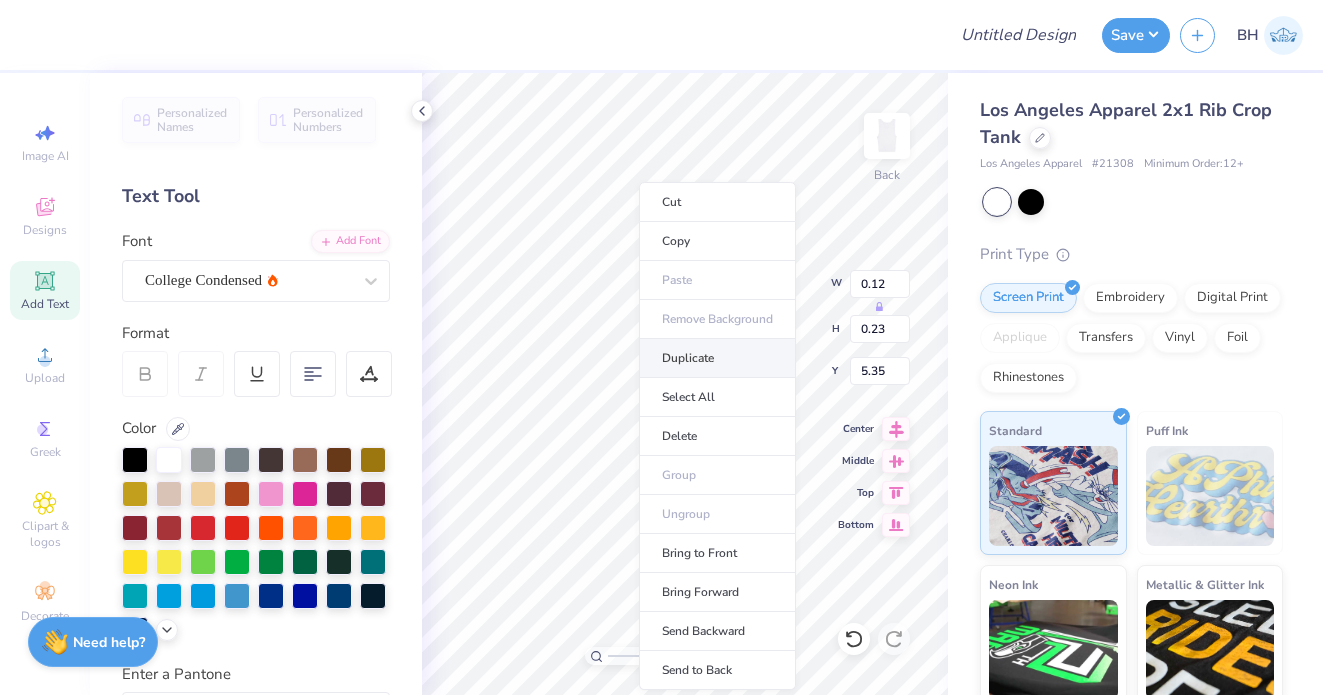 click on "Duplicate" at bounding box center [717, 358] 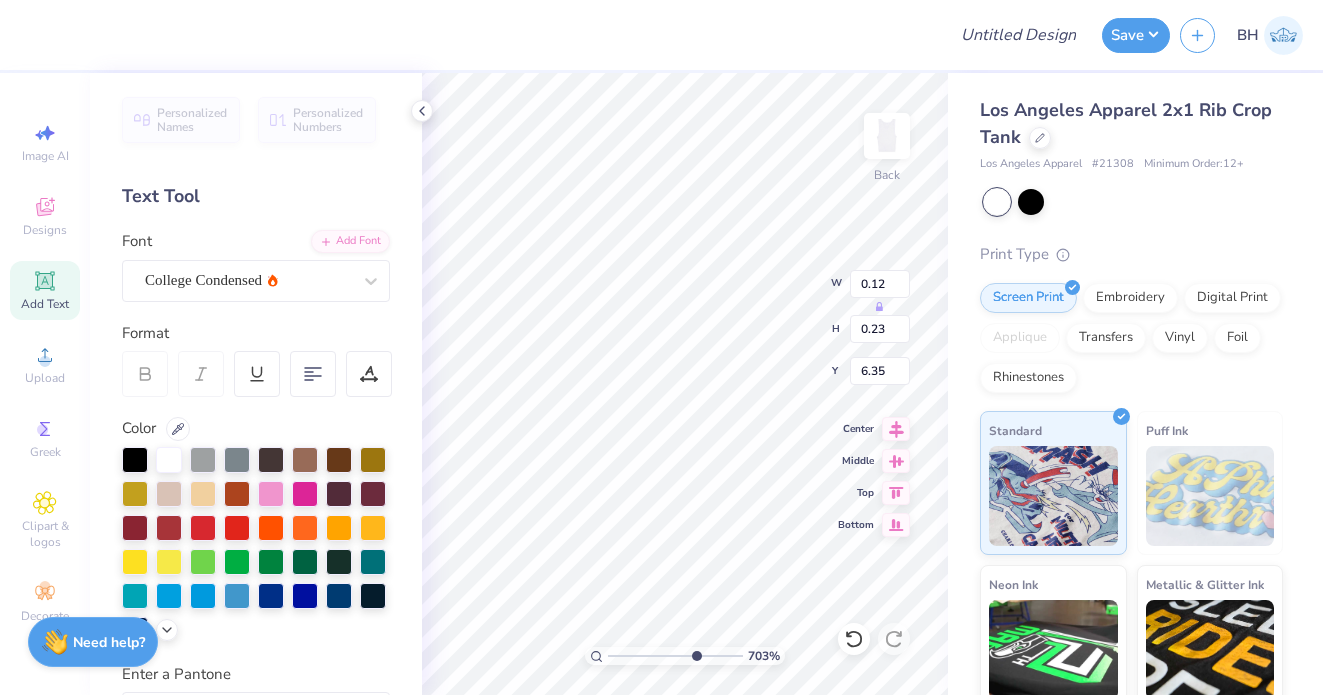type on "5.46" 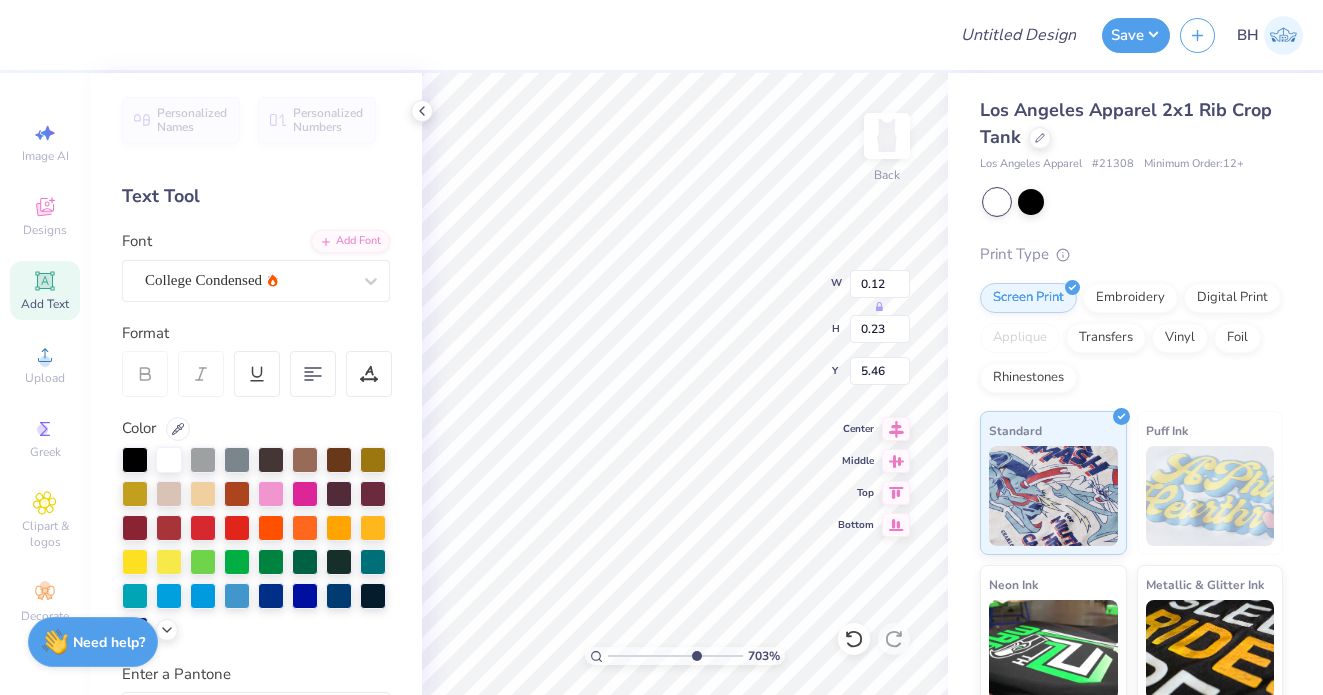 type on "1" 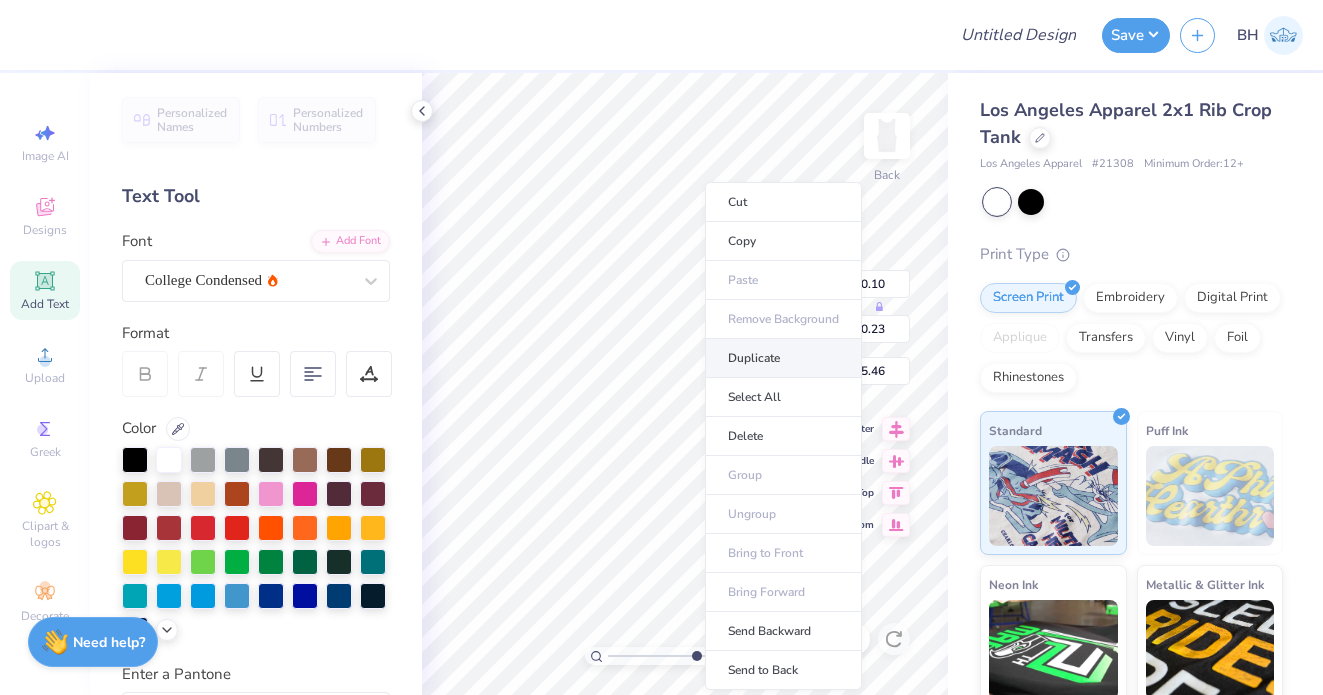 click on "Duplicate" at bounding box center (783, 358) 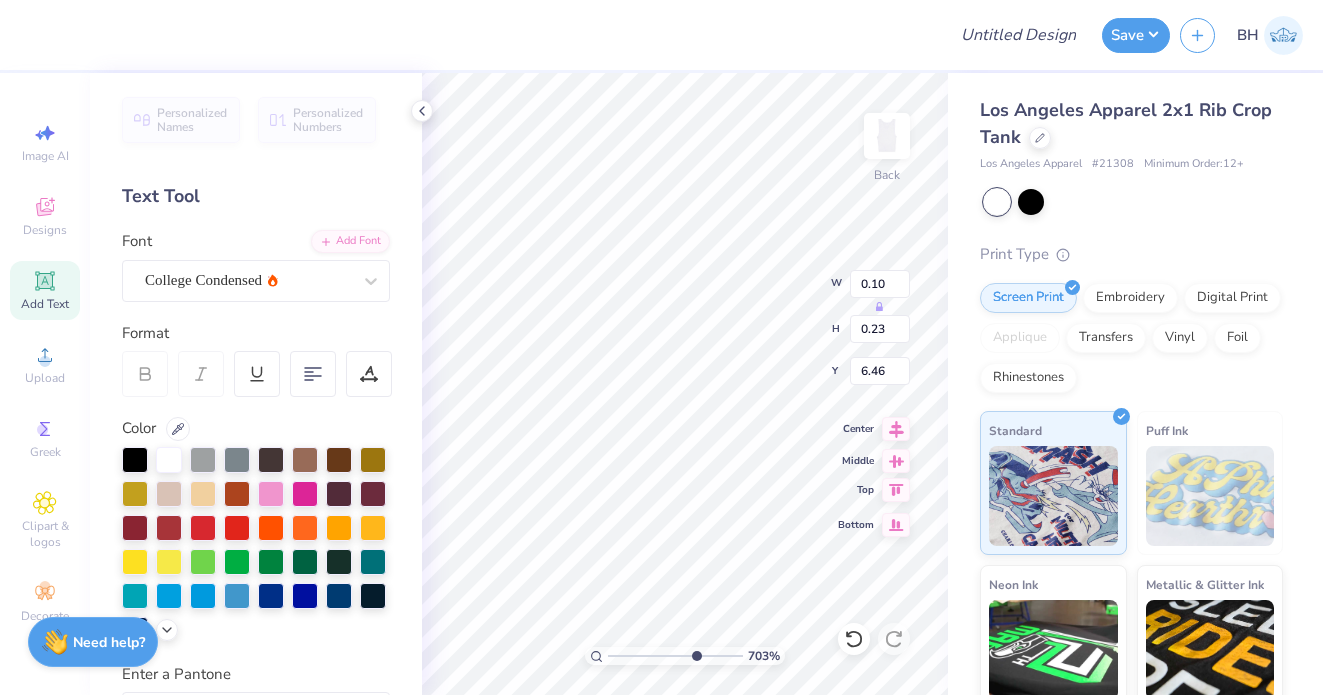 type on "5.73" 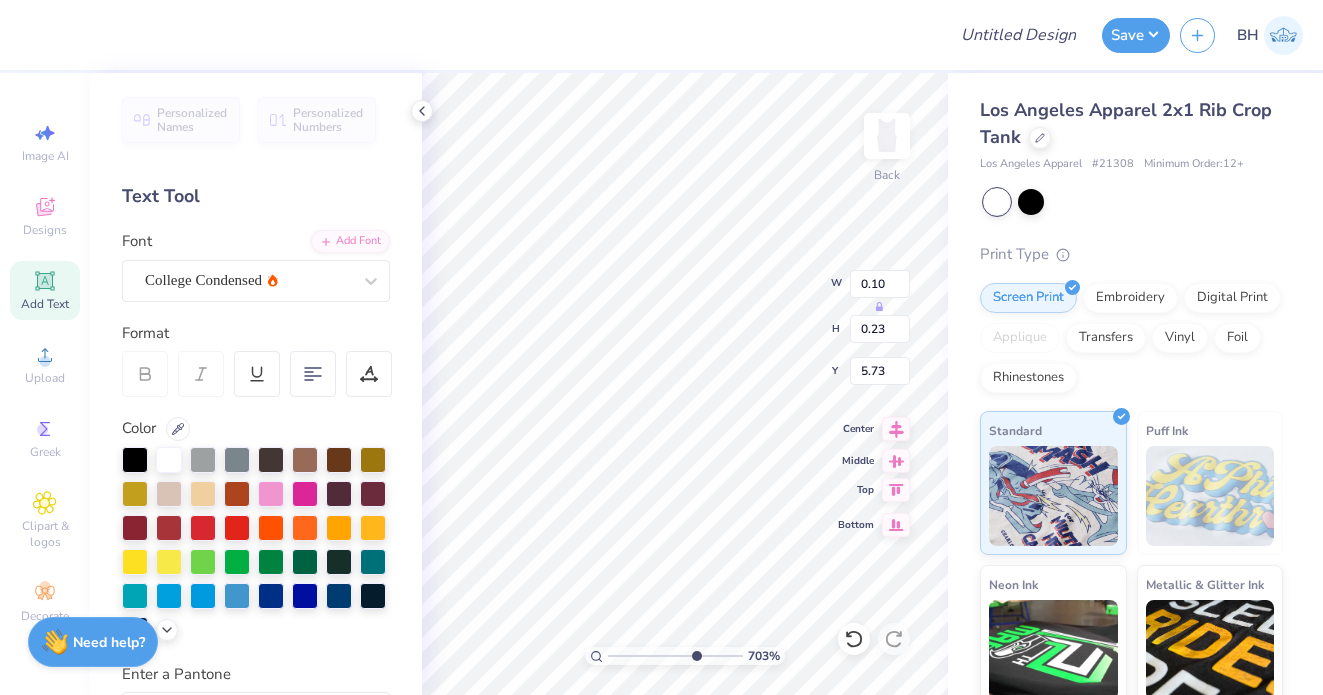 type on "8" 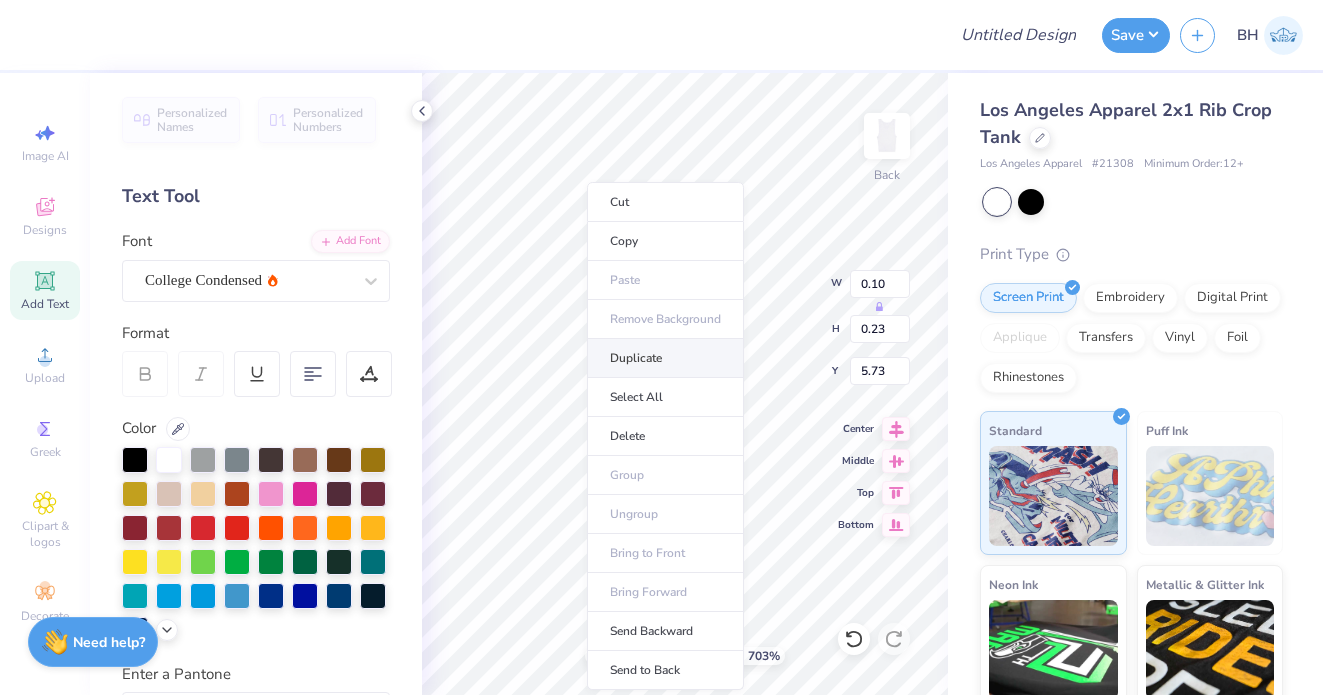 click on "Duplicate" at bounding box center [665, 358] 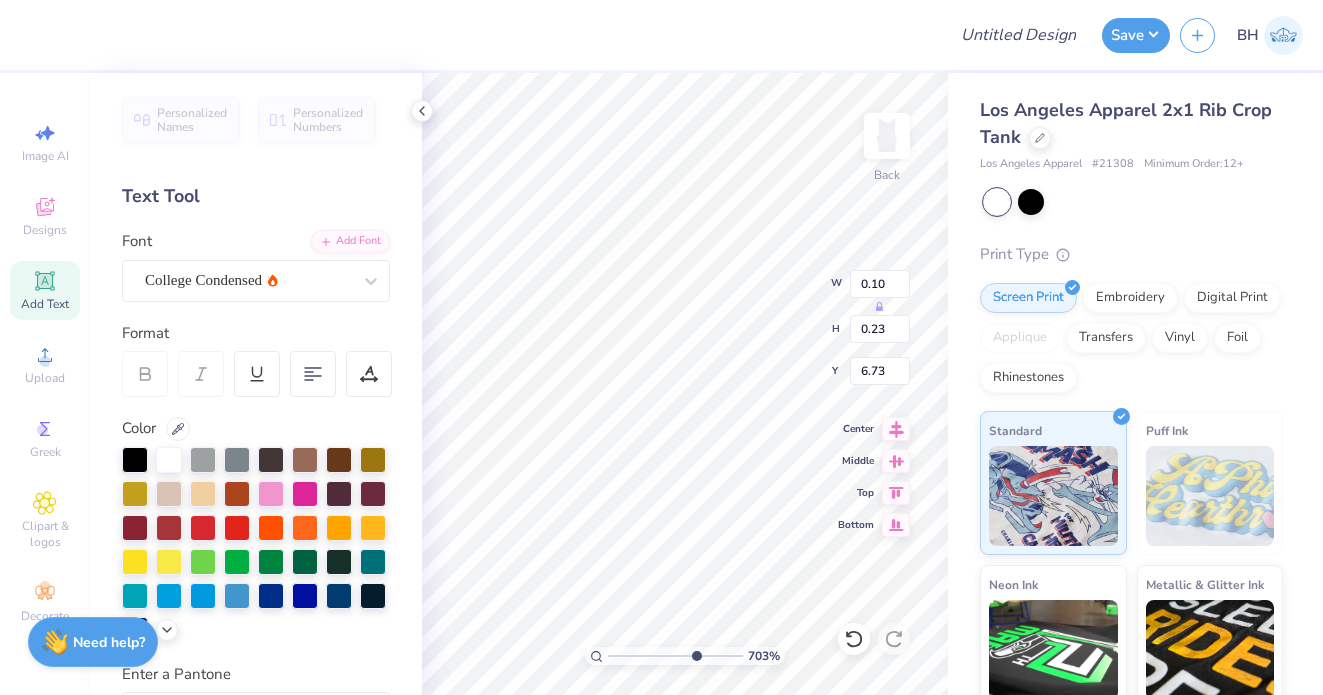 type on "6.04" 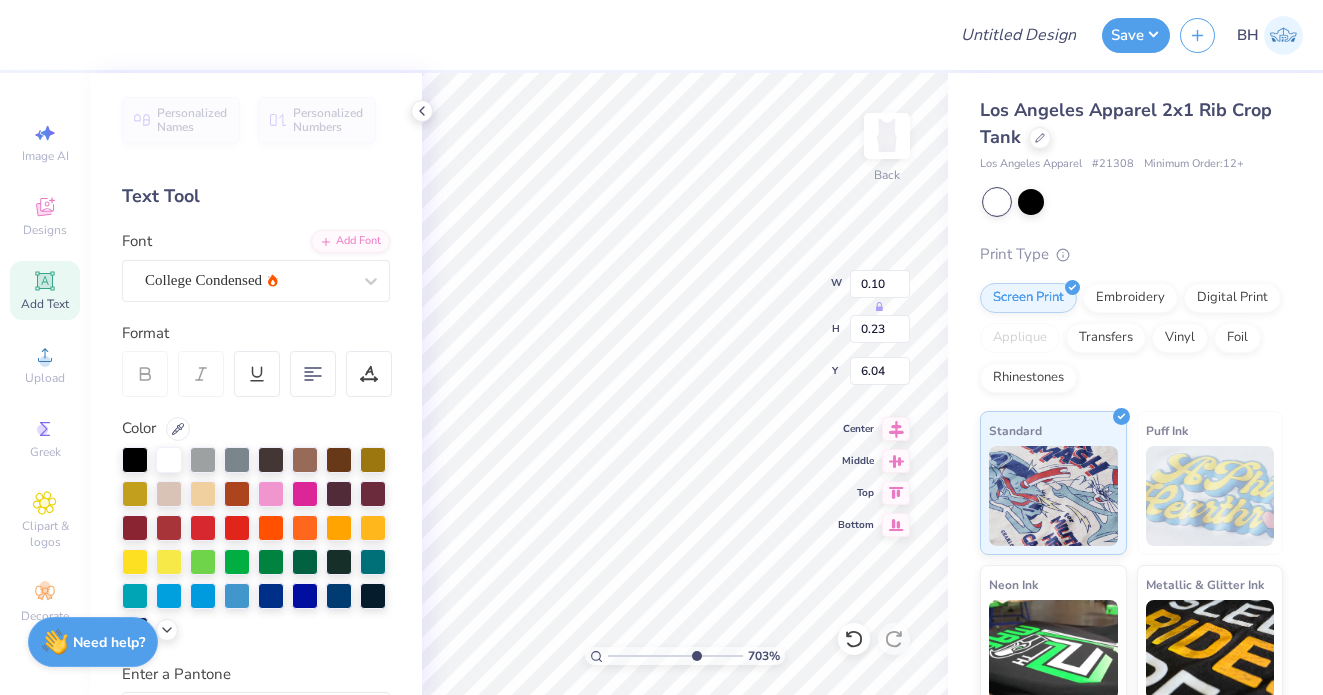 type on "6" 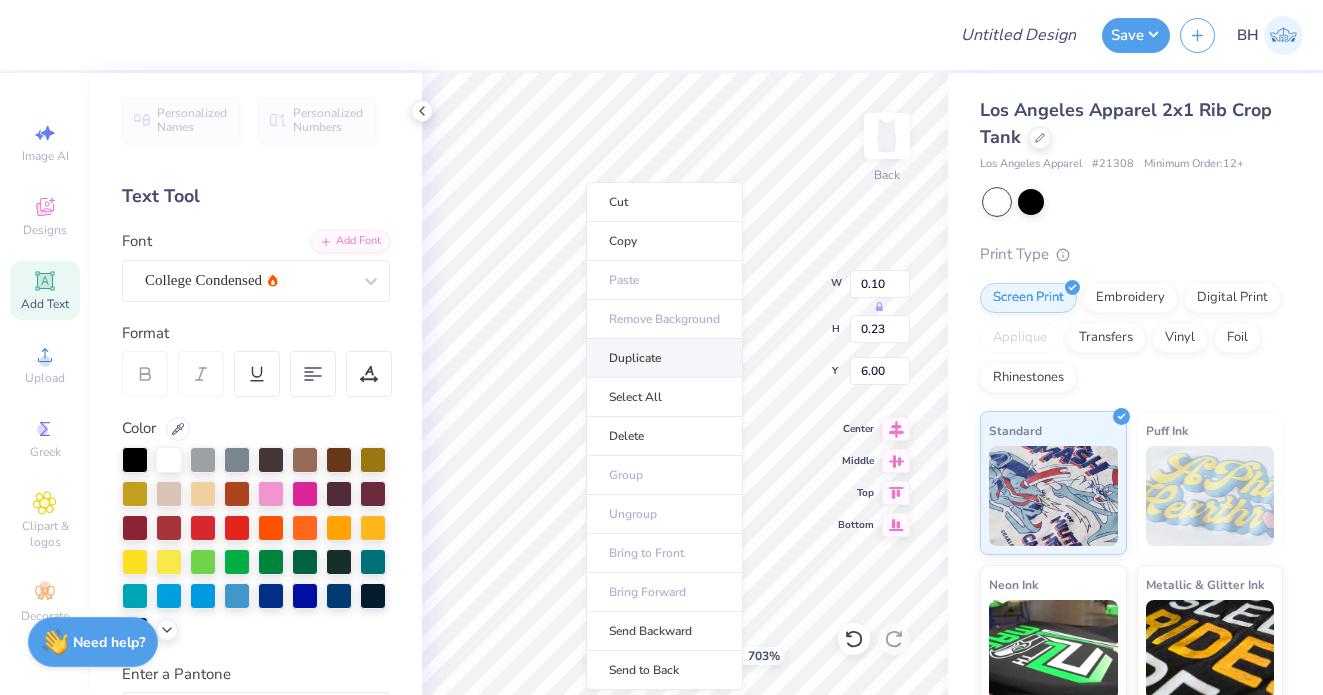 click on "Duplicate" at bounding box center [664, 358] 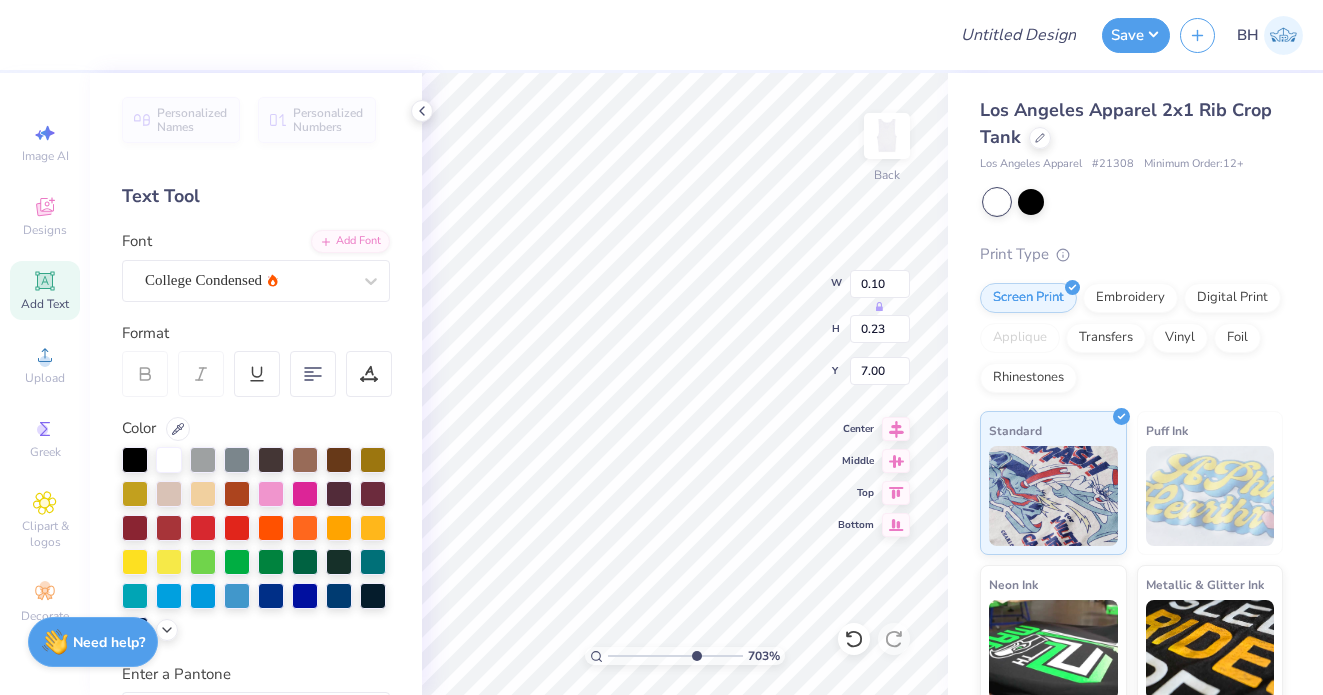 type on "6.27" 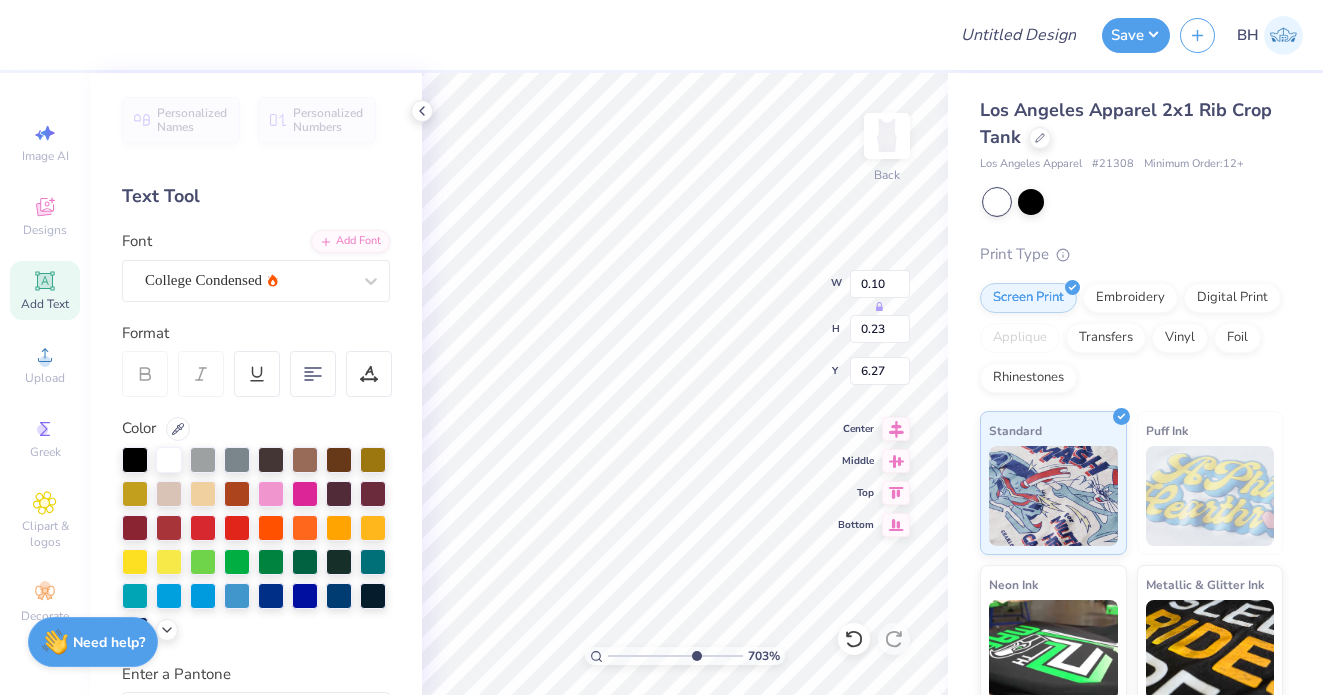 type on "7" 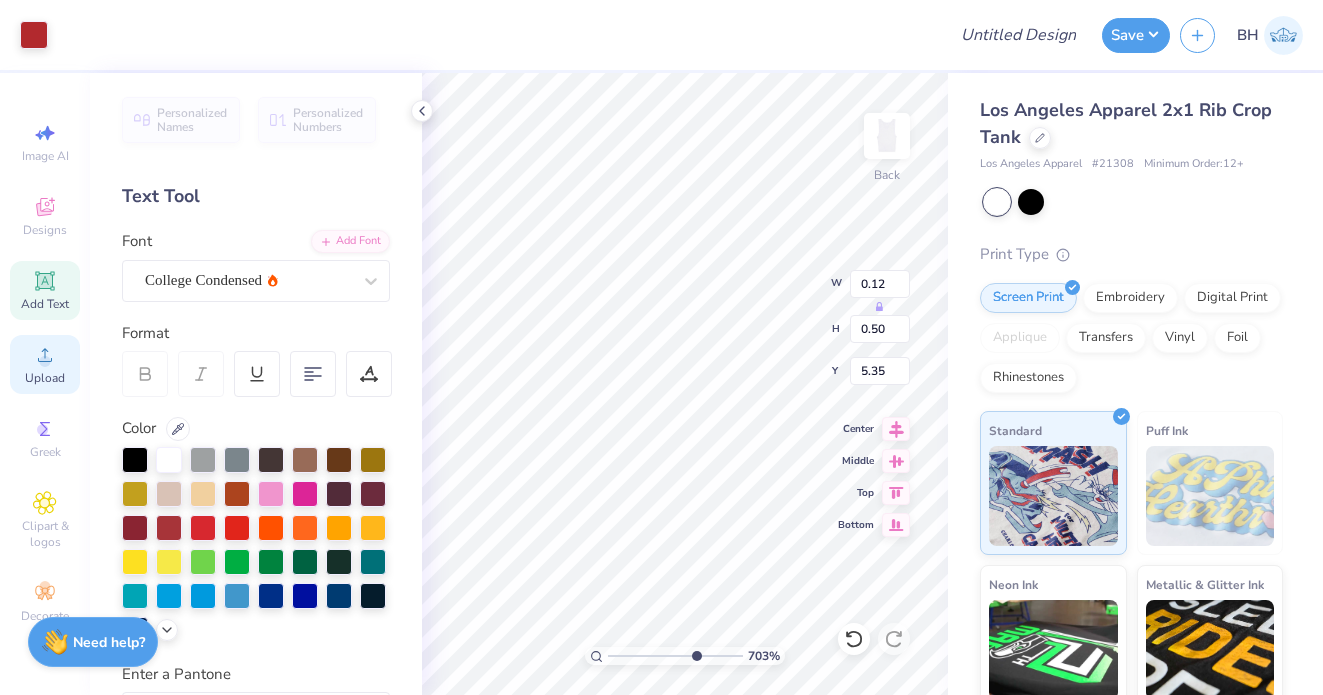 type on "5.28" 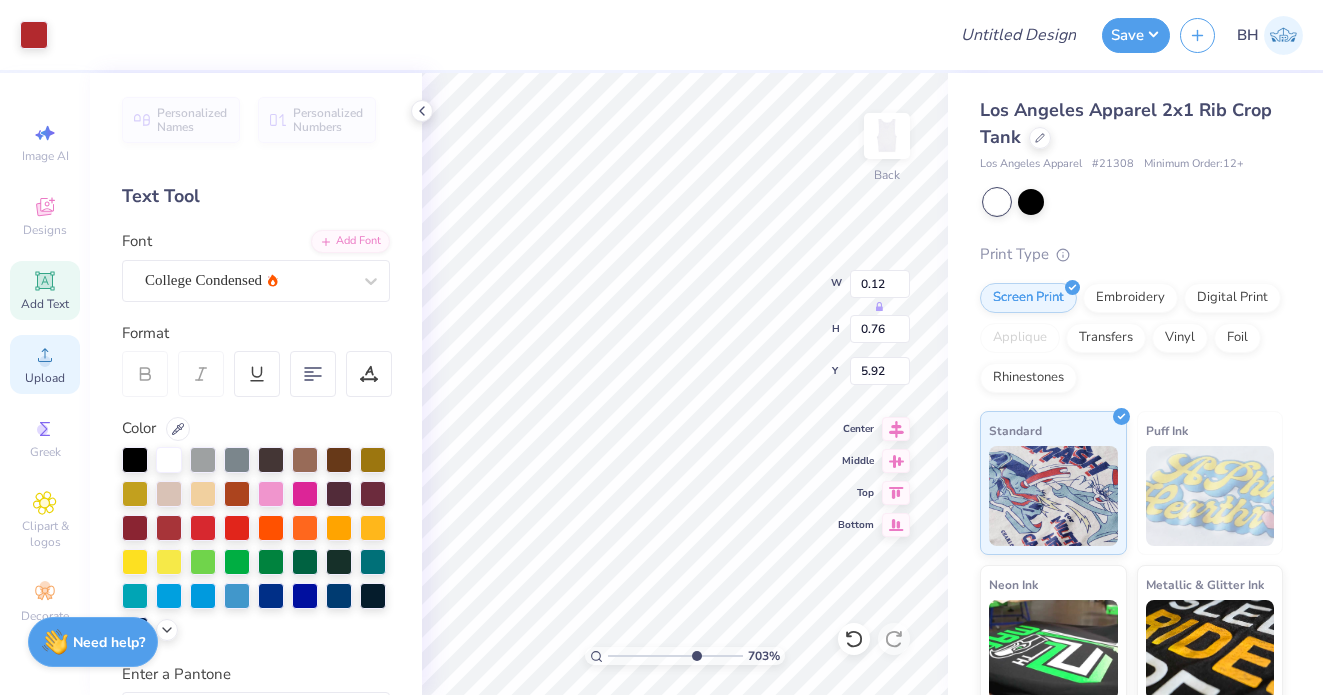 type on "5.85" 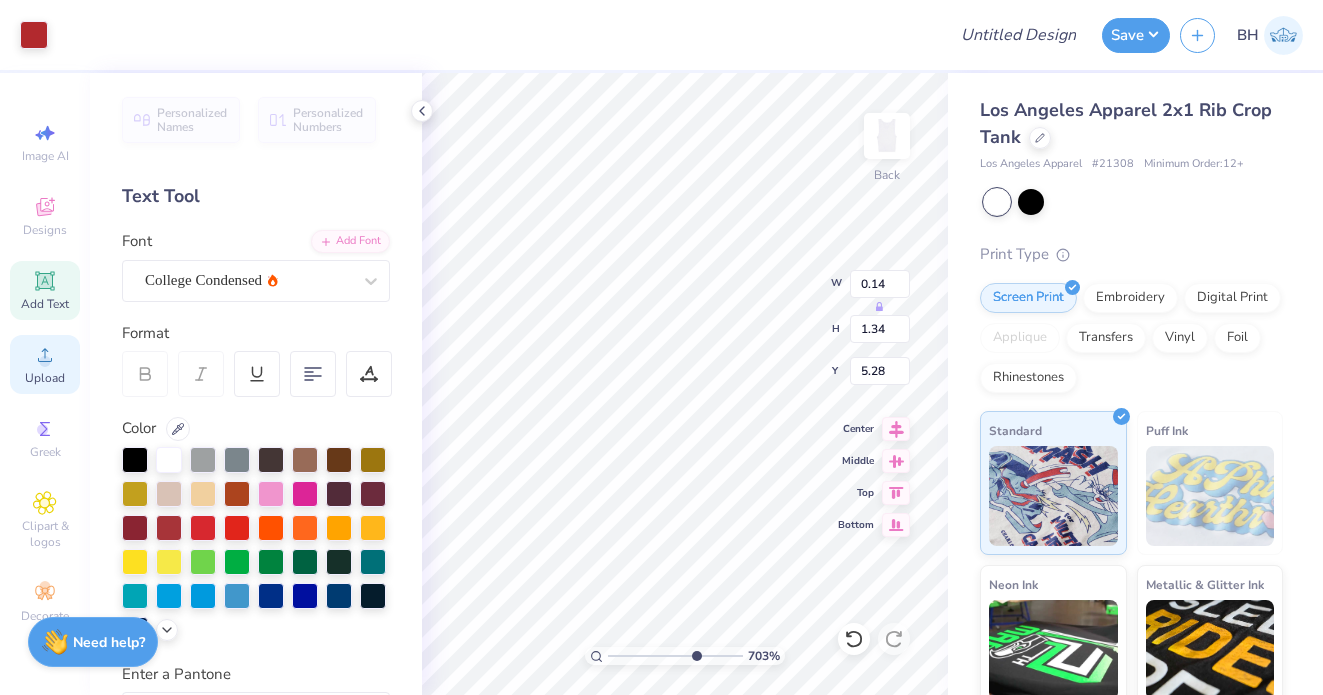 type on "0.11" 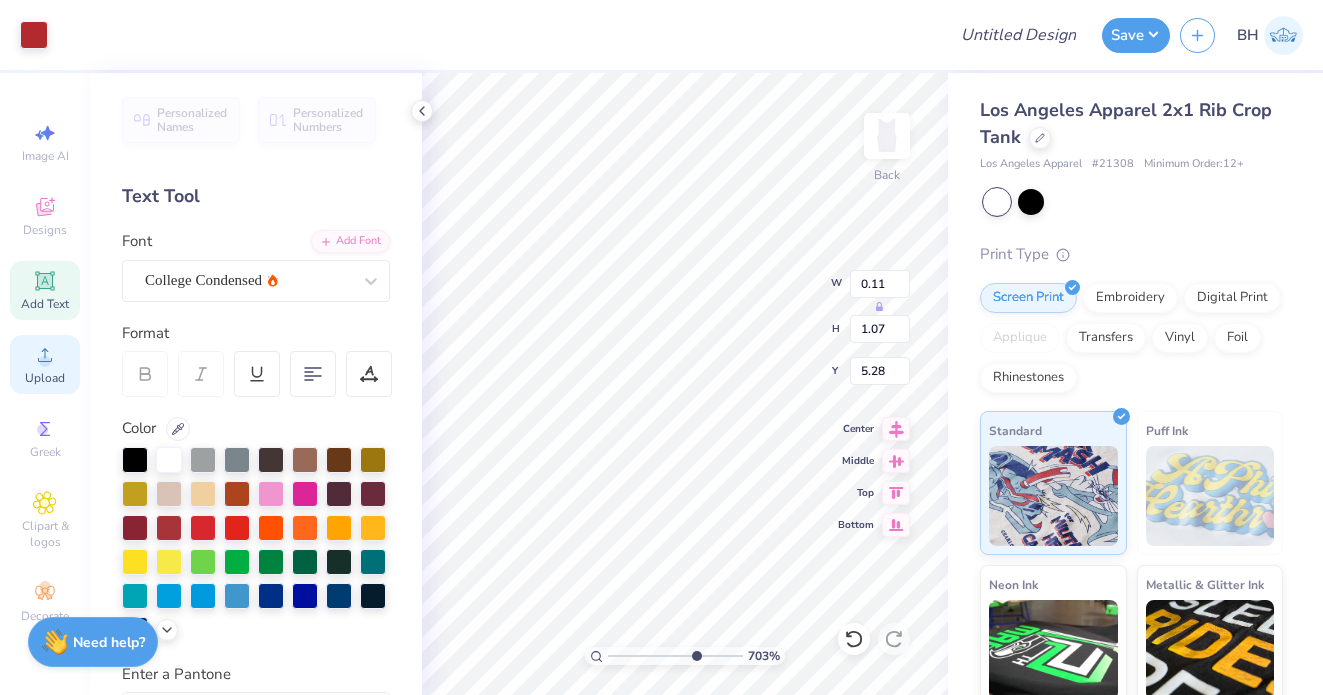 type on "5.43" 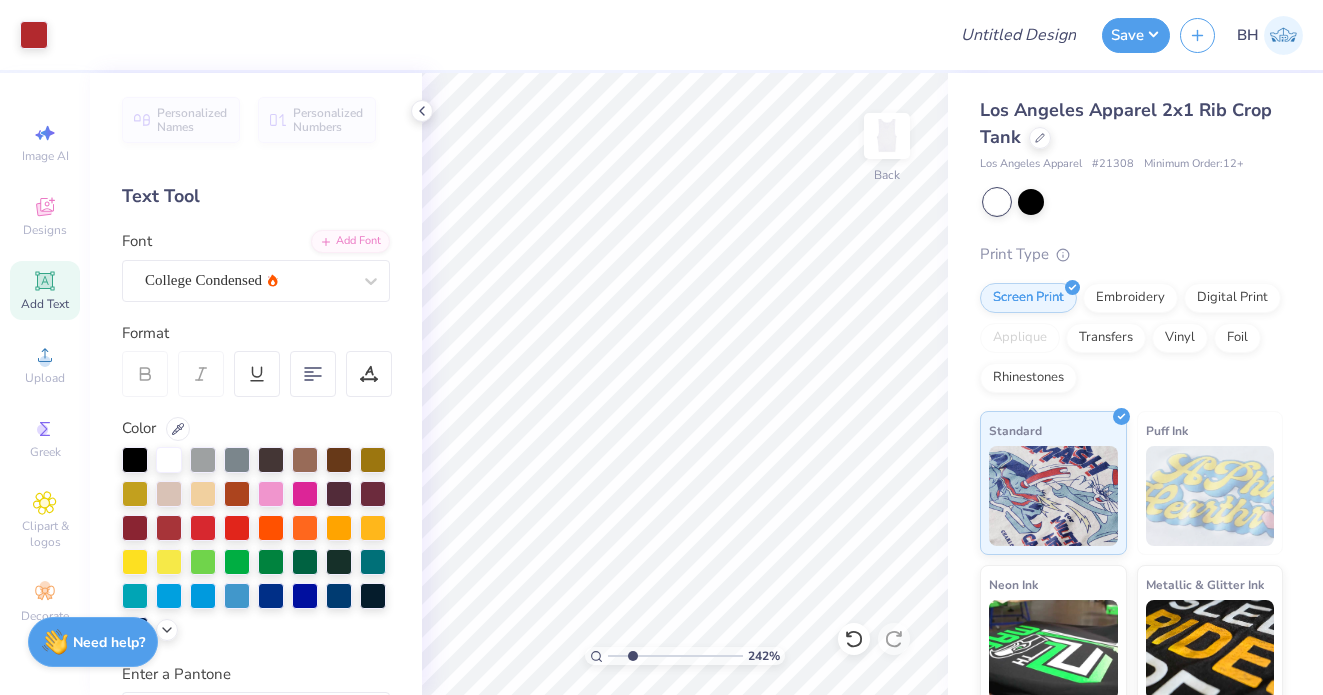 click at bounding box center [675, 656] 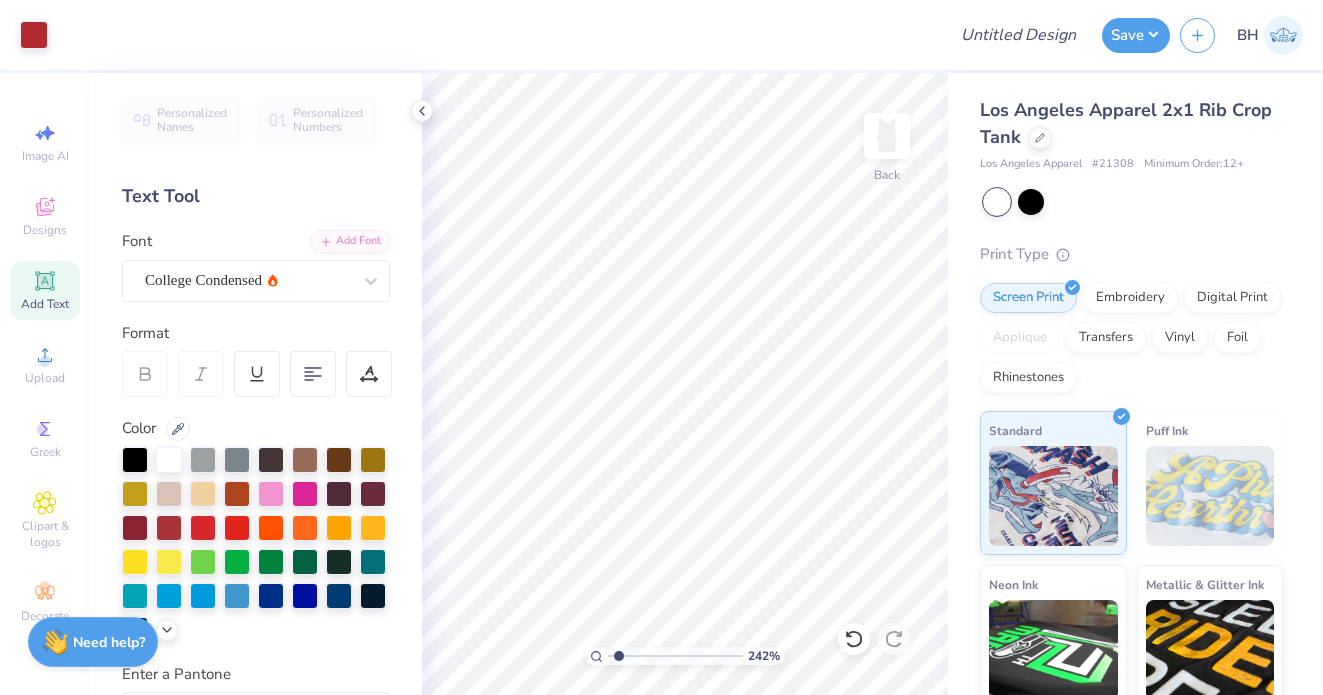 click at bounding box center (675, 656) 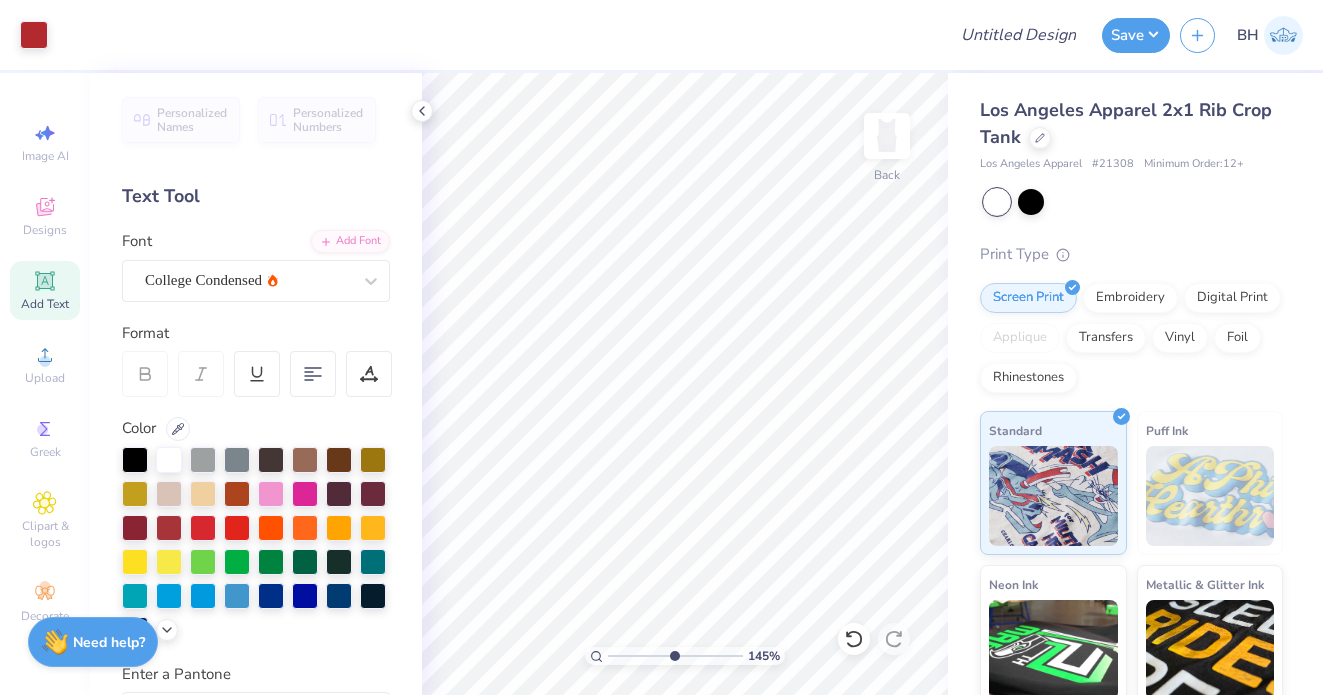 type on "5.47" 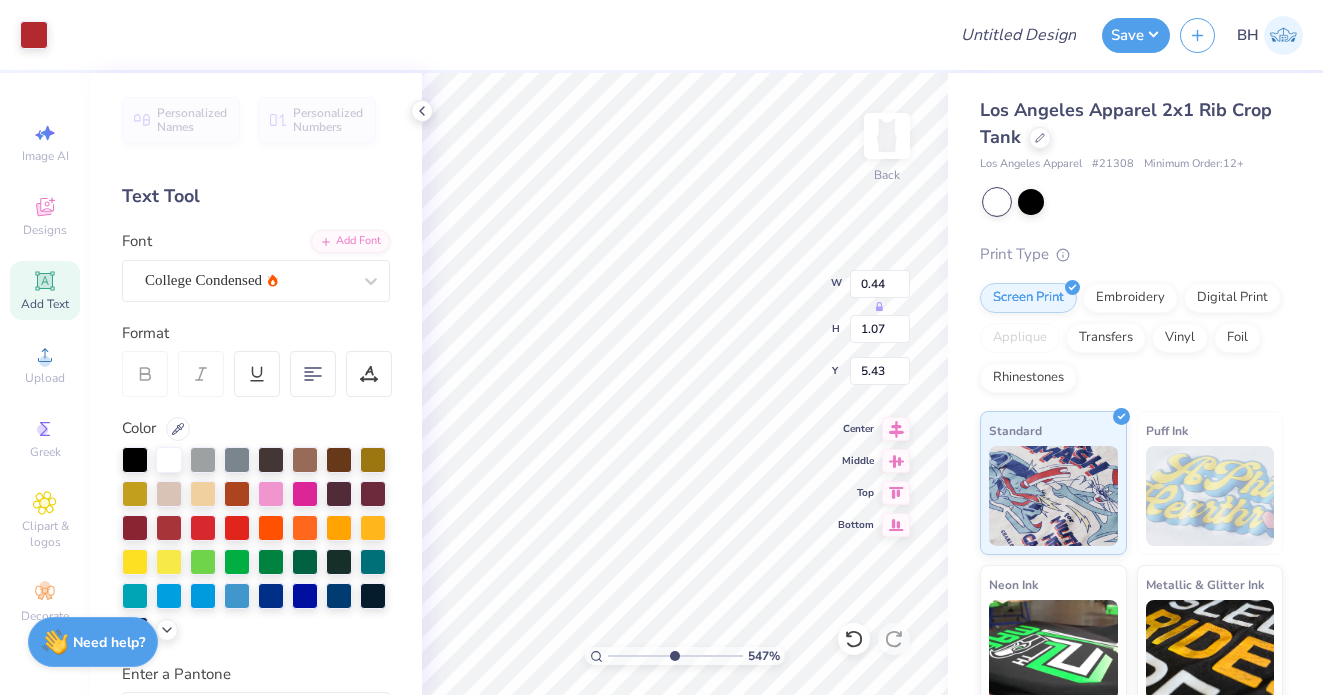 type on "5.25" 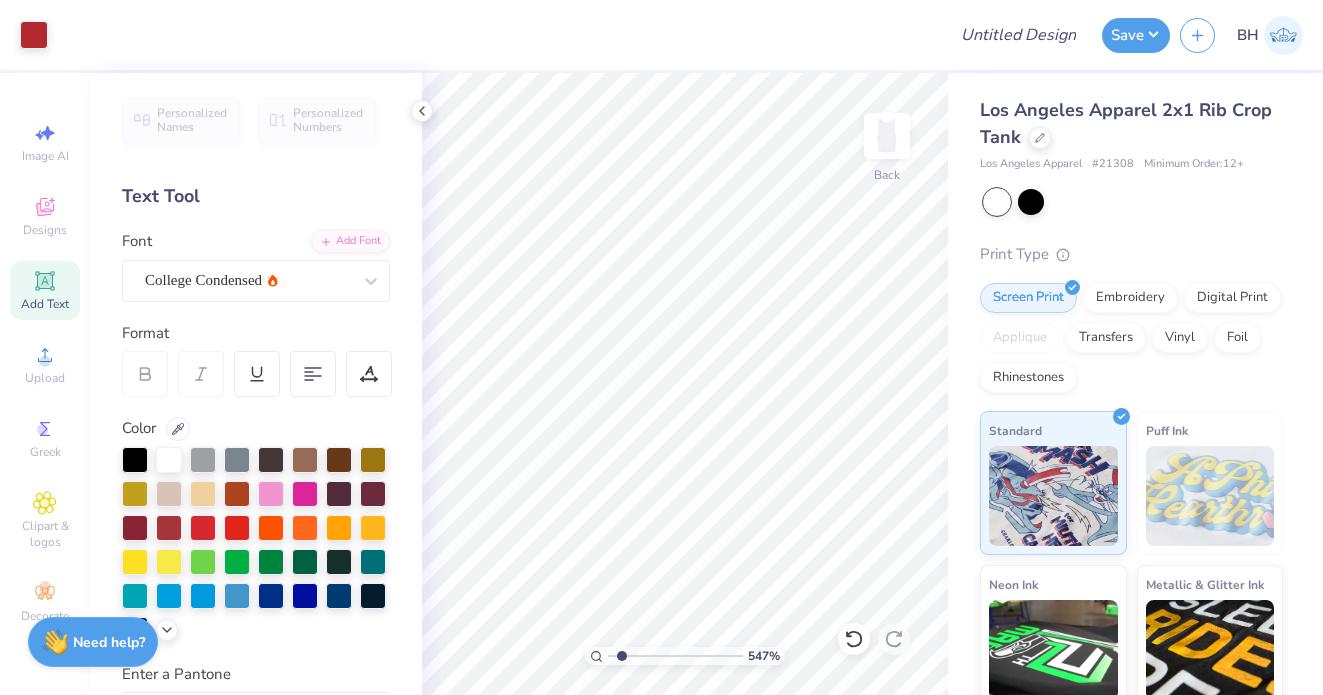 click at bounding box center (675, 656) 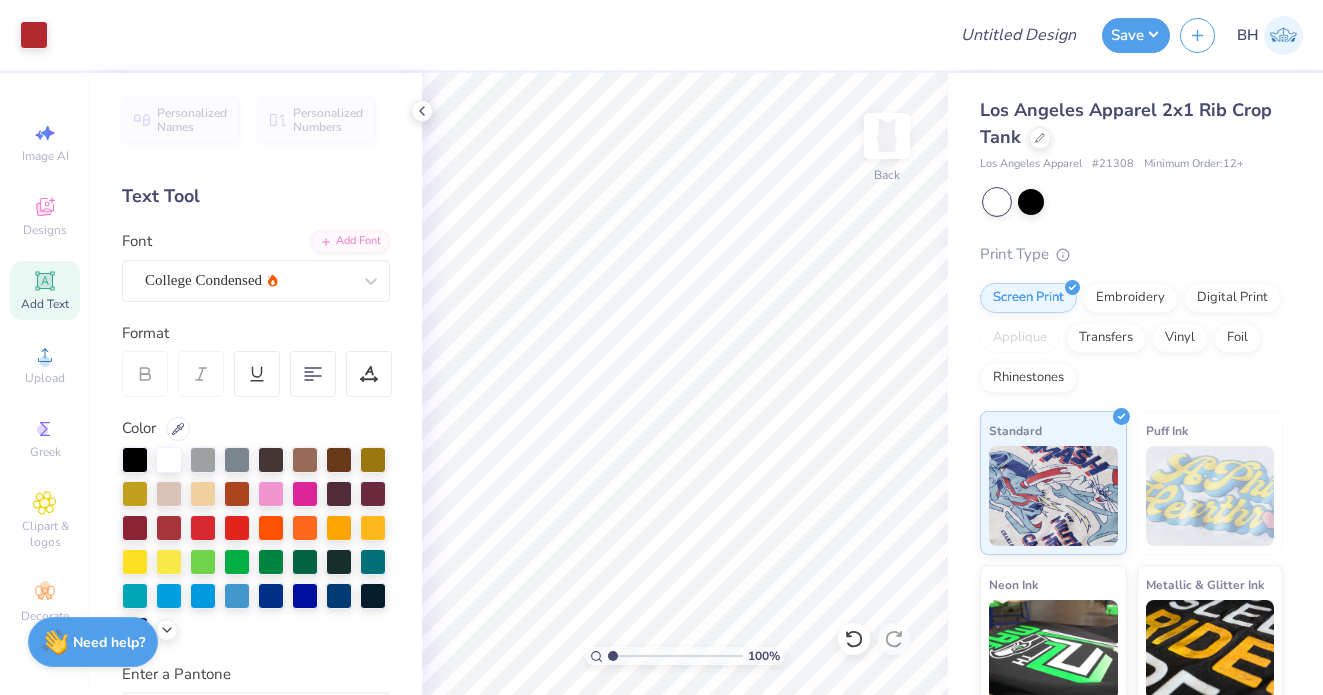 drag, startPoint x: 616, startPoint y: 656, endPoint x: 588, endPoint y: 650, distance: 28.635643 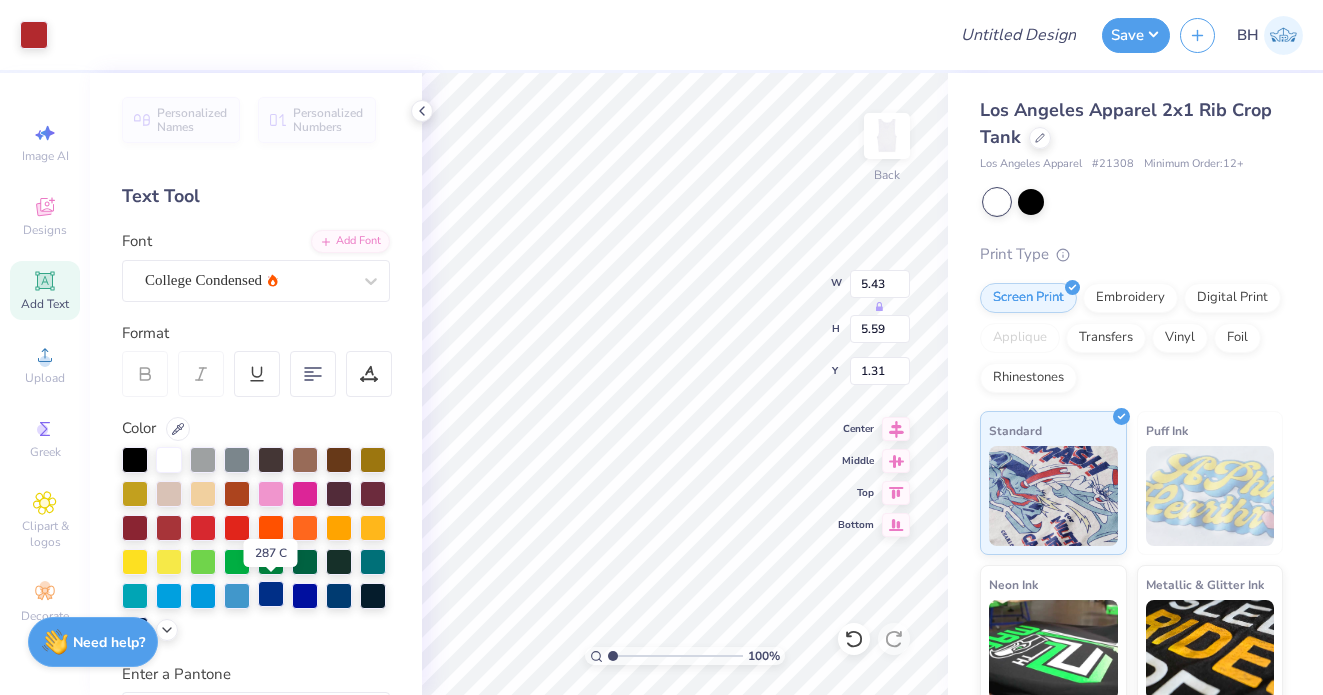 click at bounding box center (271, 594) 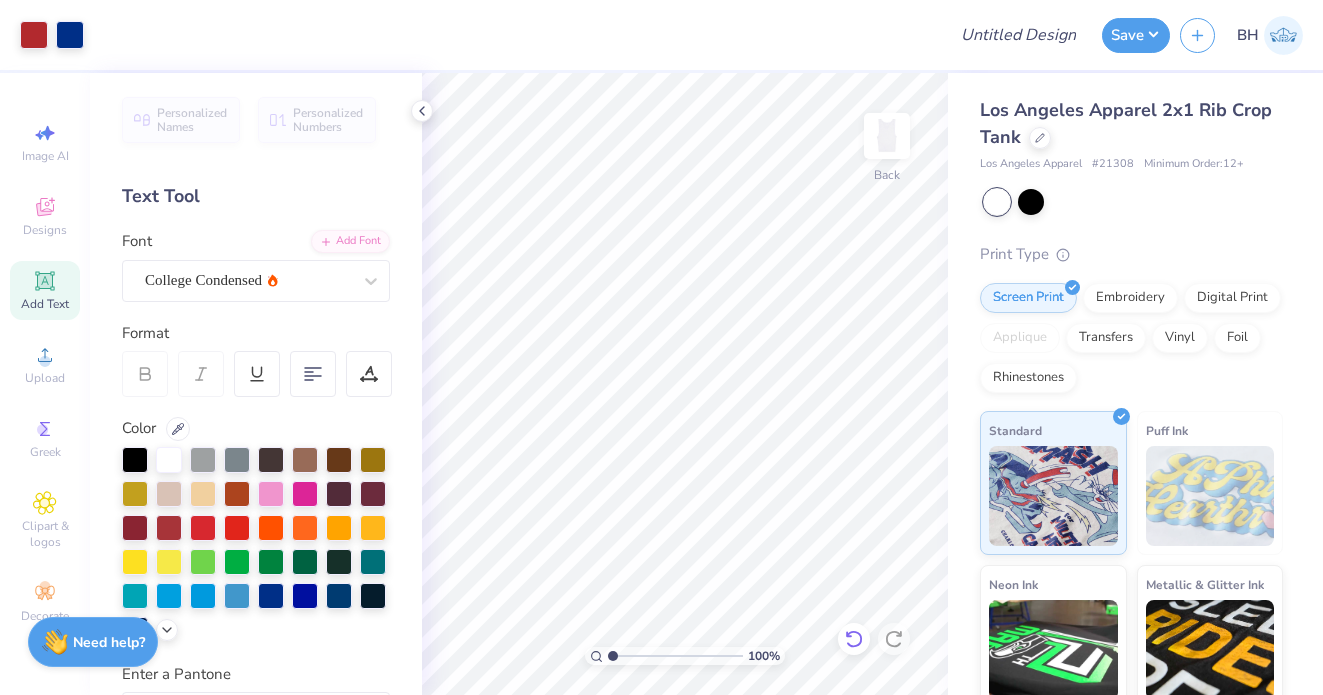 click 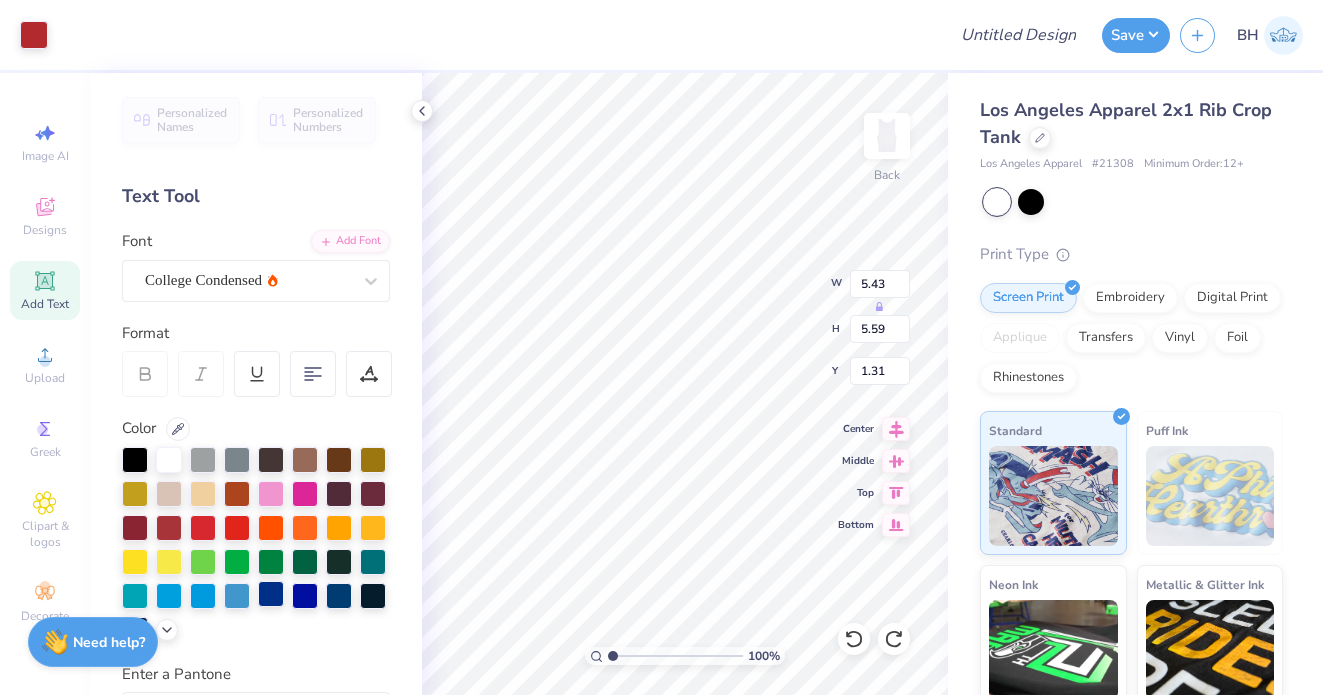 click at bounding box center (271, 594) 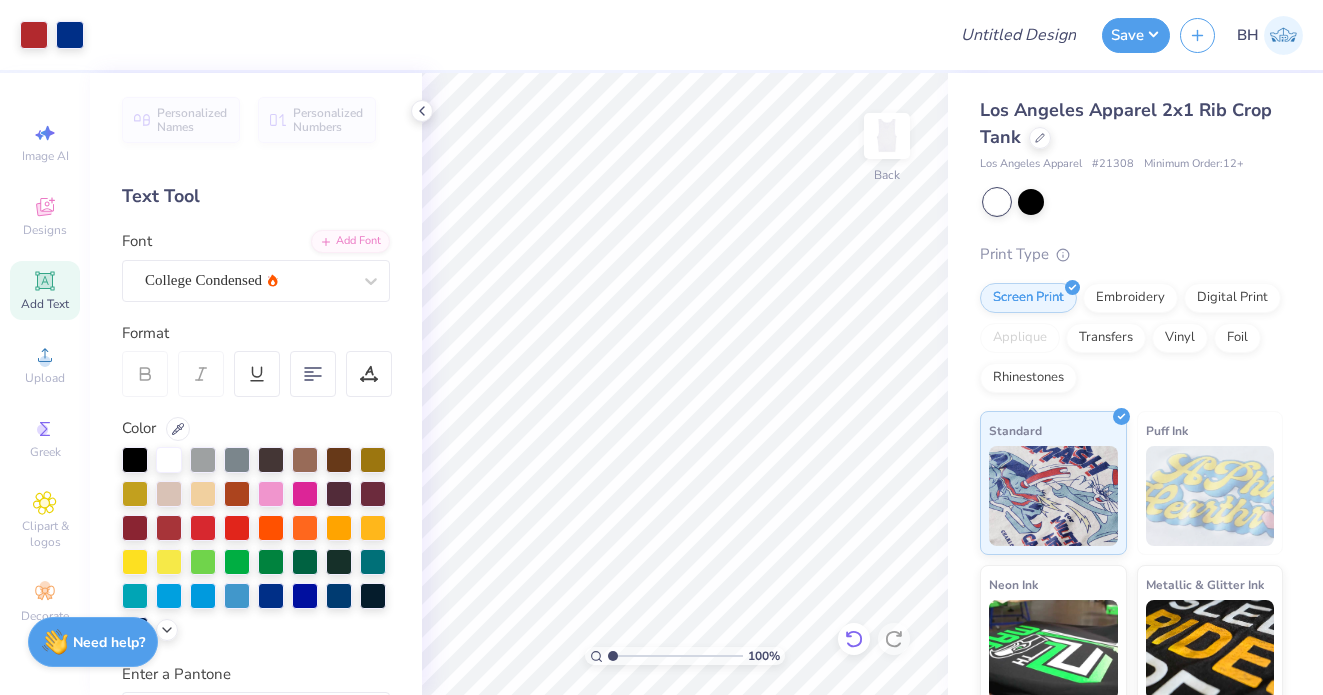 click 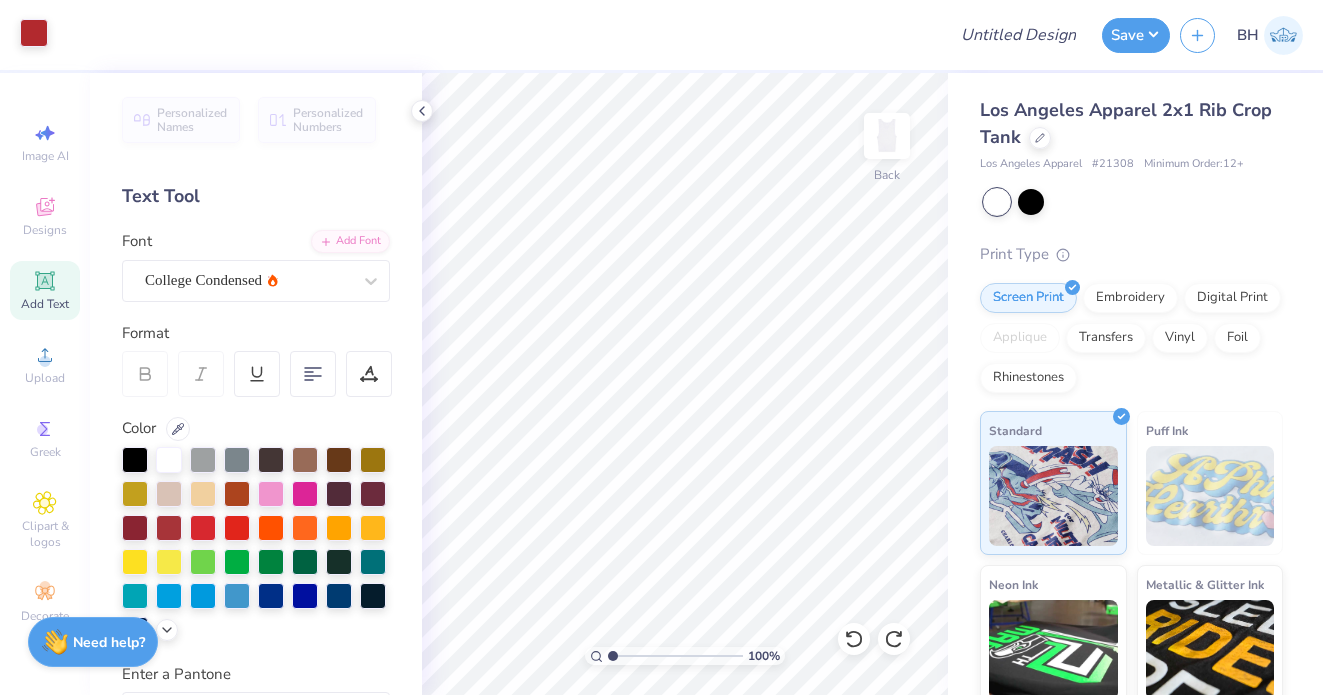 click at bounding box center [34, 33] 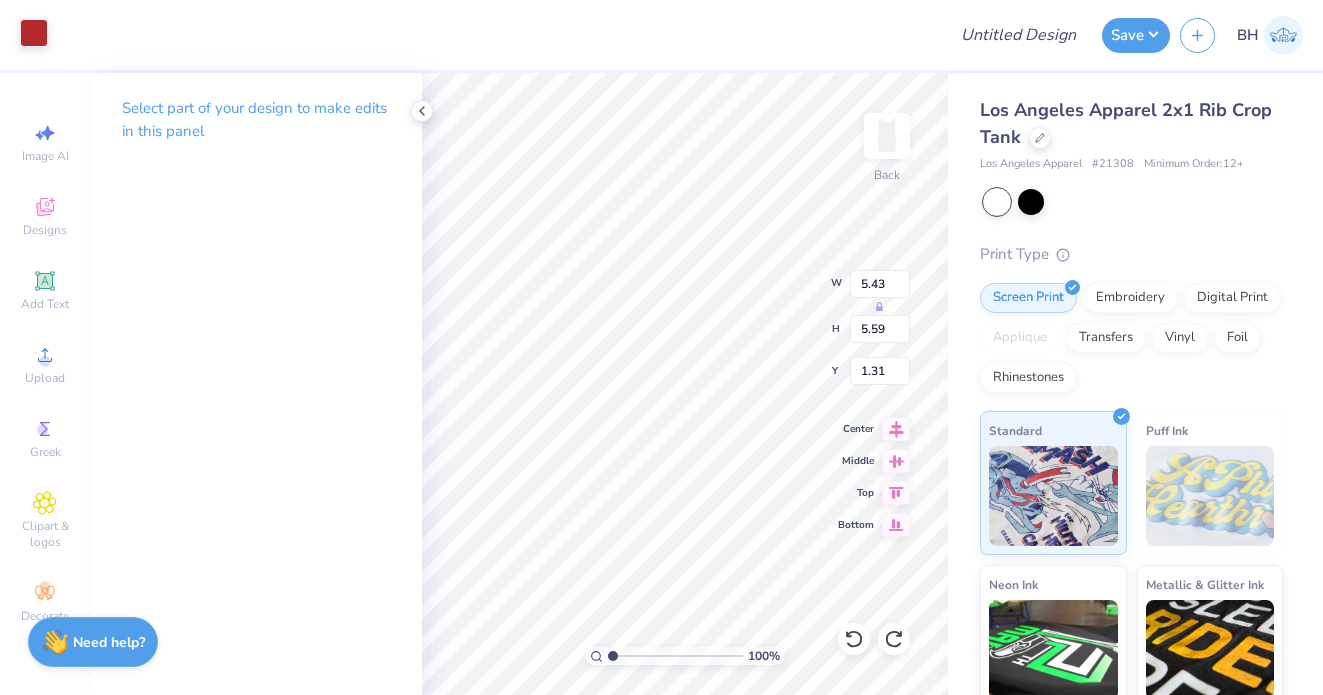 click at bounding box center [34, 33] 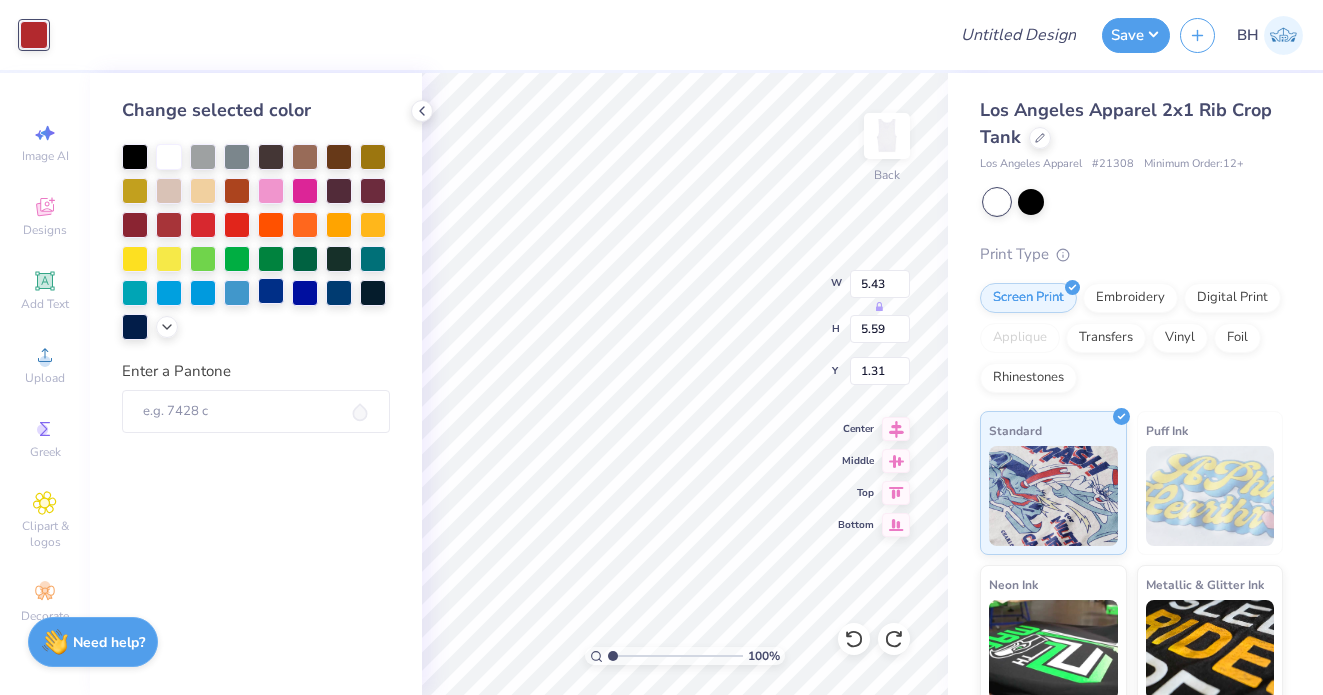 click at bounding box center [271, 291] 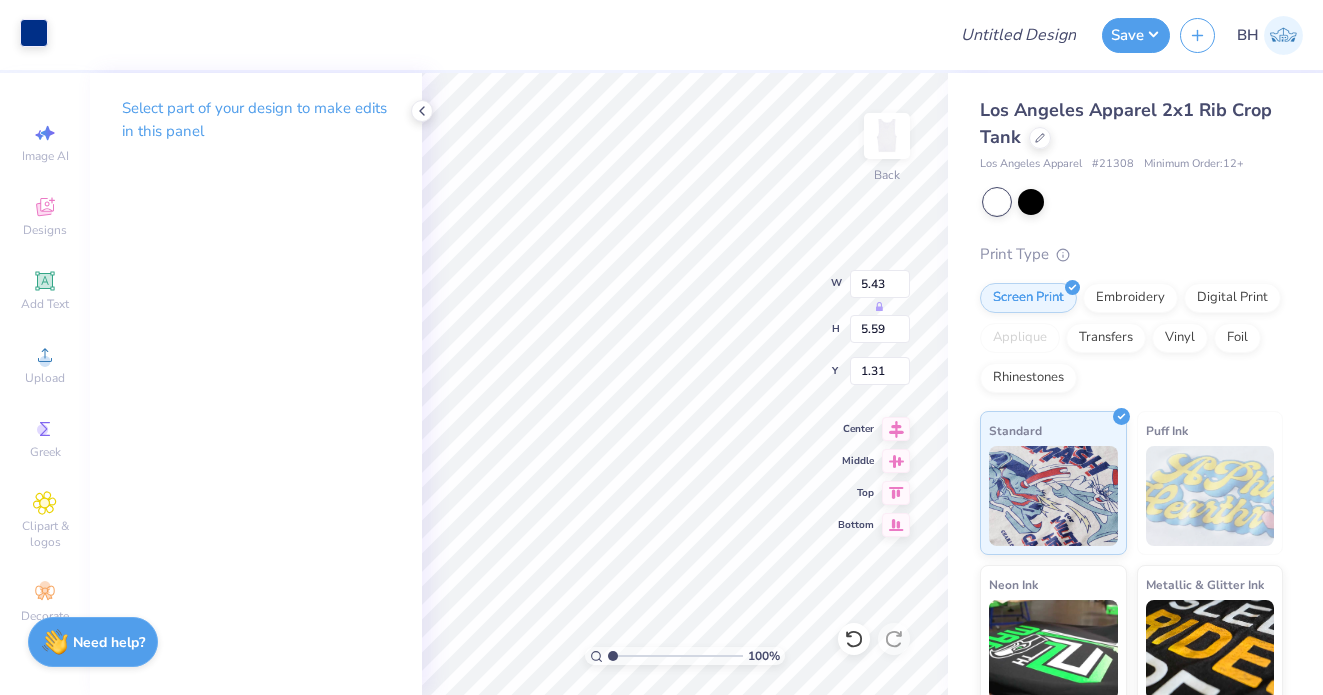click at bounding box center (34, 33) 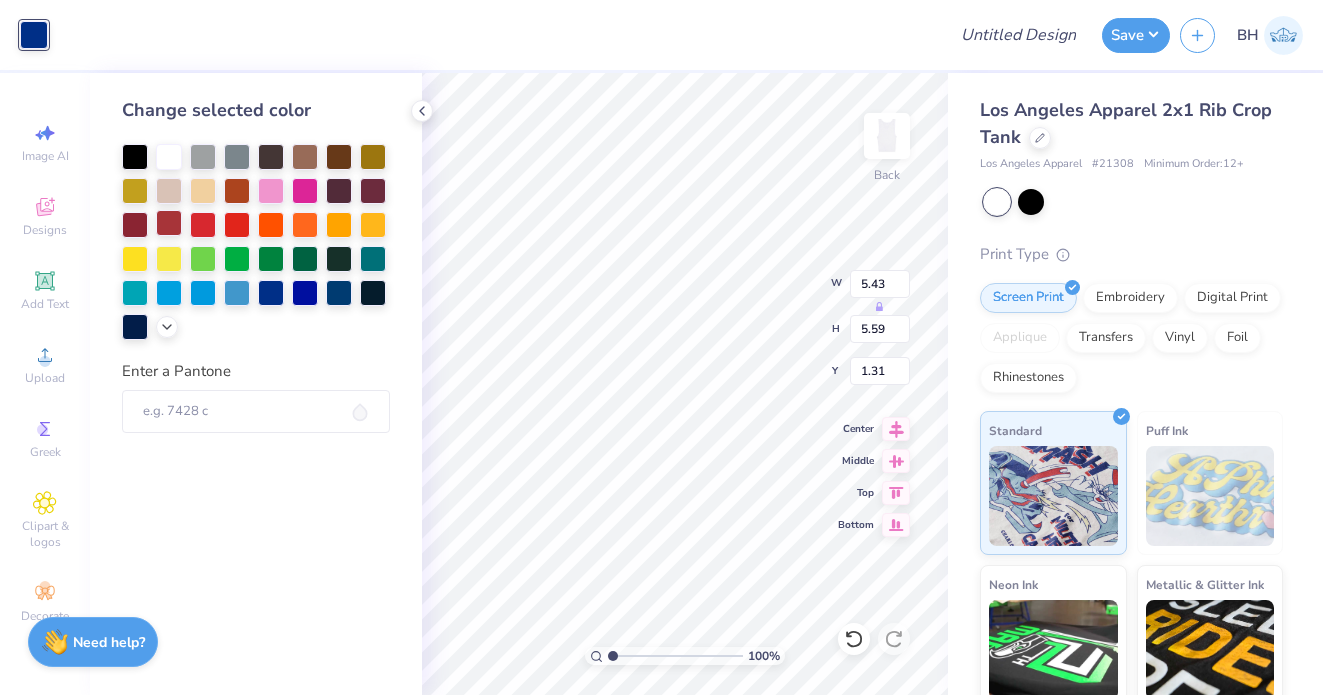 click at bounding box center [169, 223] 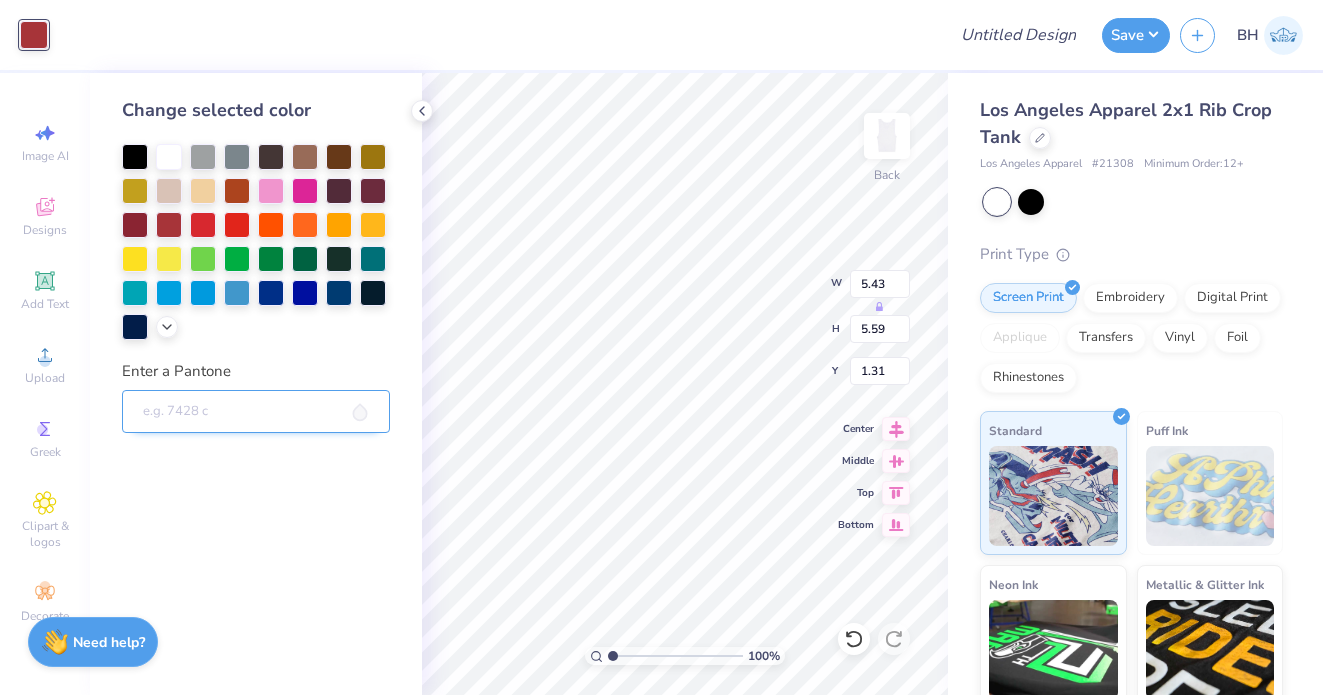 click on "Enter a Pantone" at bounding box center (256, 412) 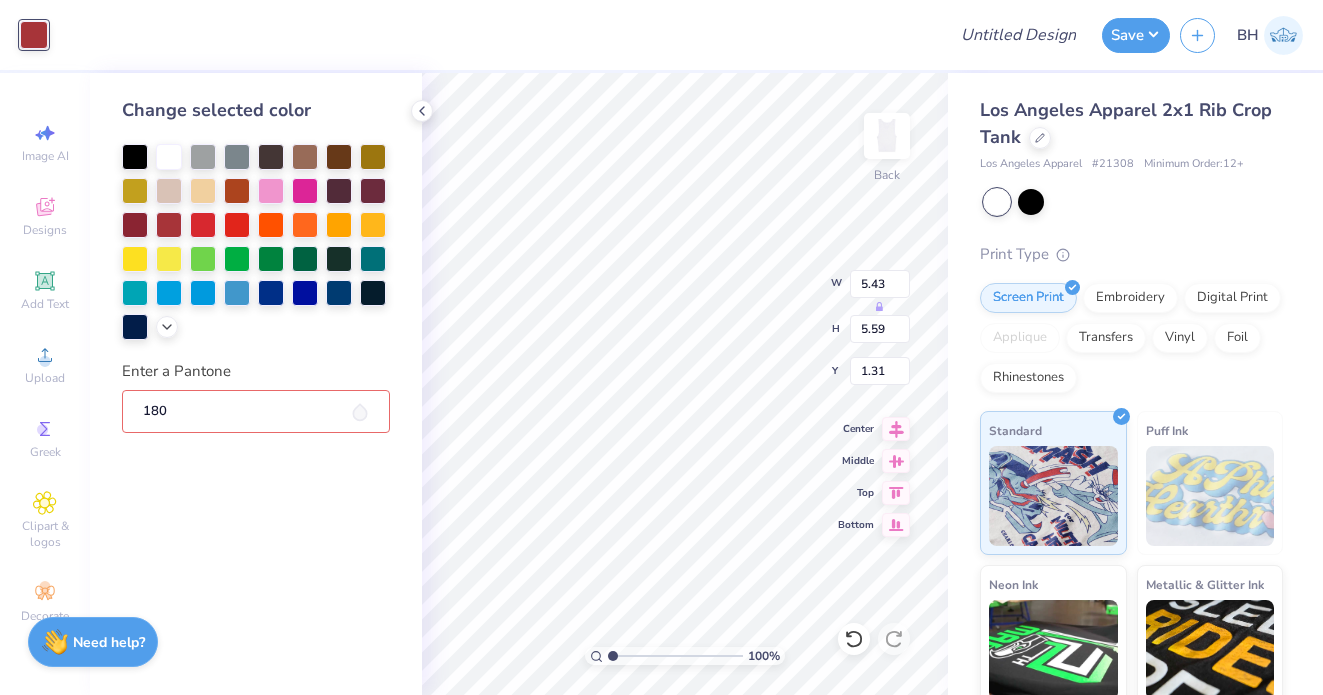 type on "1805" 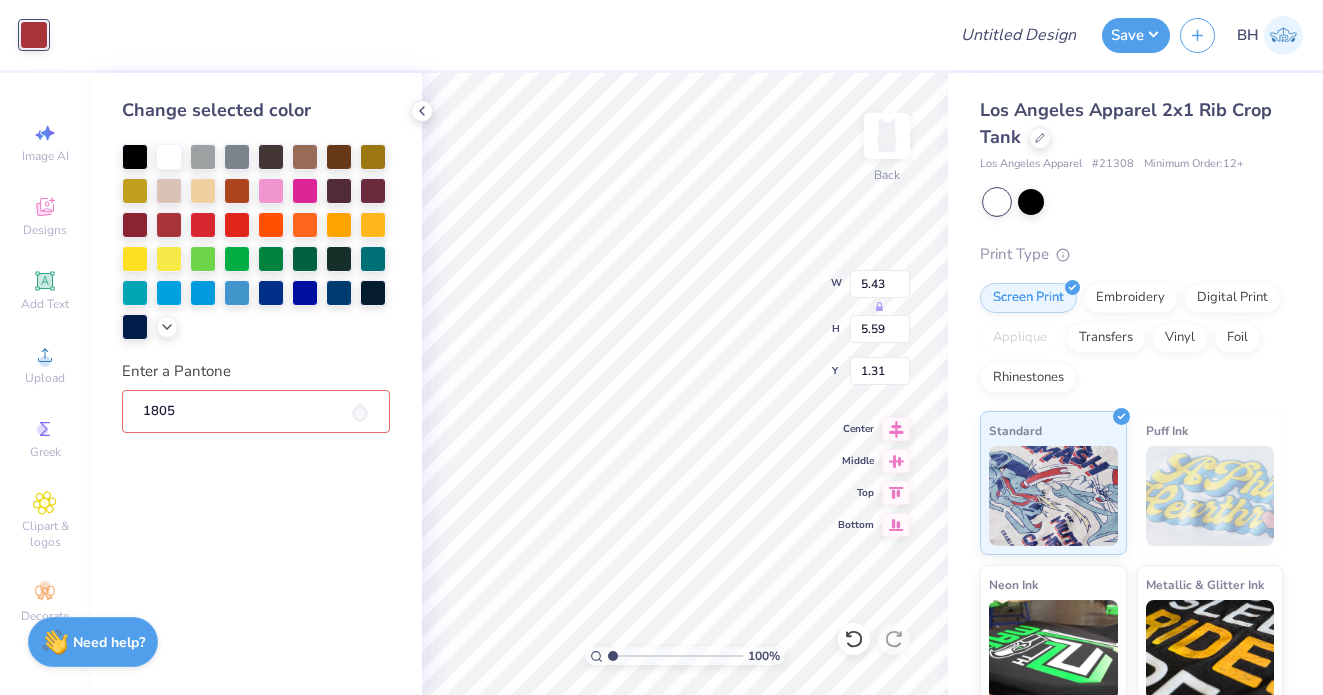 type 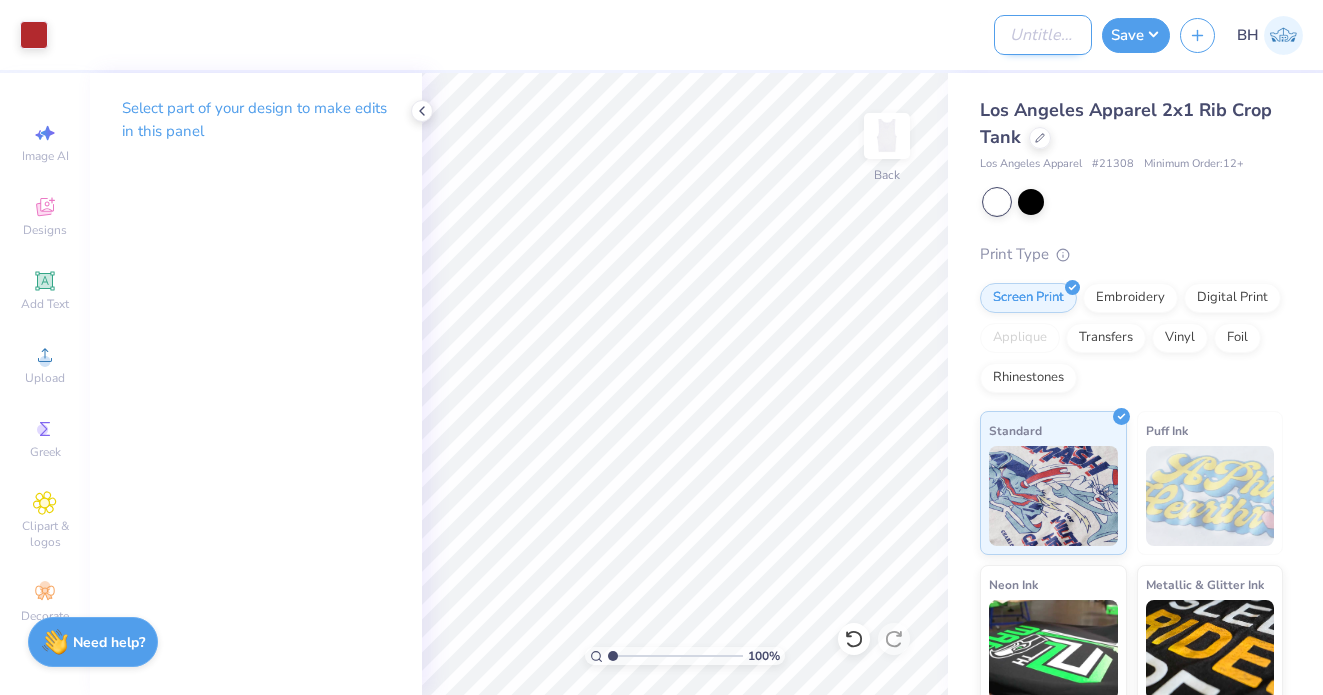 click on "Design Title" at bounding box center [1043, 35] 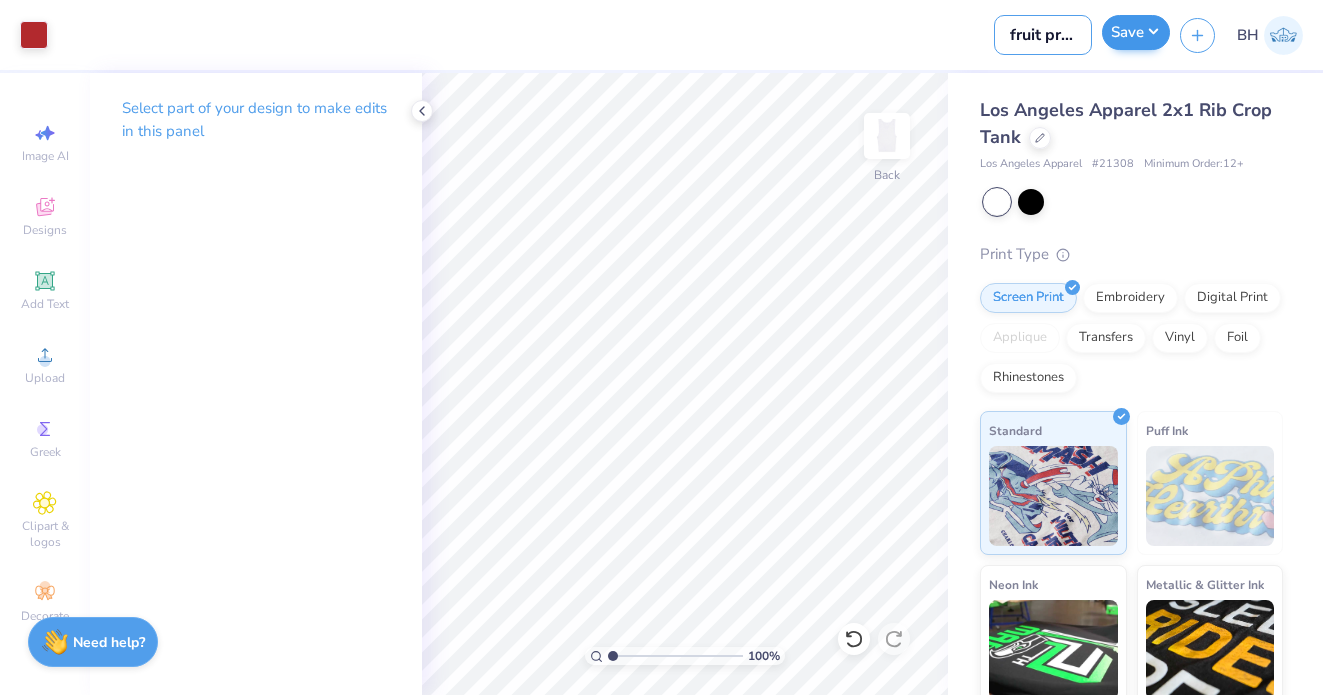 type on "fruit pr tank" 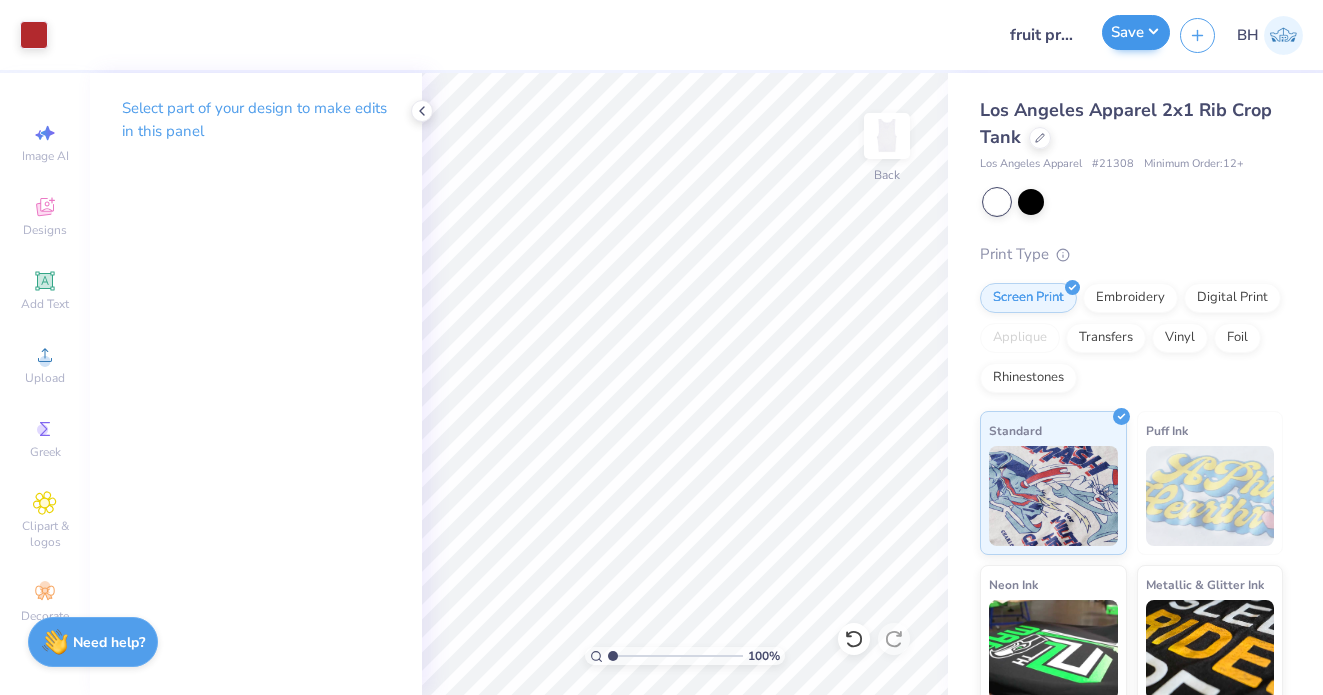 click on "Save" at bounding box center [1136, 32] 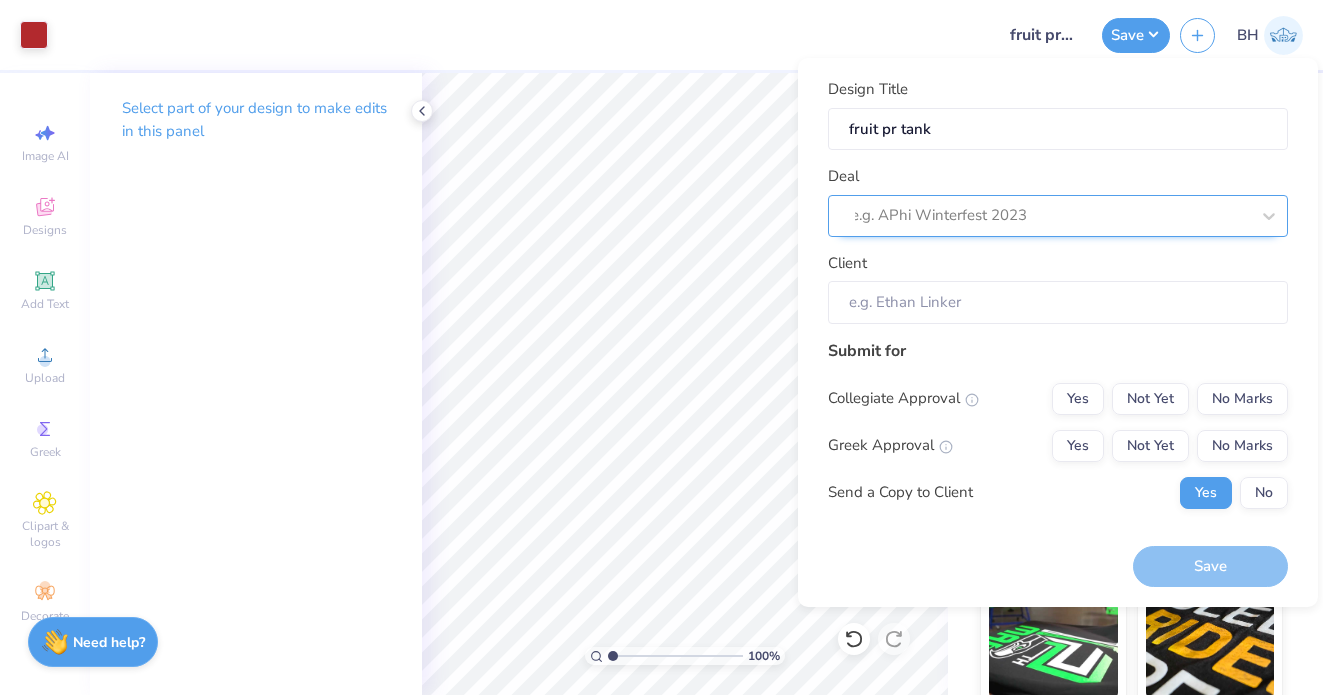 click on "e.g. APhi Winterfest 2023" at bounding box center [1050, 215] 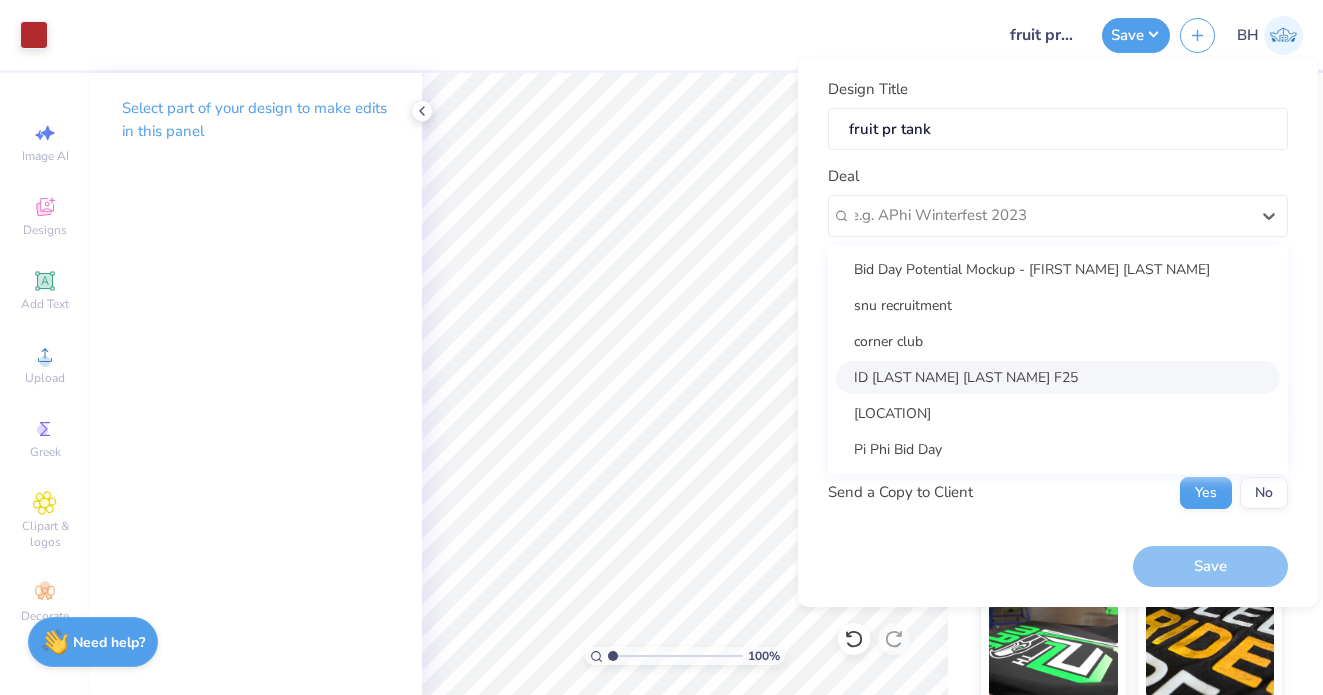 click on "ID [LAST NAME] [LAST NAME] F25" at bounding box center (1058, 377) 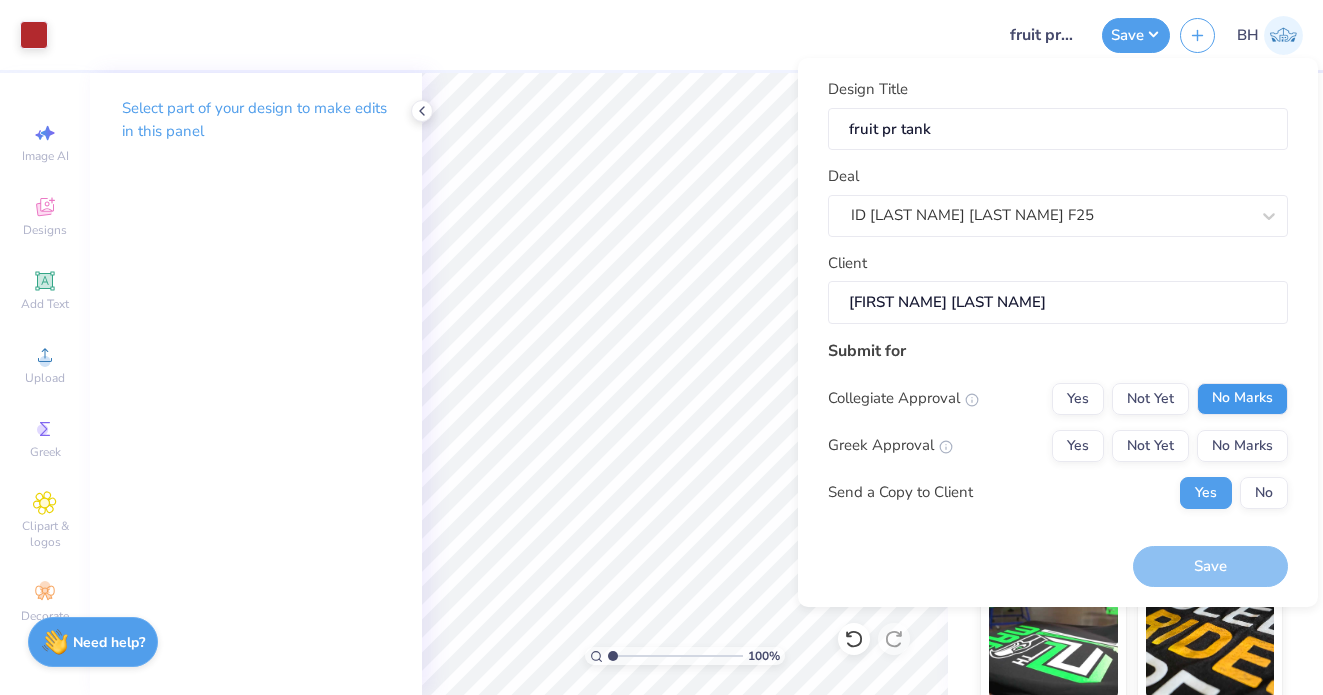 click on "No Marks" at bounding box center (1242, 399) 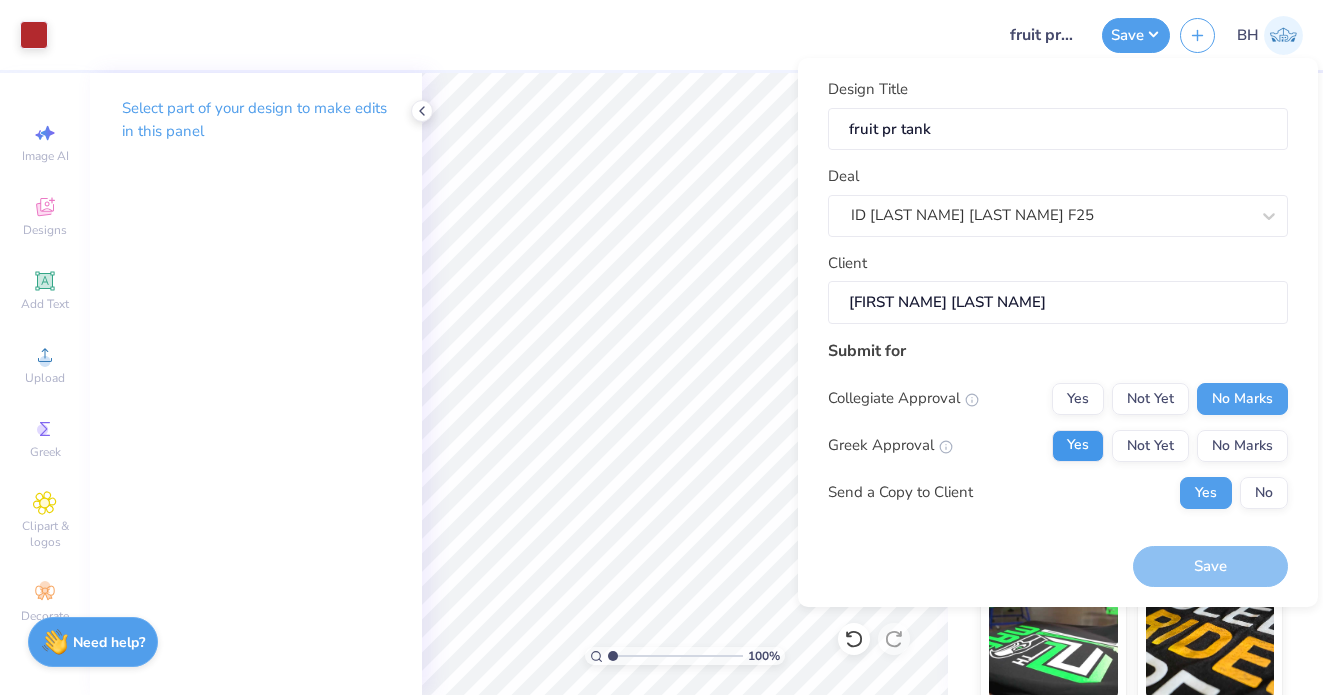 click on "Yes" at bounding box center [1078, 446] 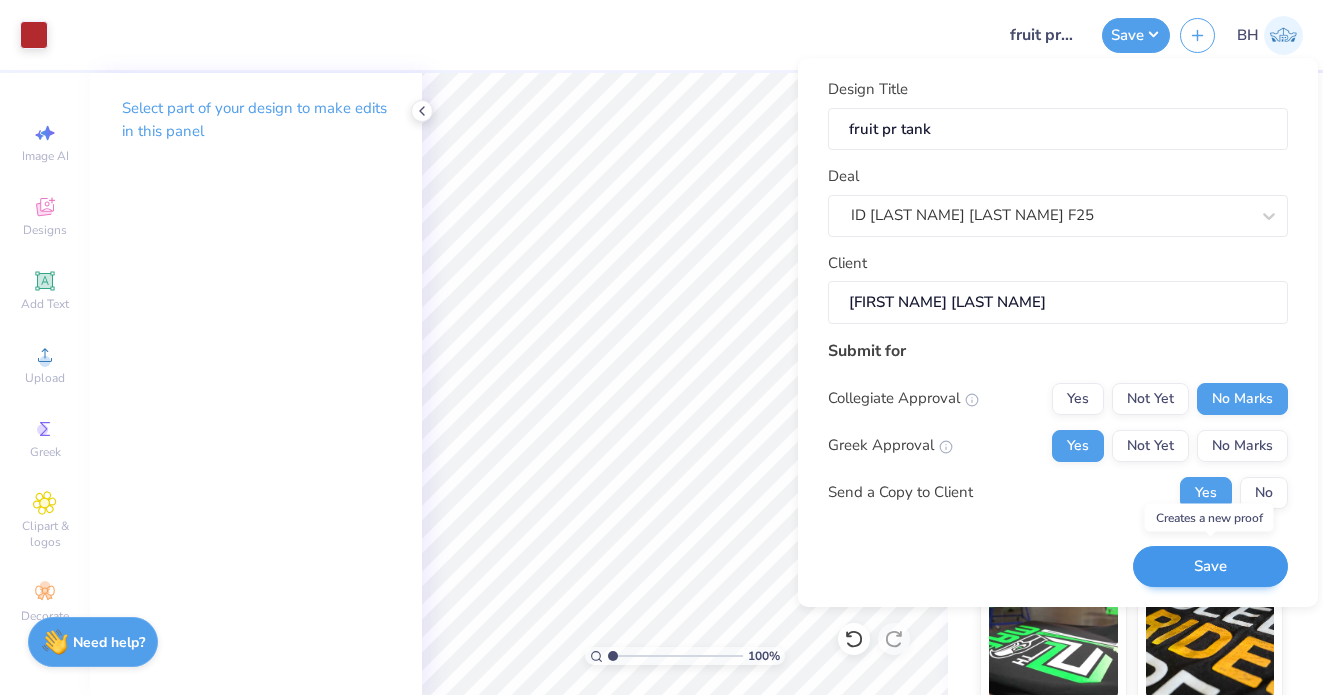 click on "Save" at bounding box center [1210, 566] 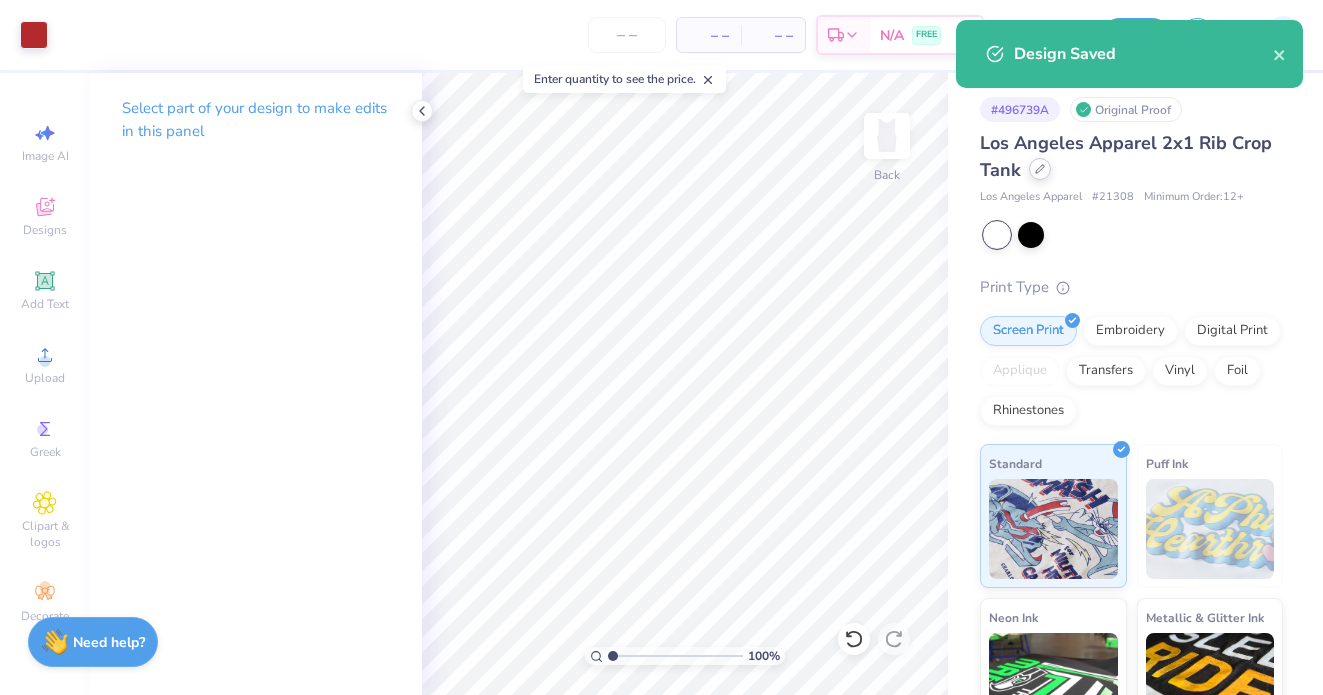 click at bounding box center (1040, 169) 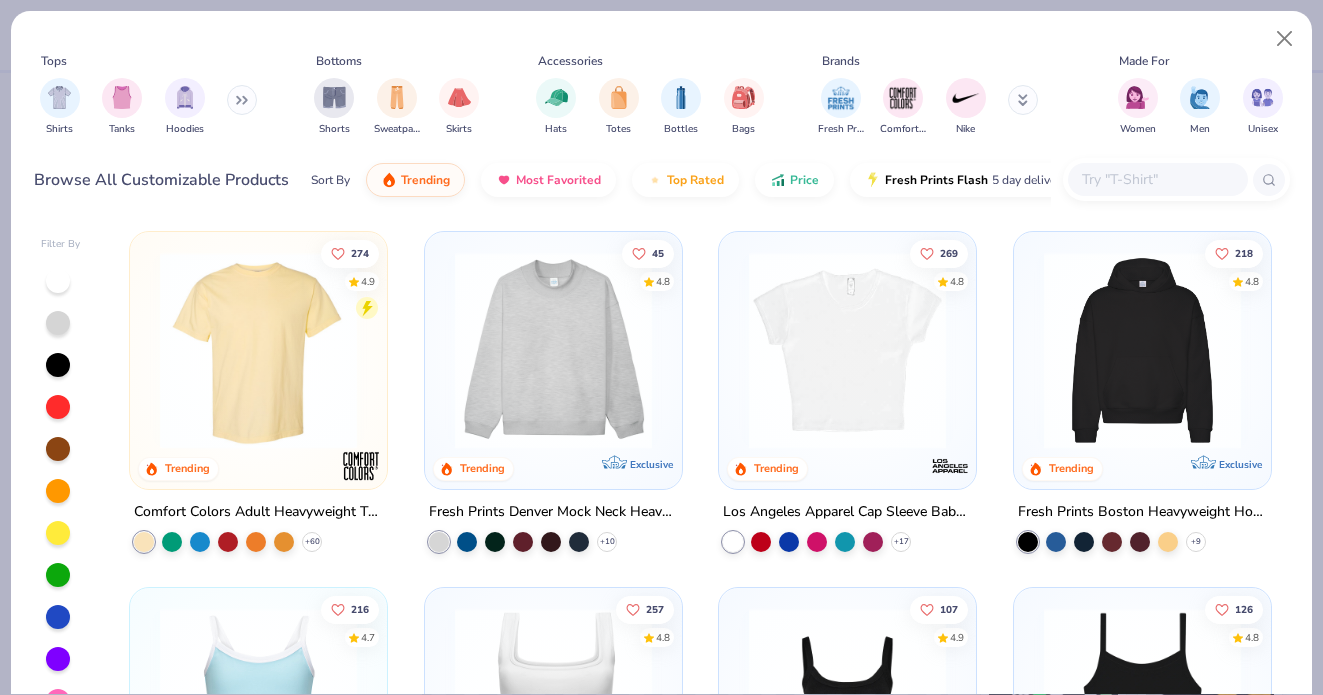 click at bounding box center [847, 350] 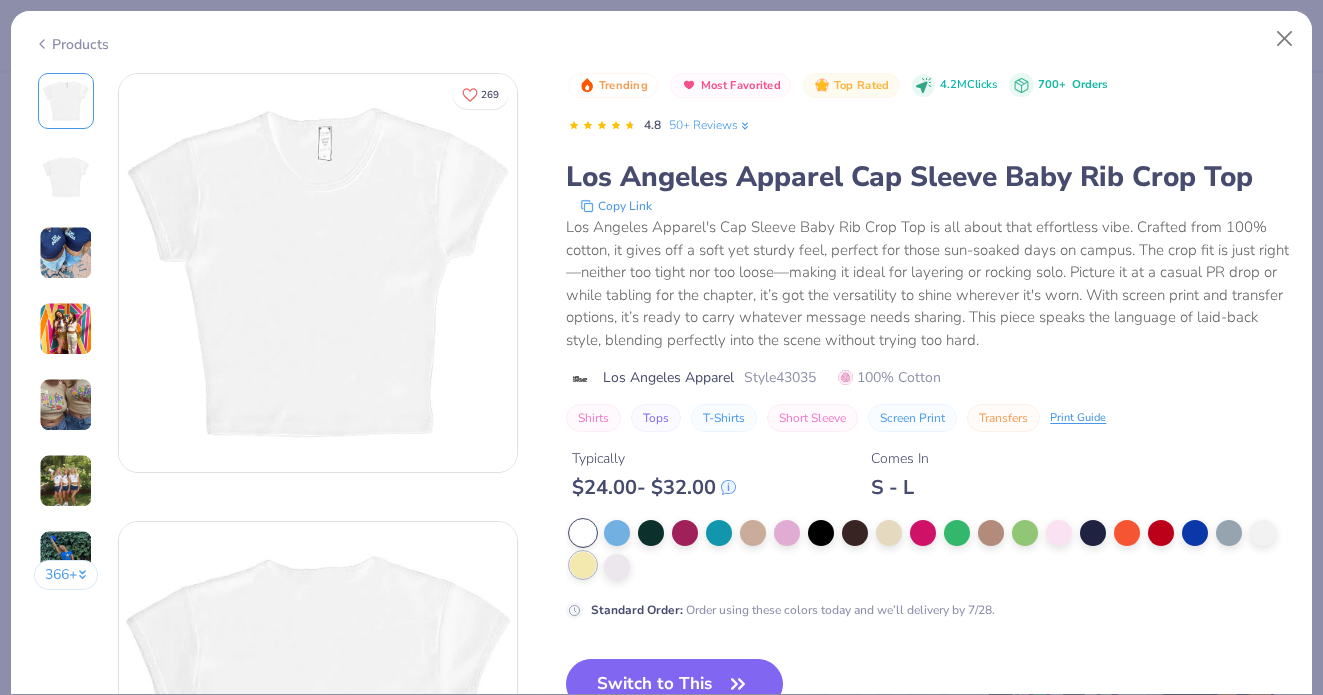 click at bounding box center [583, 565] 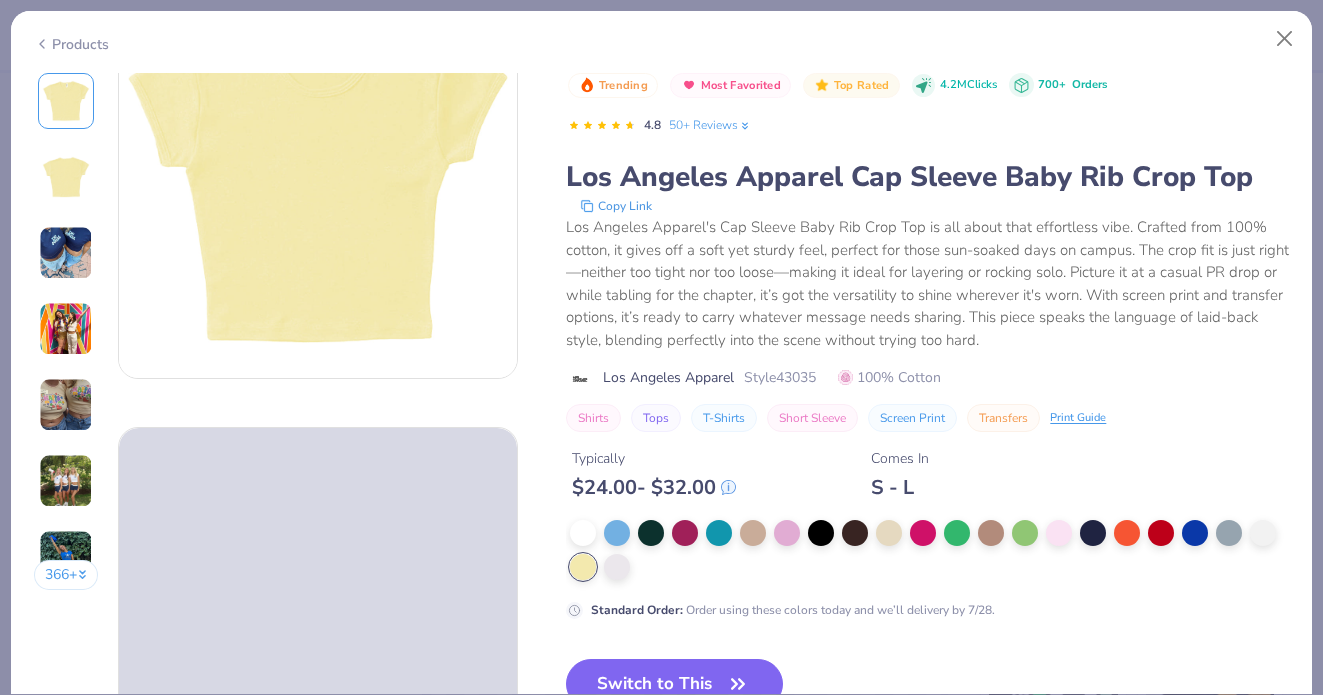 scroll, scrollTop: 97, scrollLeft: 0, axis: vertical 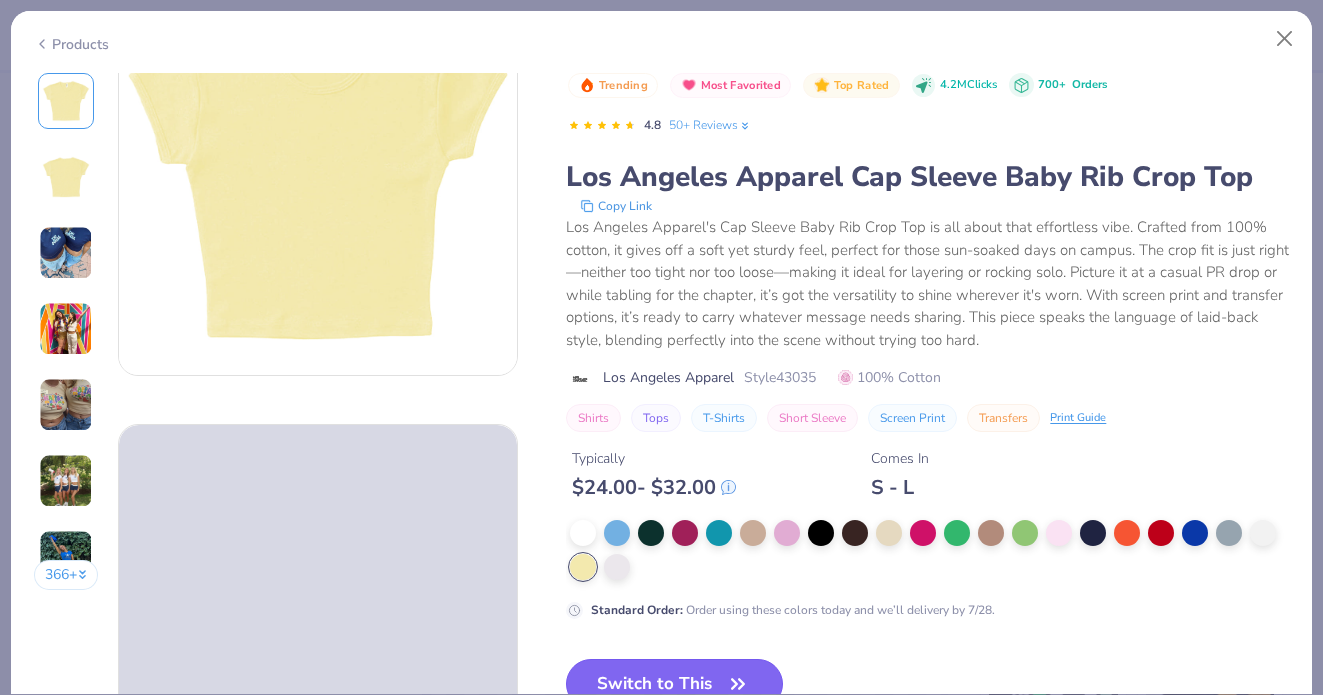 click on "Switch to This" at bounding box center [674, 684] 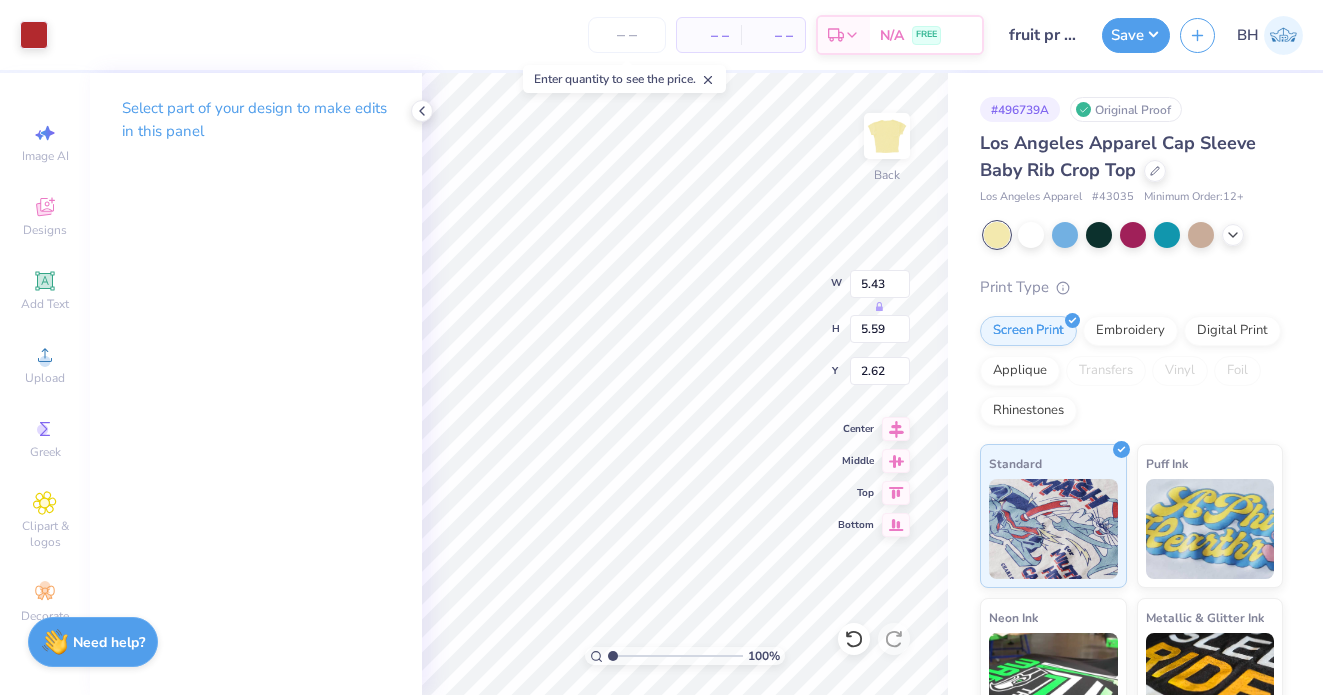 type on "1.16" 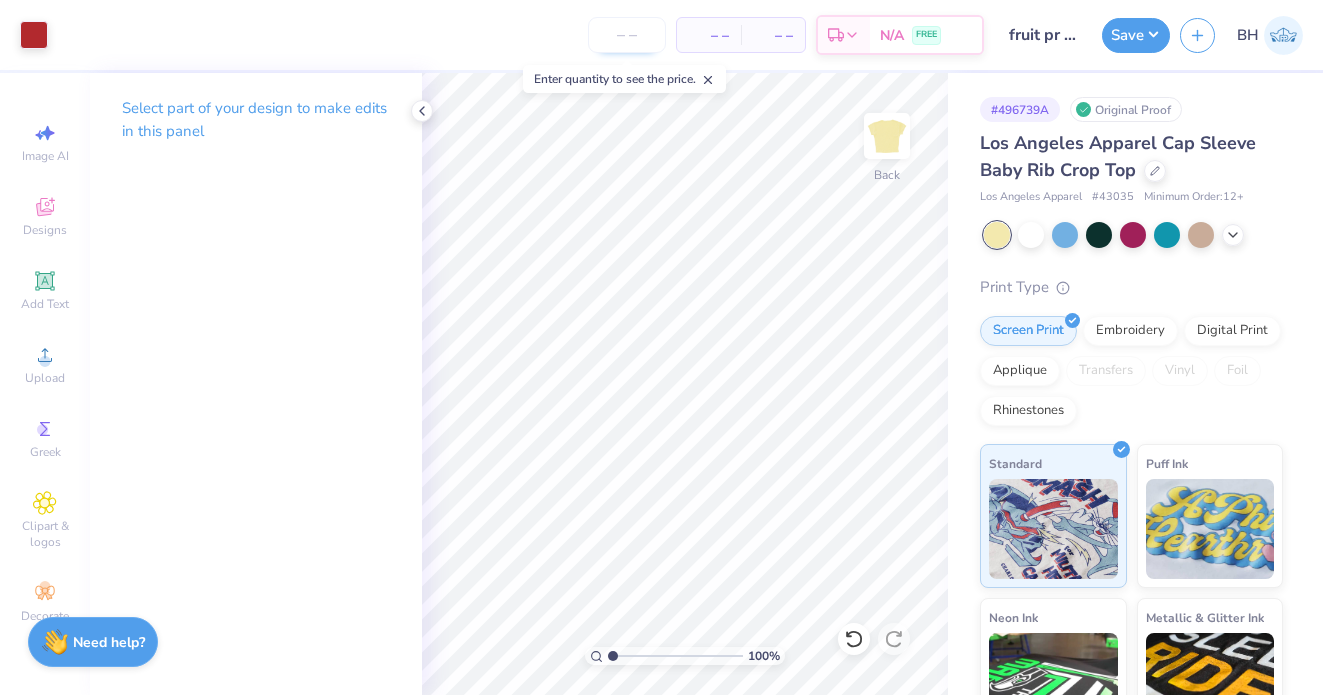 click at bounding box center [627, 35] 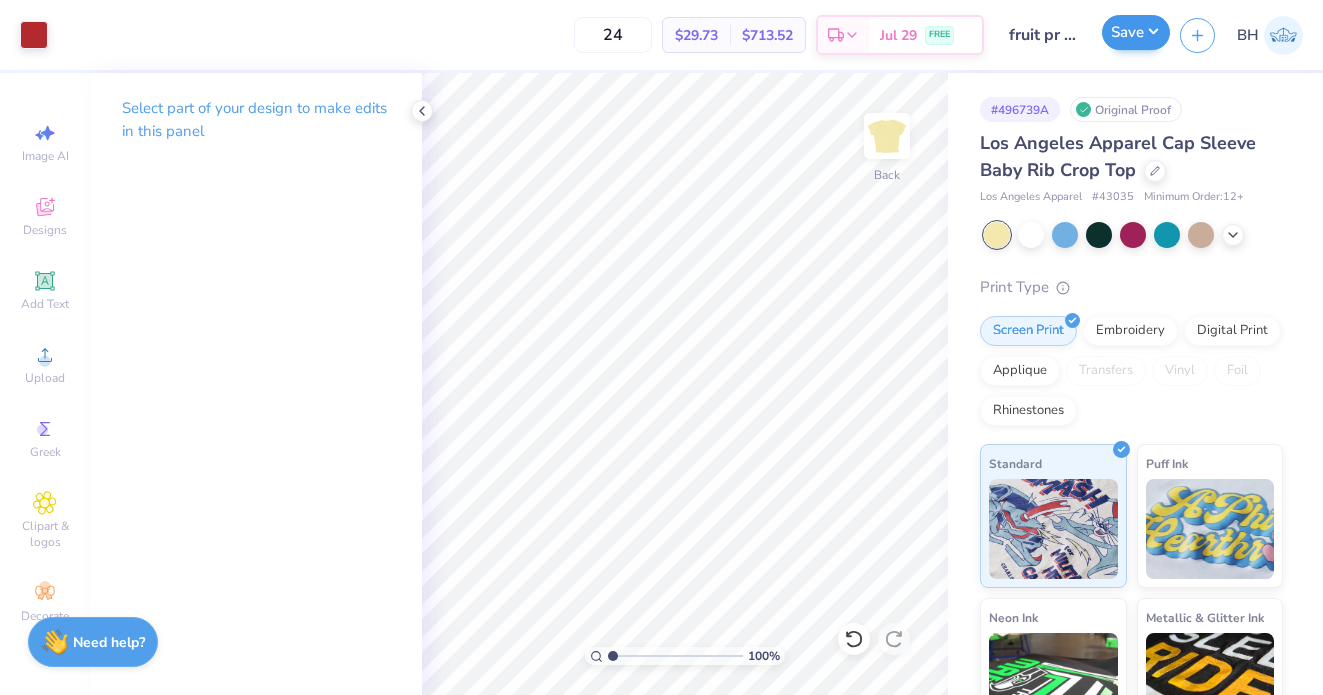 type on "24" 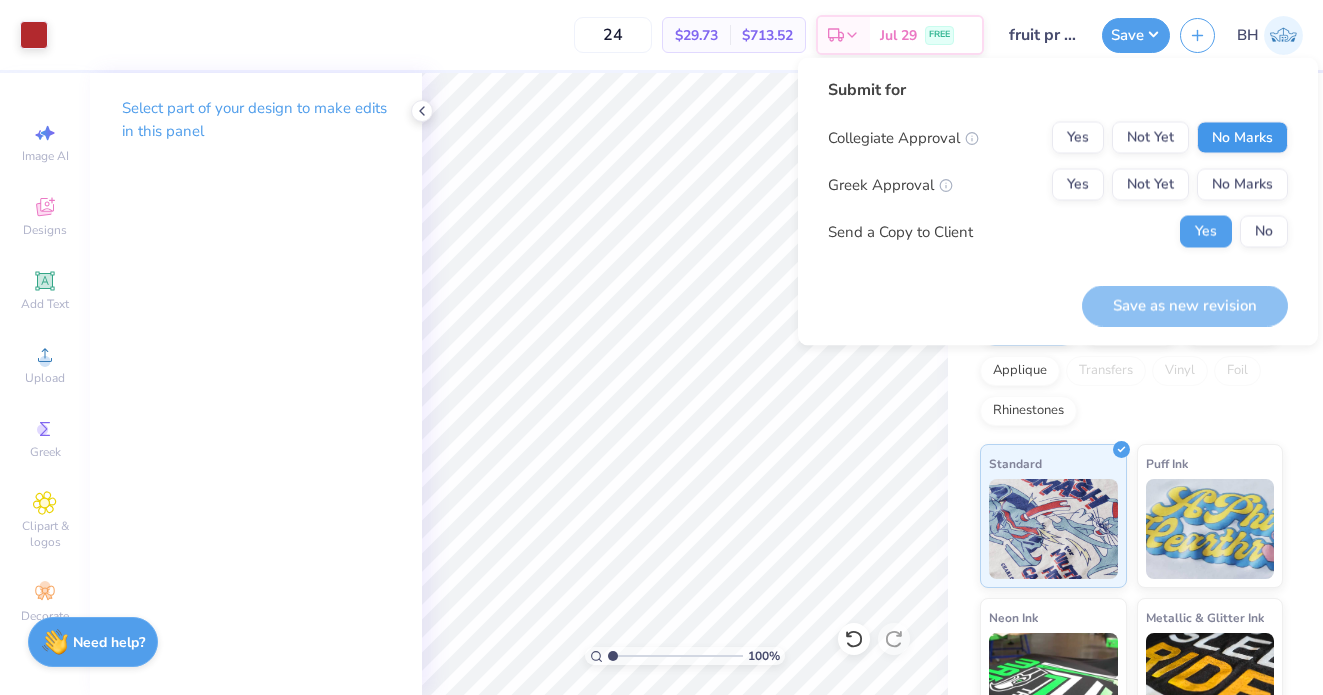 click on "No Marks" at bounding box center [1242, 138] 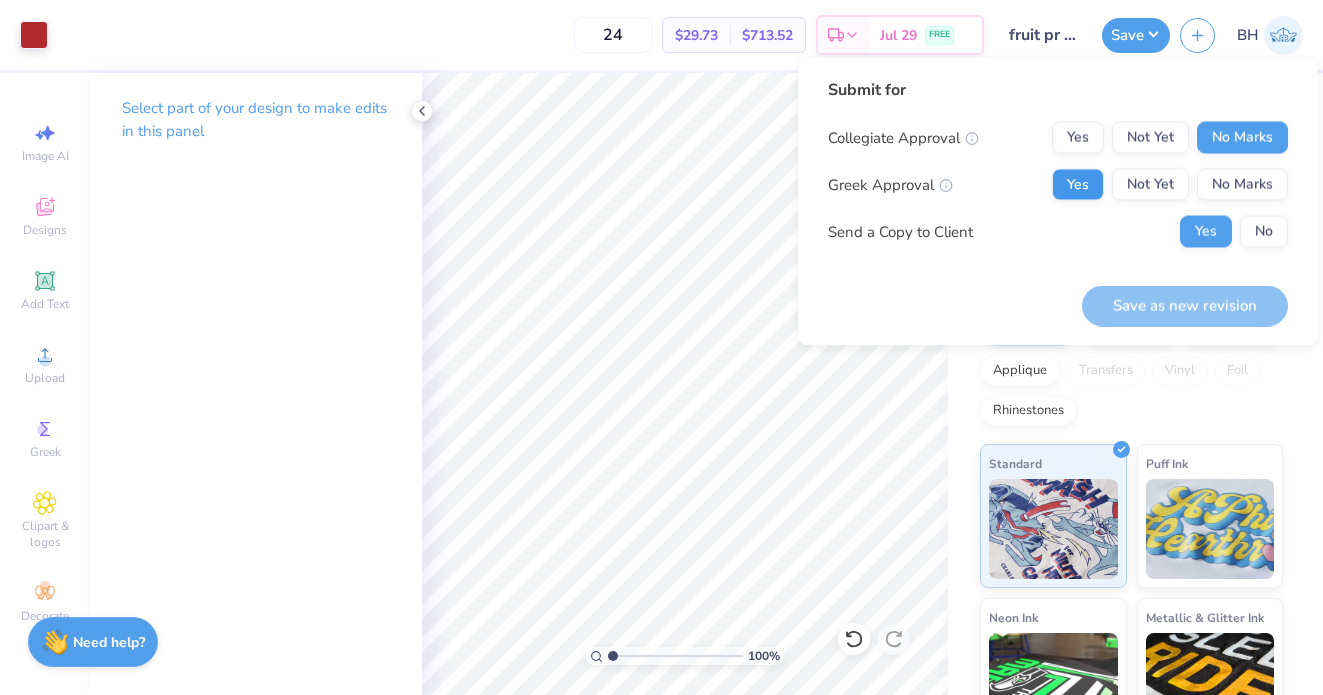 click on "Yes" at bounding box center (1078, 185) 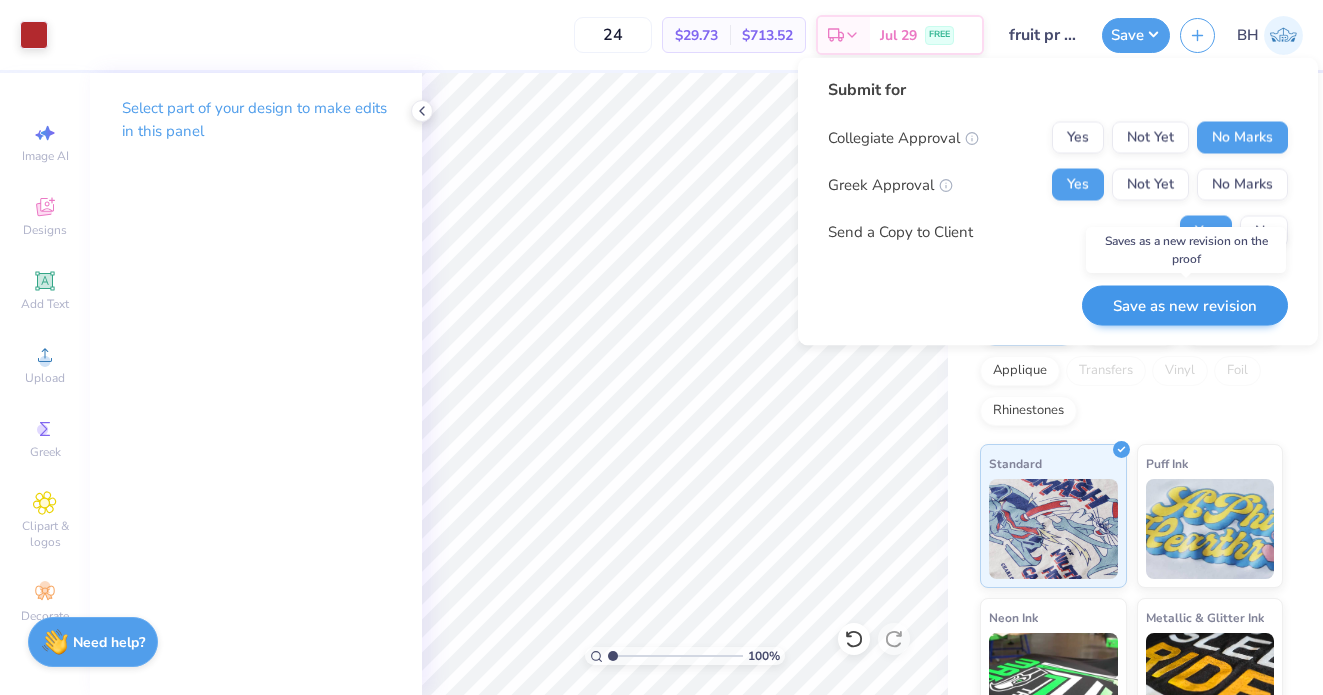 click on "Save as new revision" at bounding box center (1185, 305) 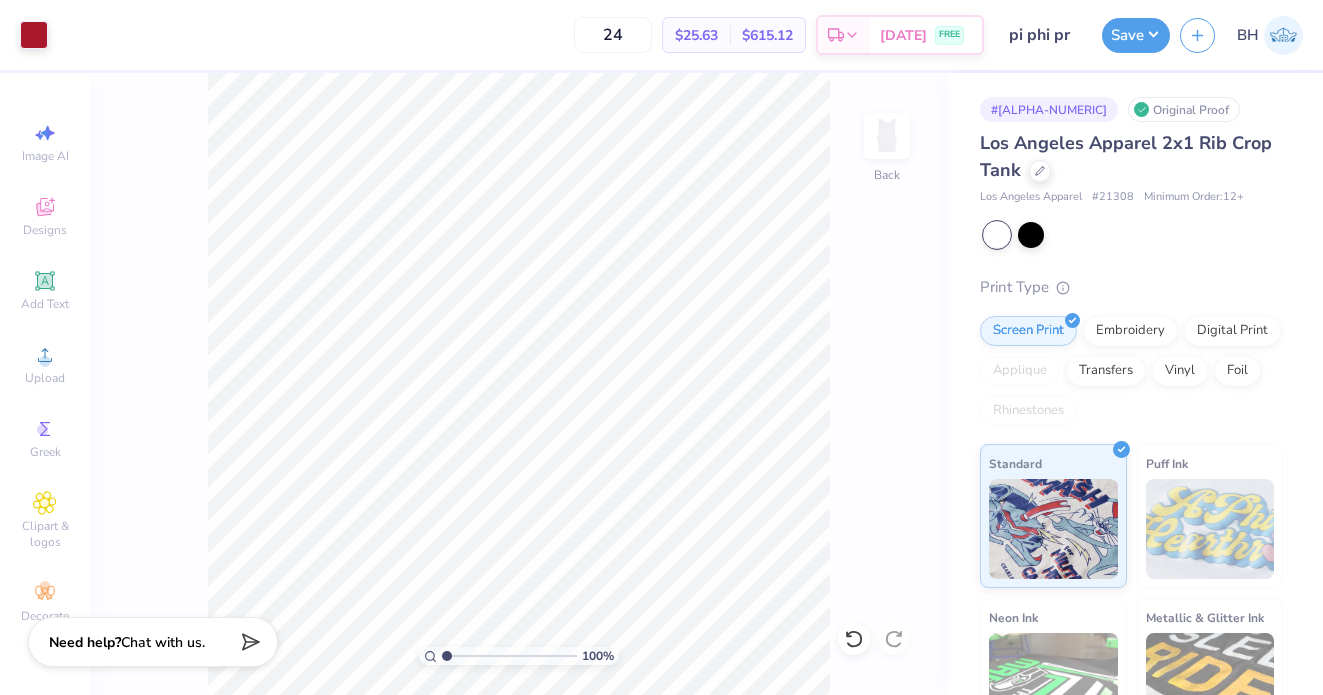 scroll, scrollTop: 0, scrollLeft: 0, axis: both 